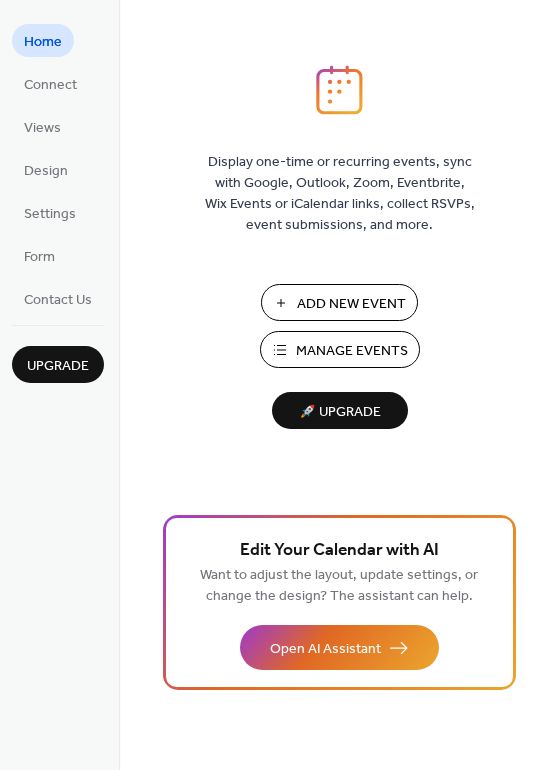 scroll, scrollTop: 0, scrollLeft: 0, axis: both 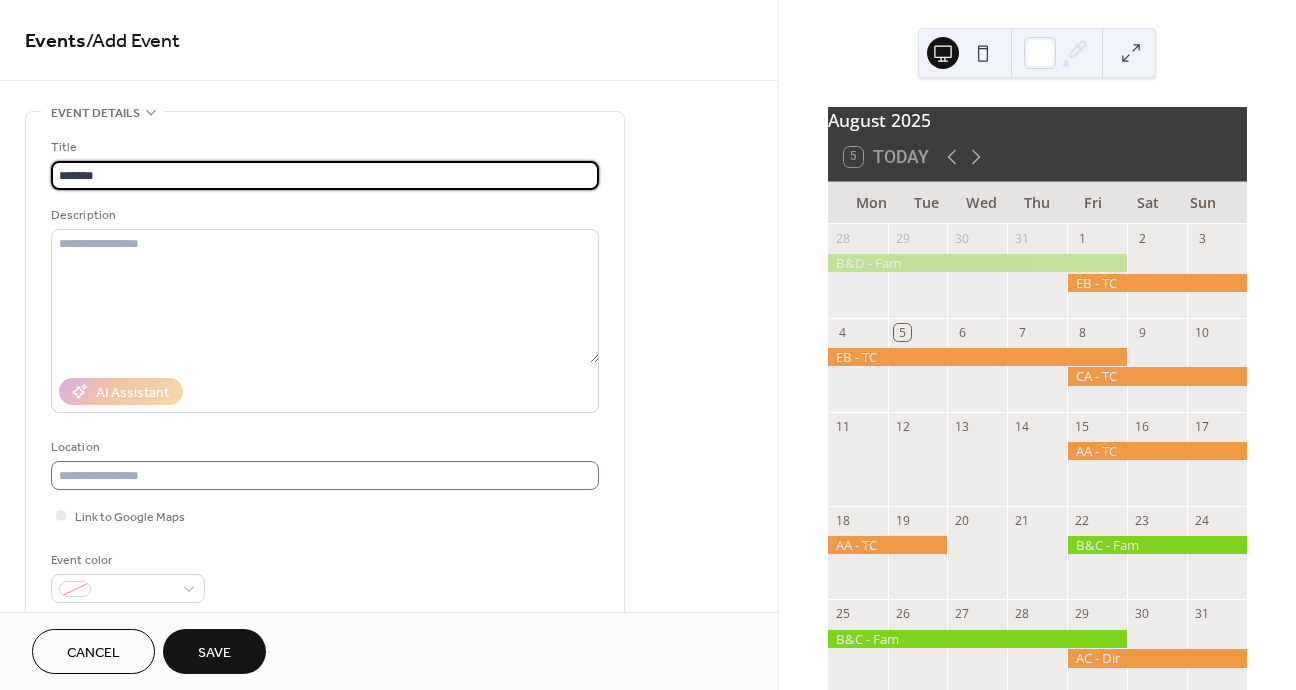 type on "*******" 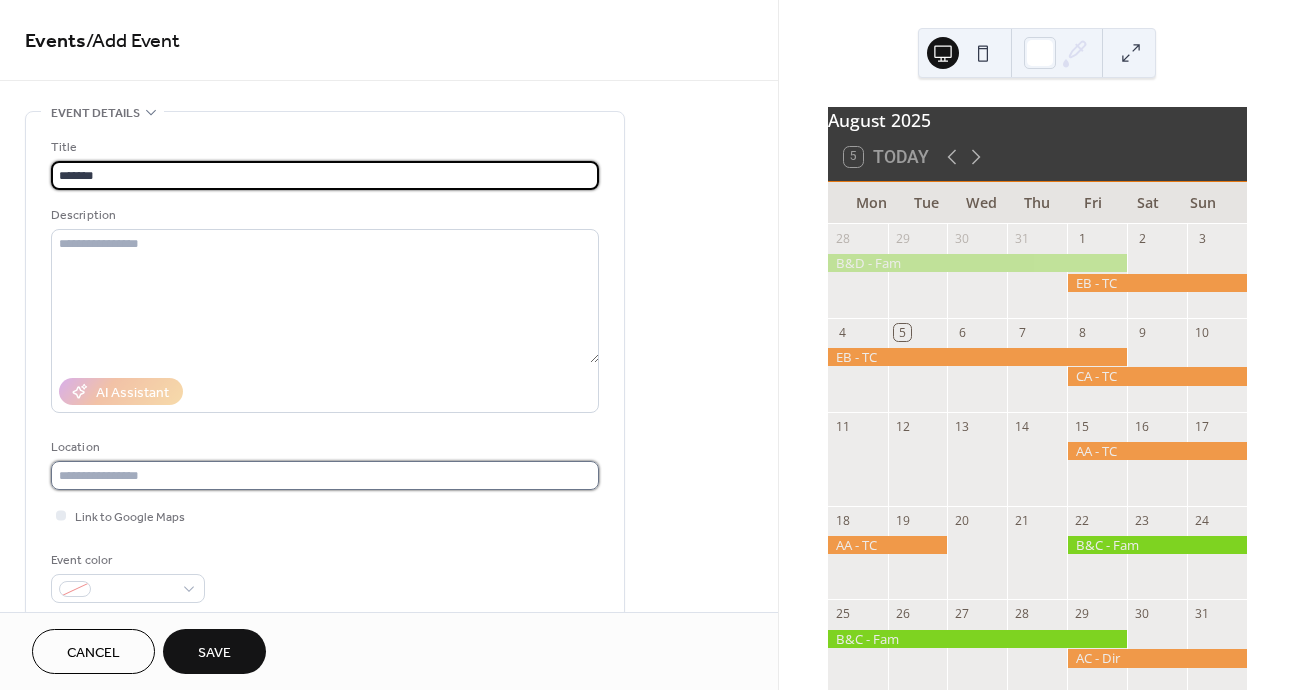 click at bounding box center [325, 475] 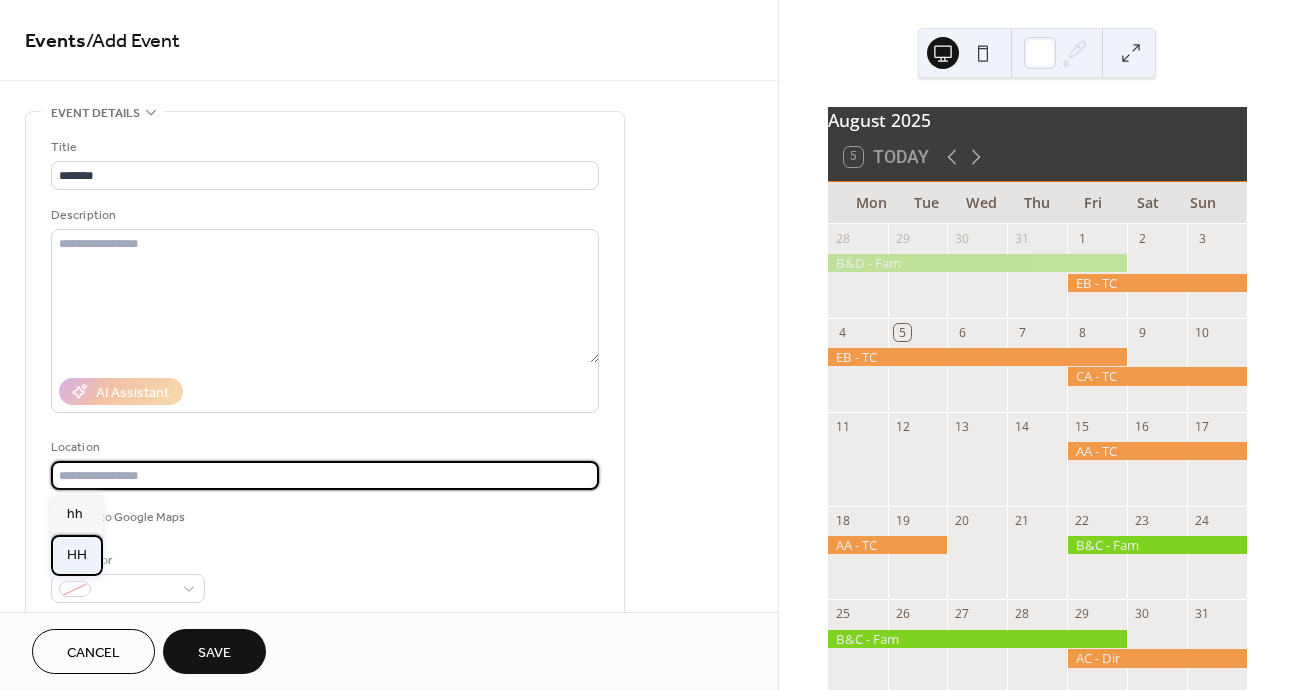 click on "HH" at bounding box center (77, 555) 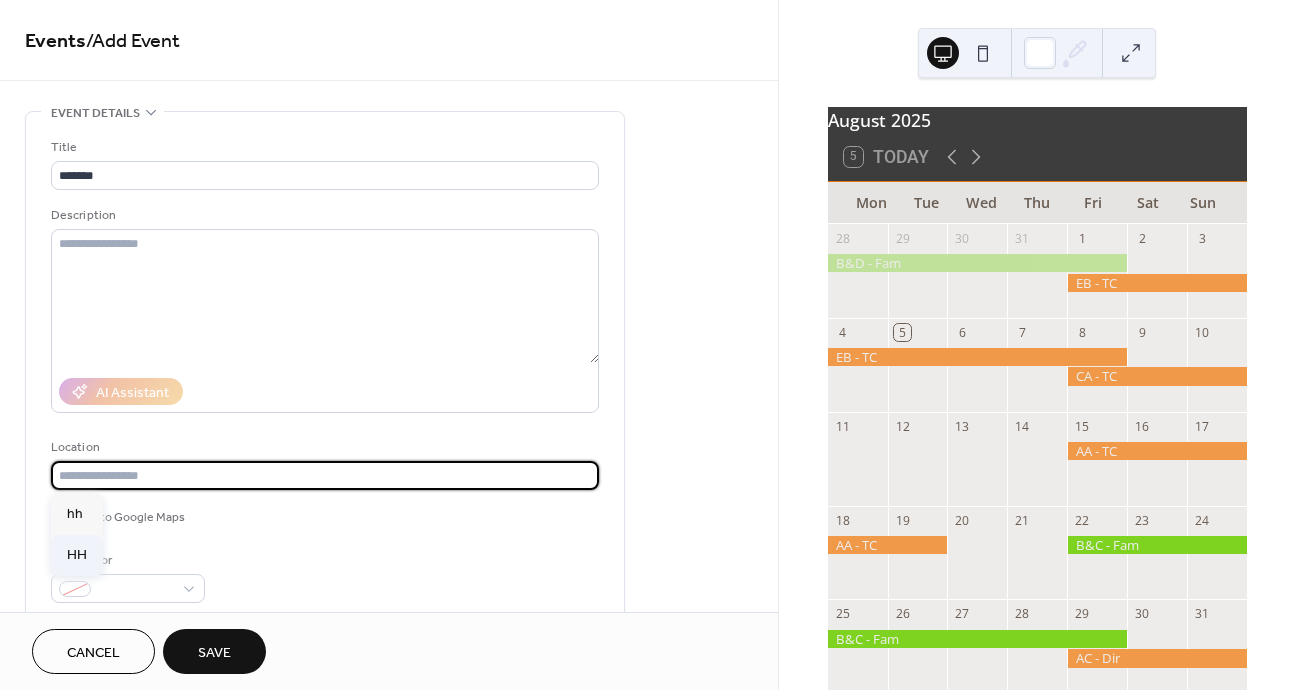 type on "**" 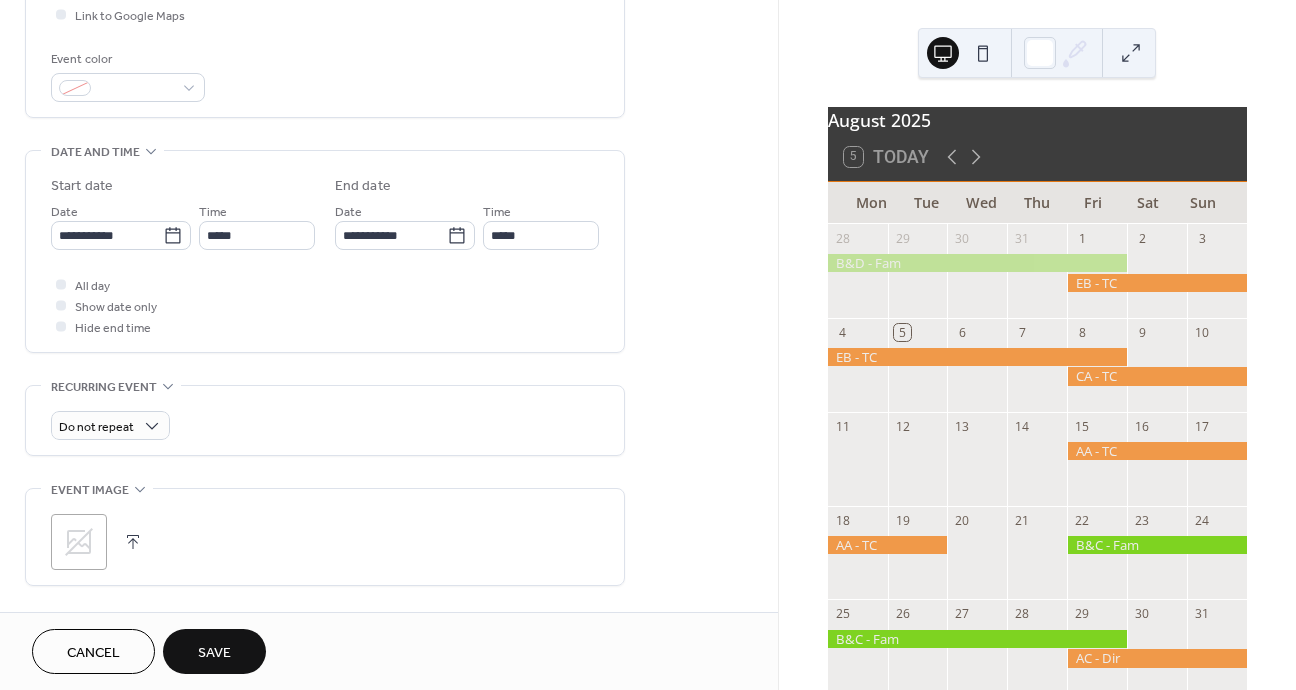 scroll, scrollTop: 505, scrollLeft: 0, axis: vertical 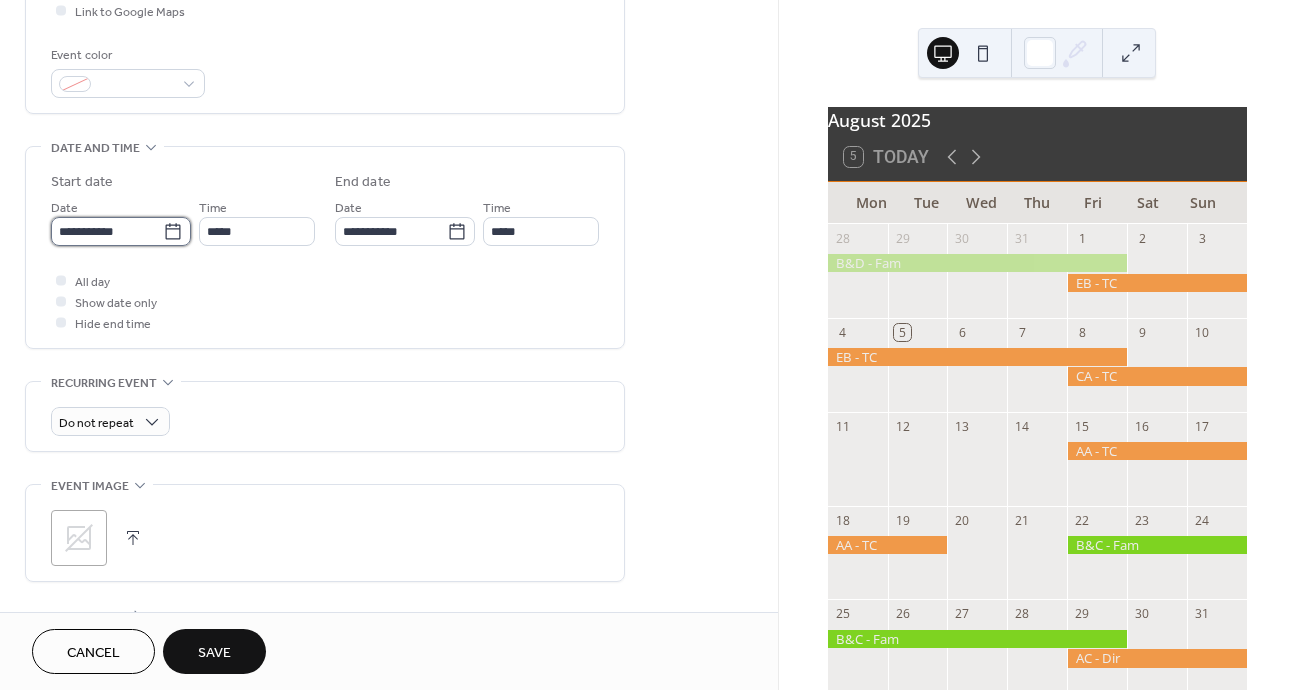 click on "**********" at bounding box center (107, 231) 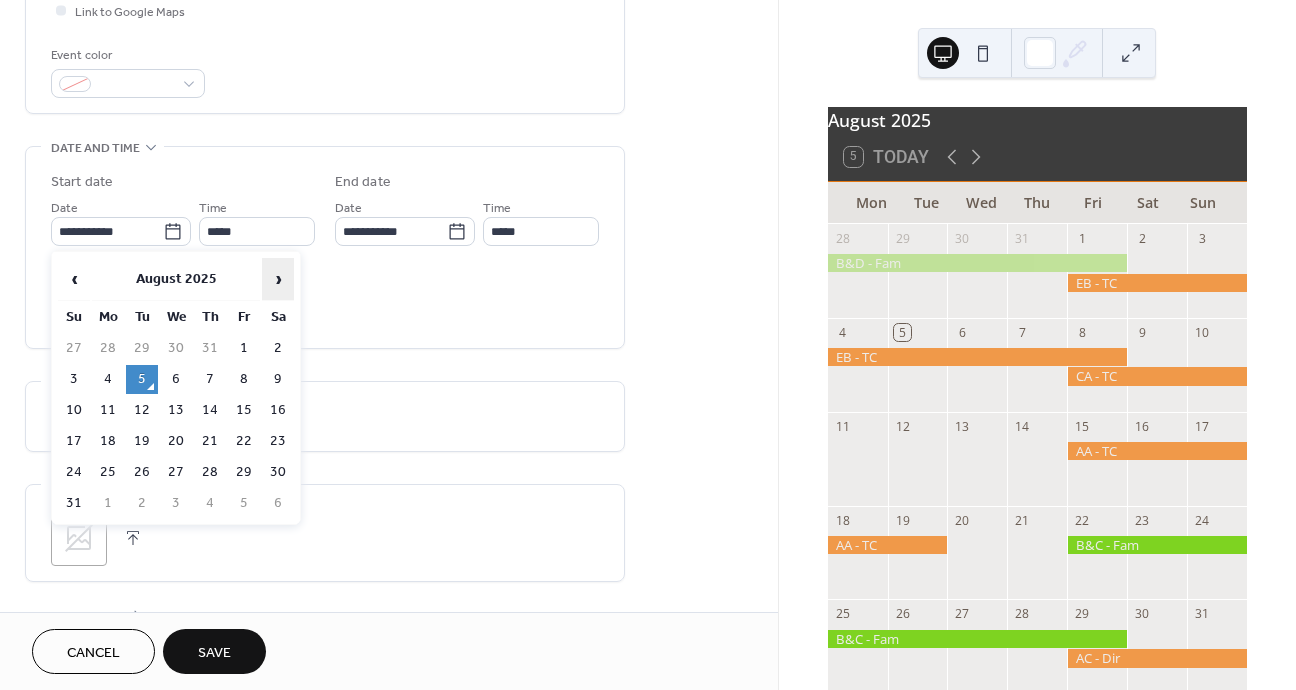 click on "›" at bounding box center (278, 279) 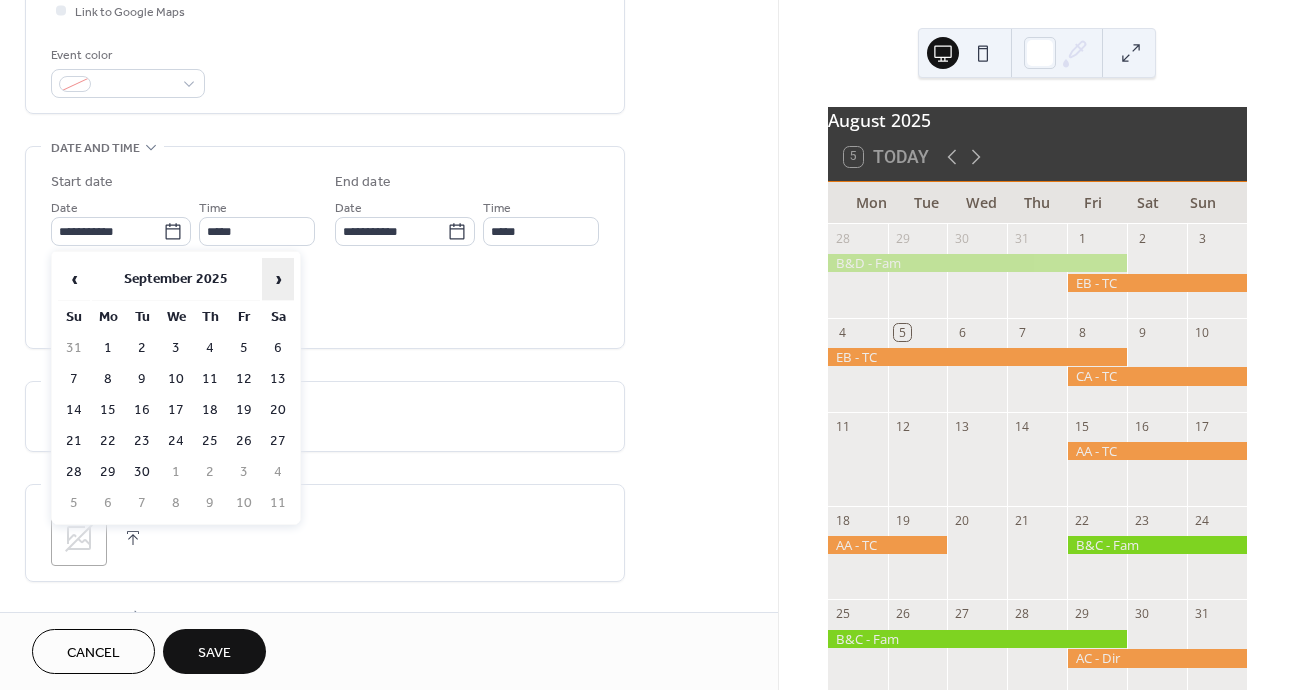 click on "›" at bounding box center [278, 279] 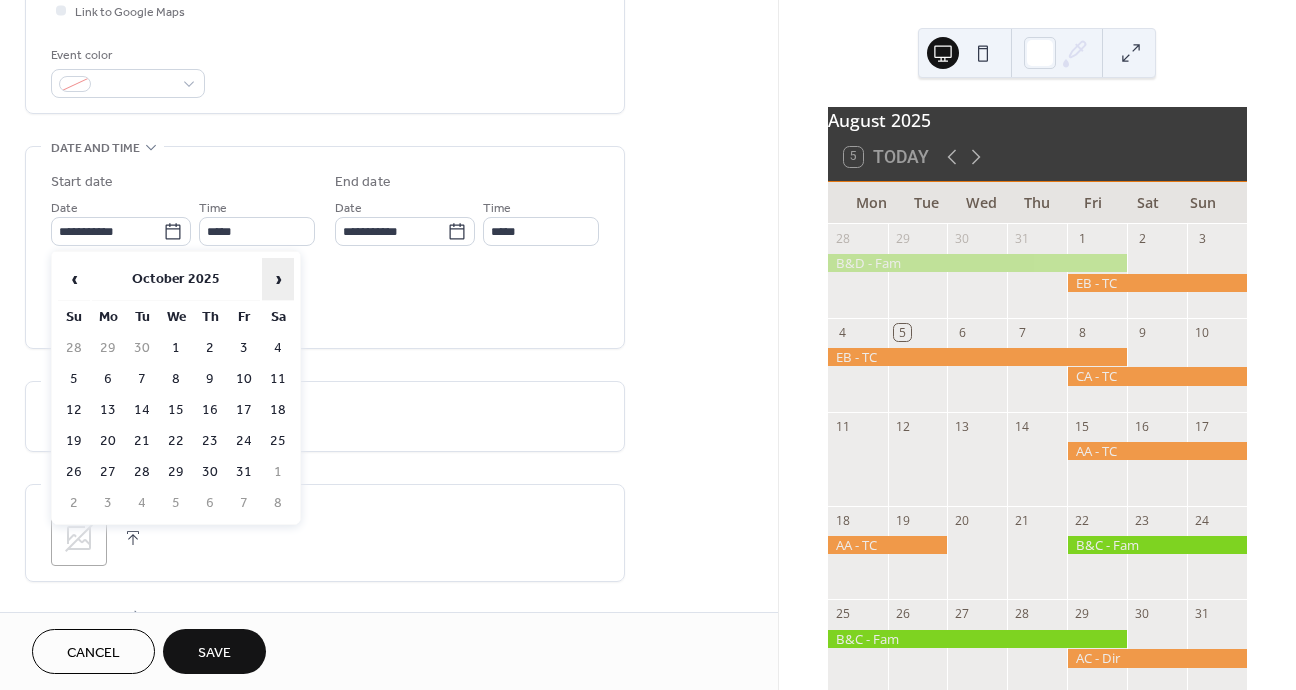 click on "›" at bounding box center (278, 279) 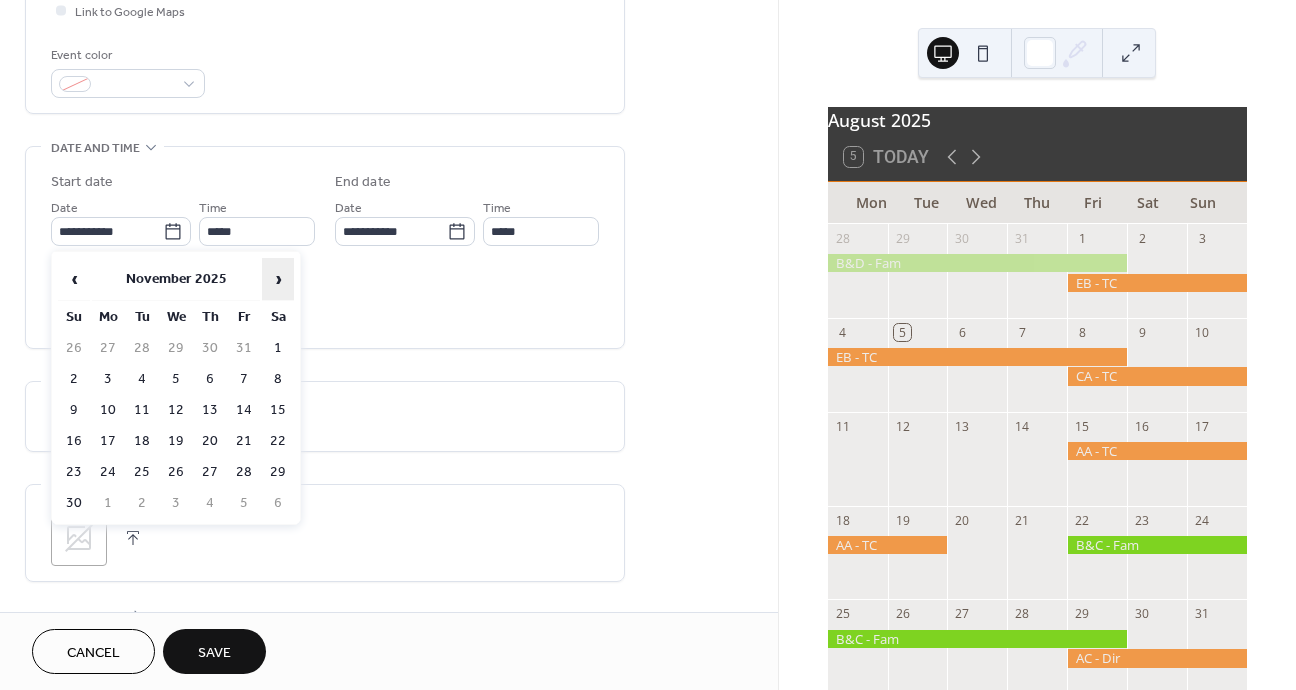 click on "›" at bounding box center (278, 279) 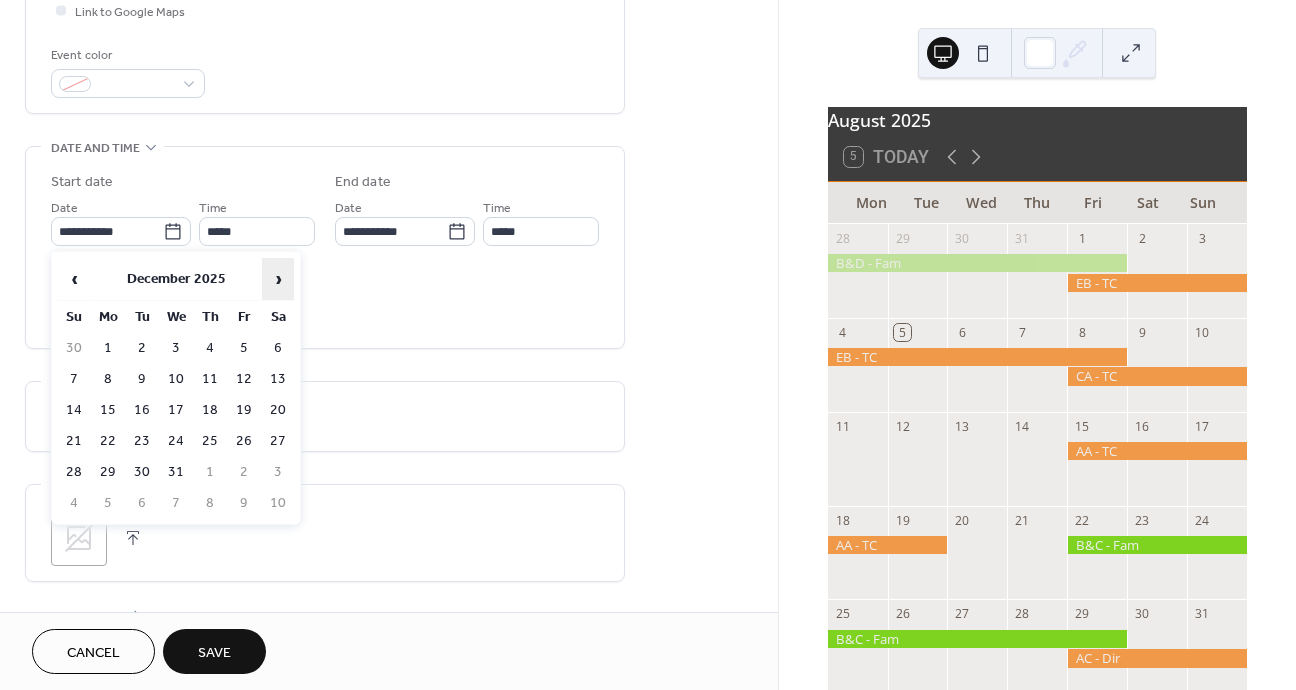 click on "›" at bounding box center (278, 279) 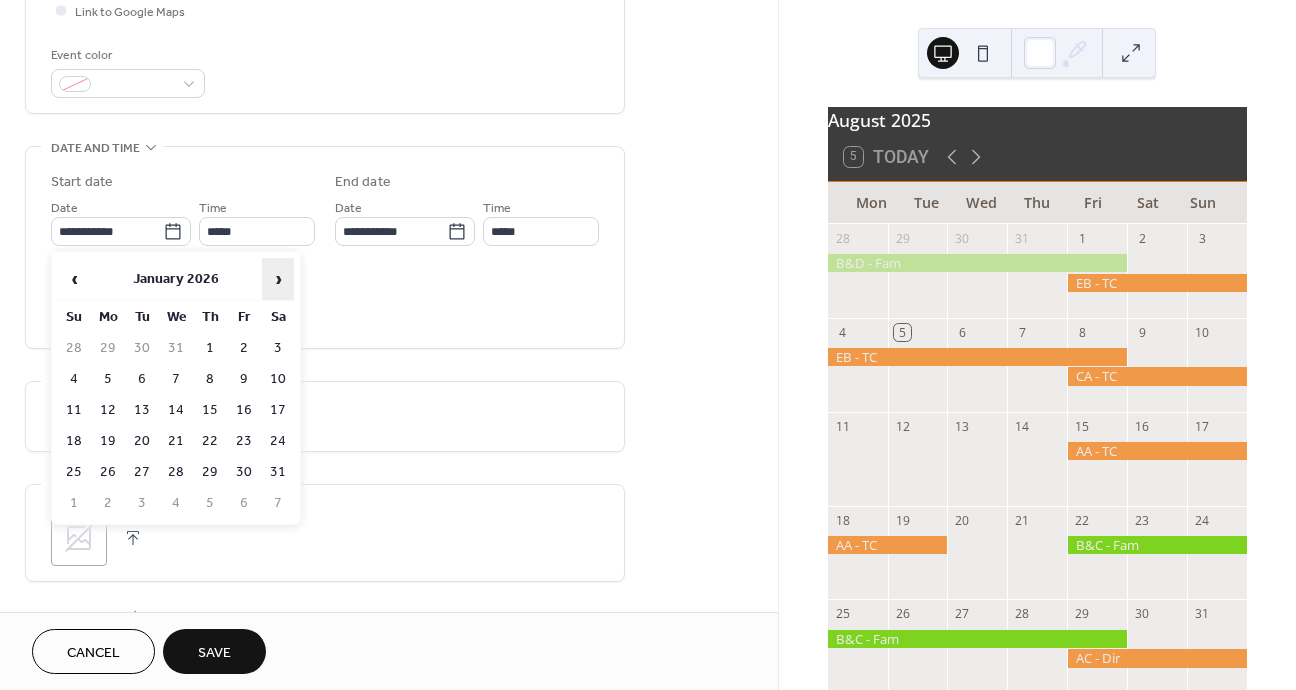 click on "›" at bounding box center [278, 279] 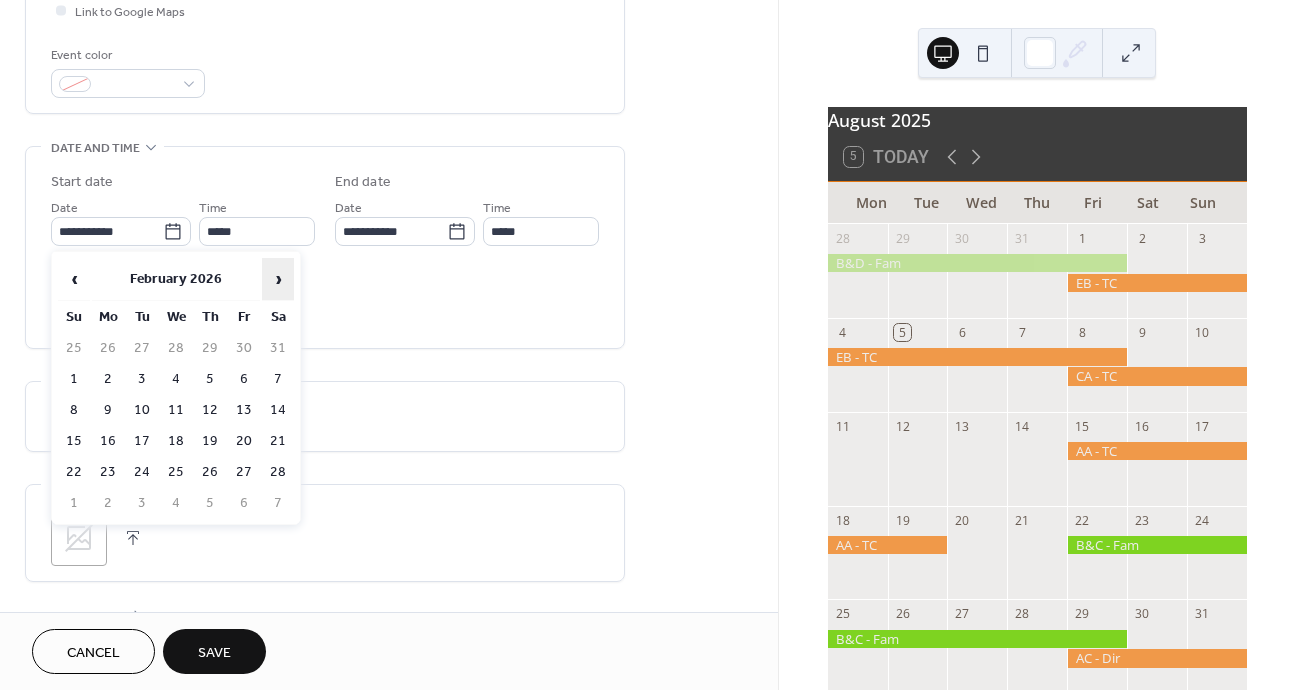 click on "›" at bounding box center [278, 279] 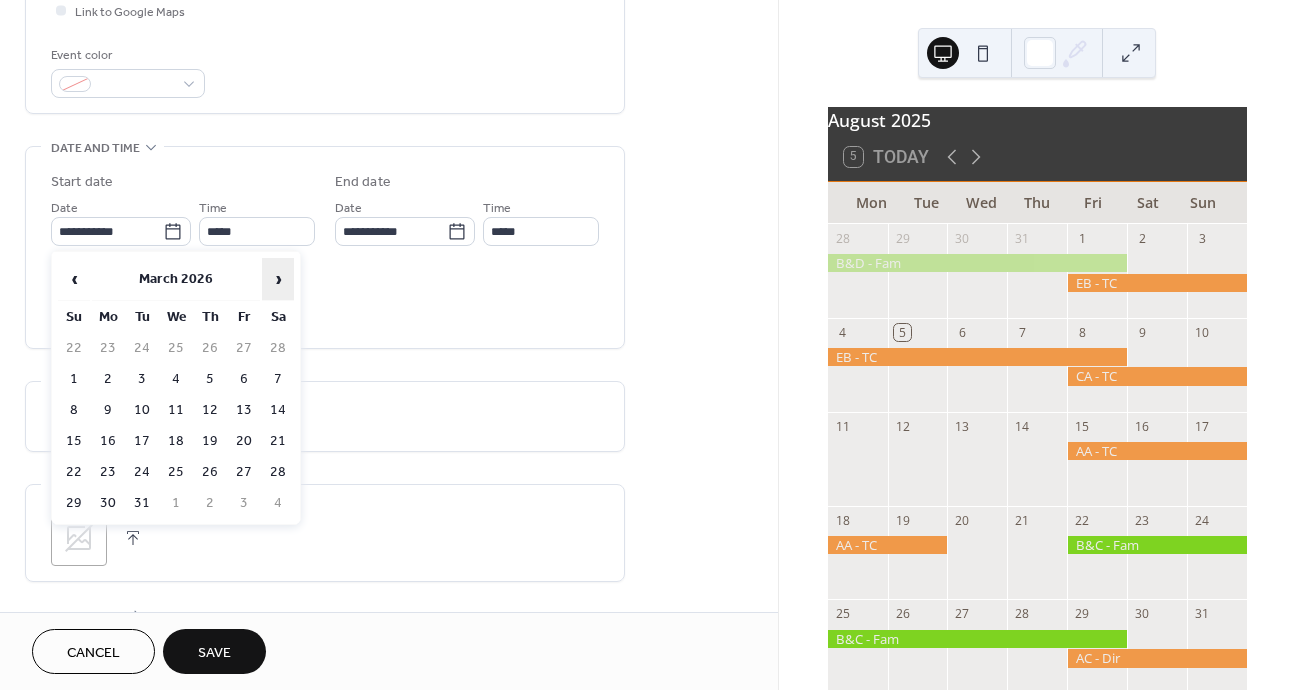 click on "›" at bounding box center [278, 279] 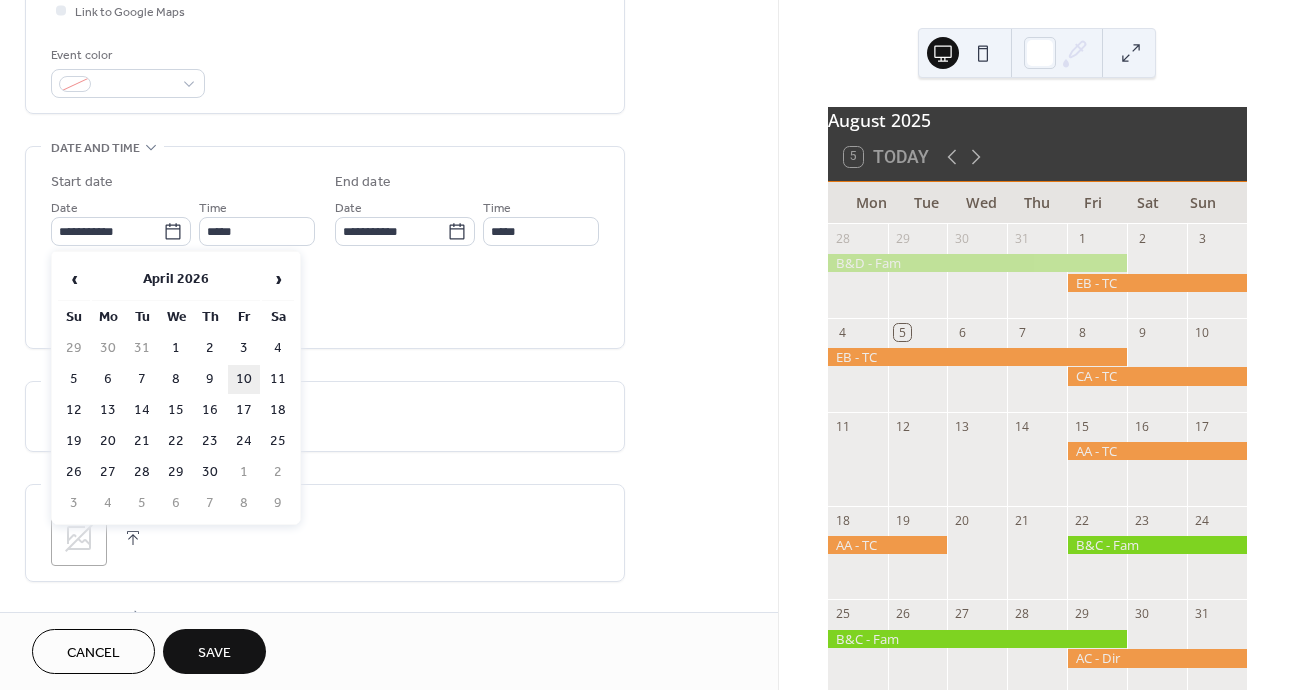 click on "10" at bounding box center (244, 379) 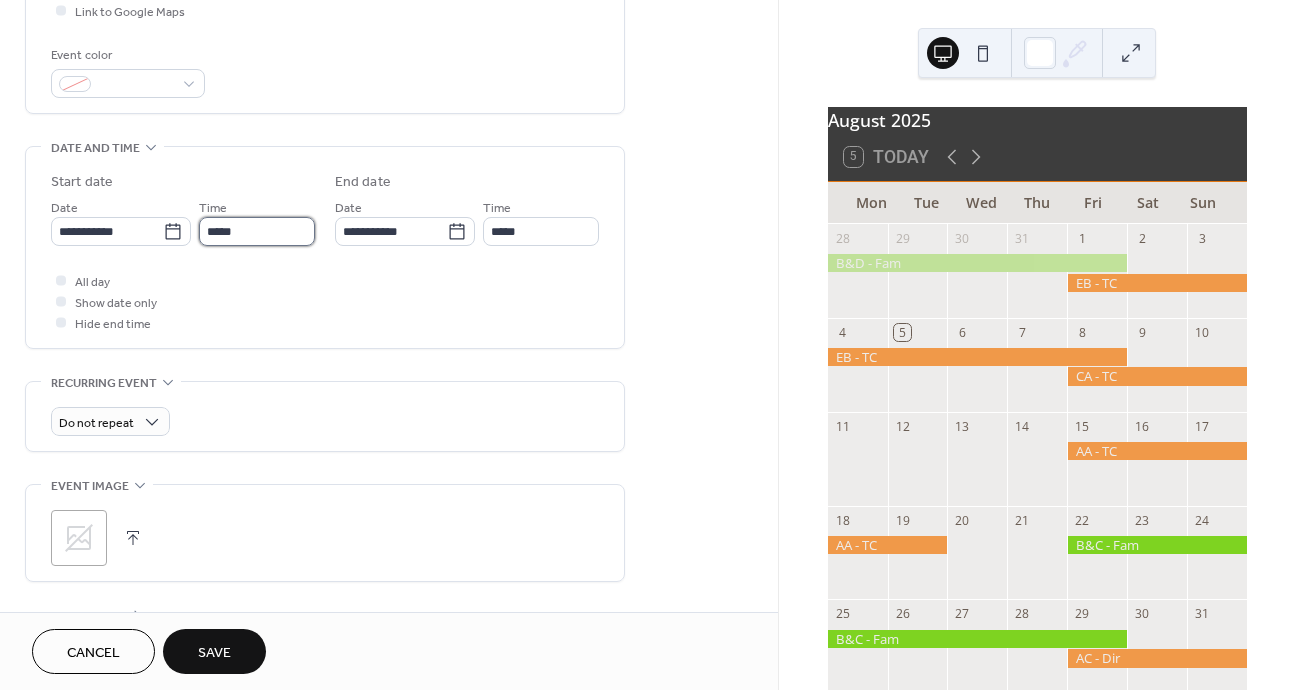 click on "*****" at bounding box center [257, 231] 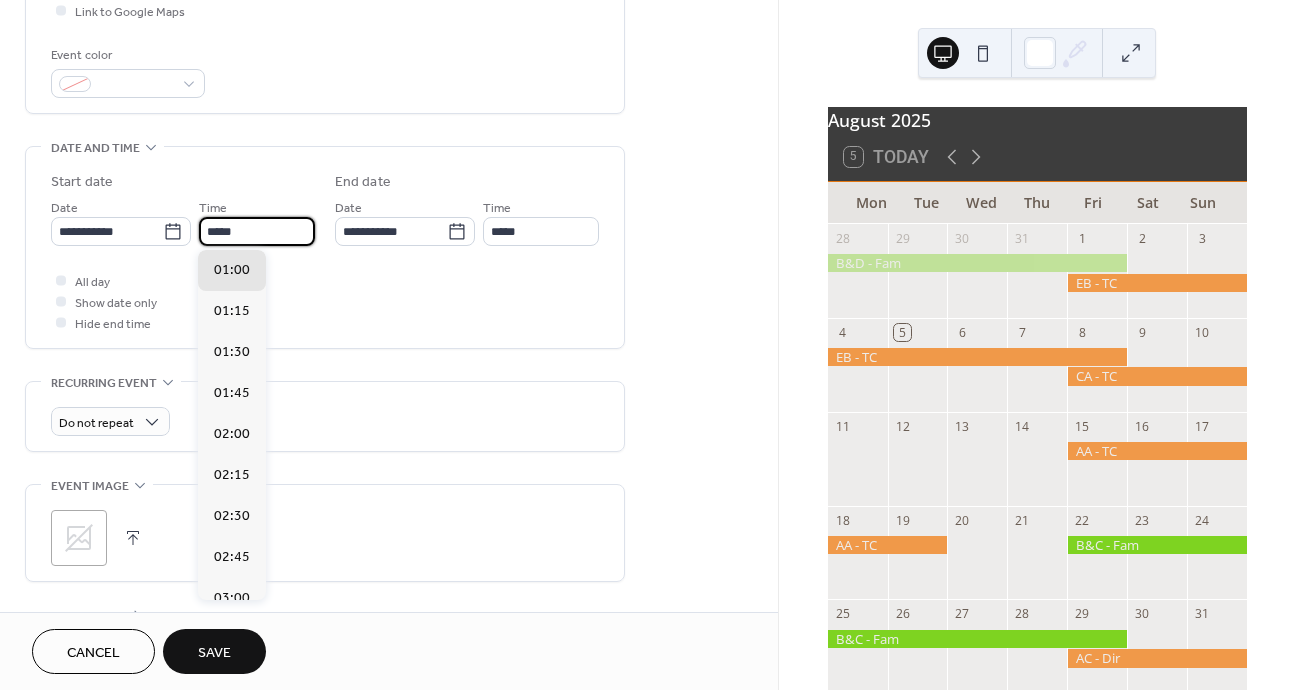 scroll, scrollTop: 2460, scrollLeft: 0, axis: vertical 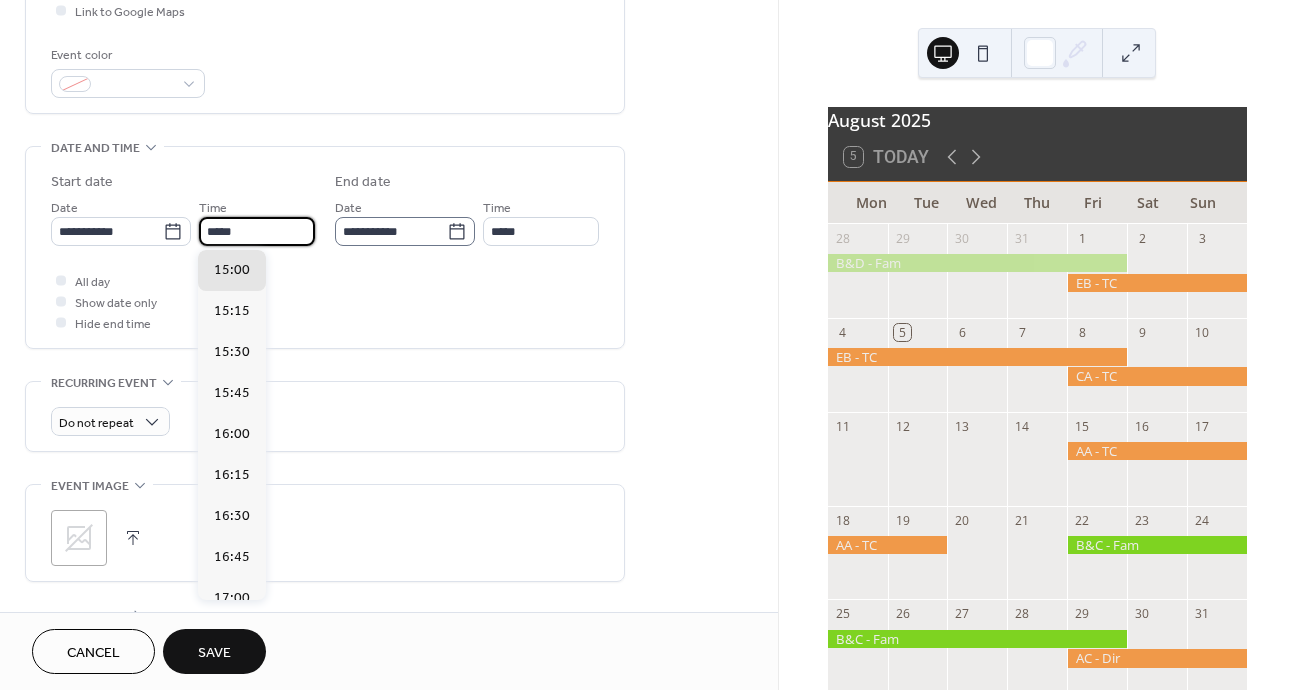 type on "*****" 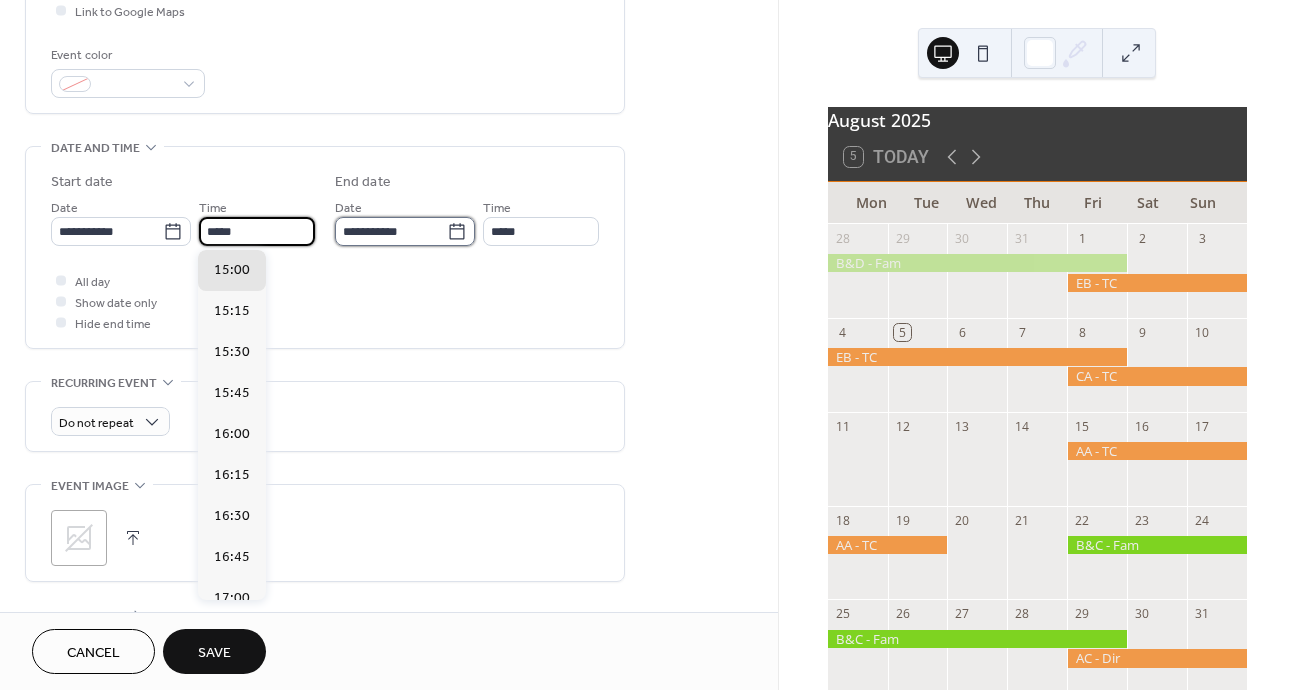 click on "**********" at bounding box center (391, 231) 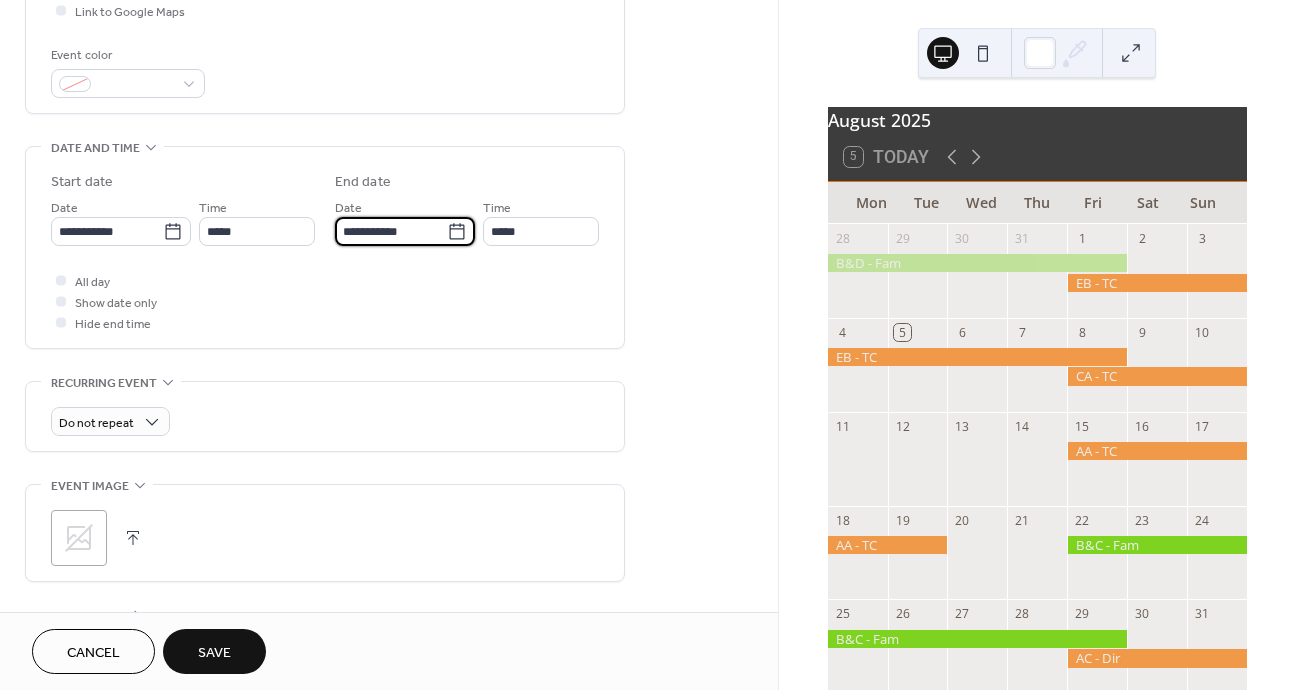 type on "*****" 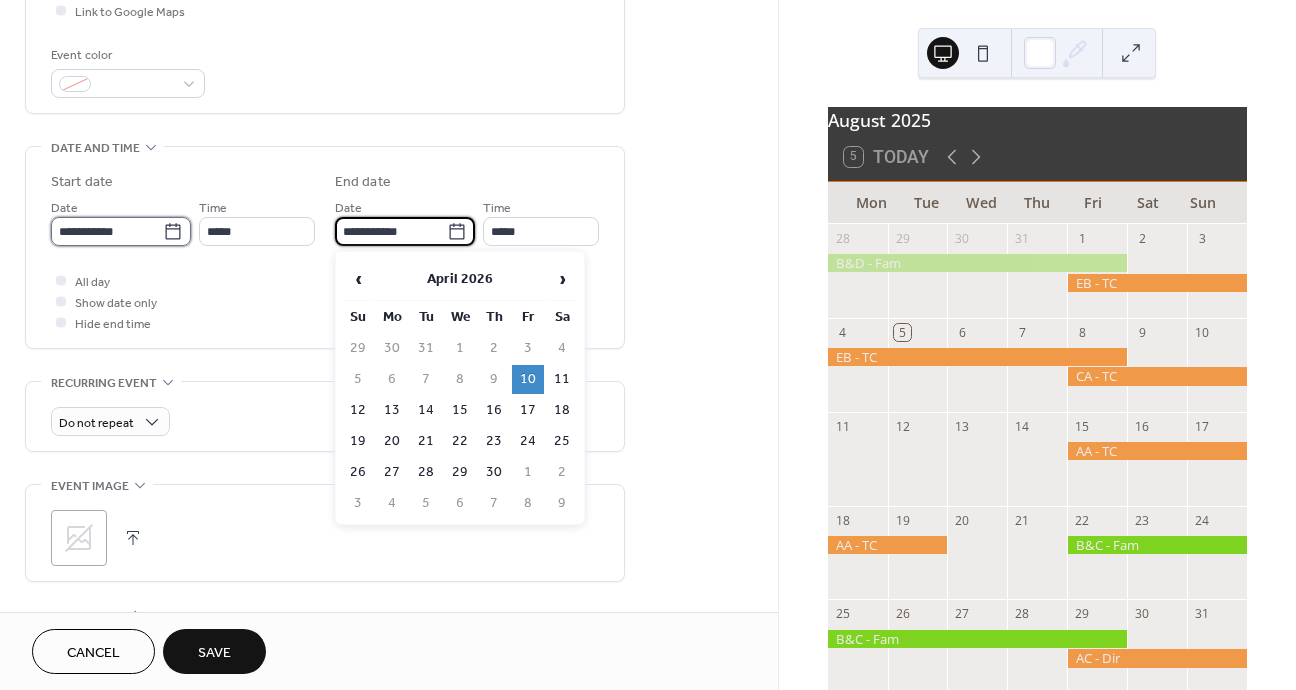 click on "**********" at bounding box center (107, 231) 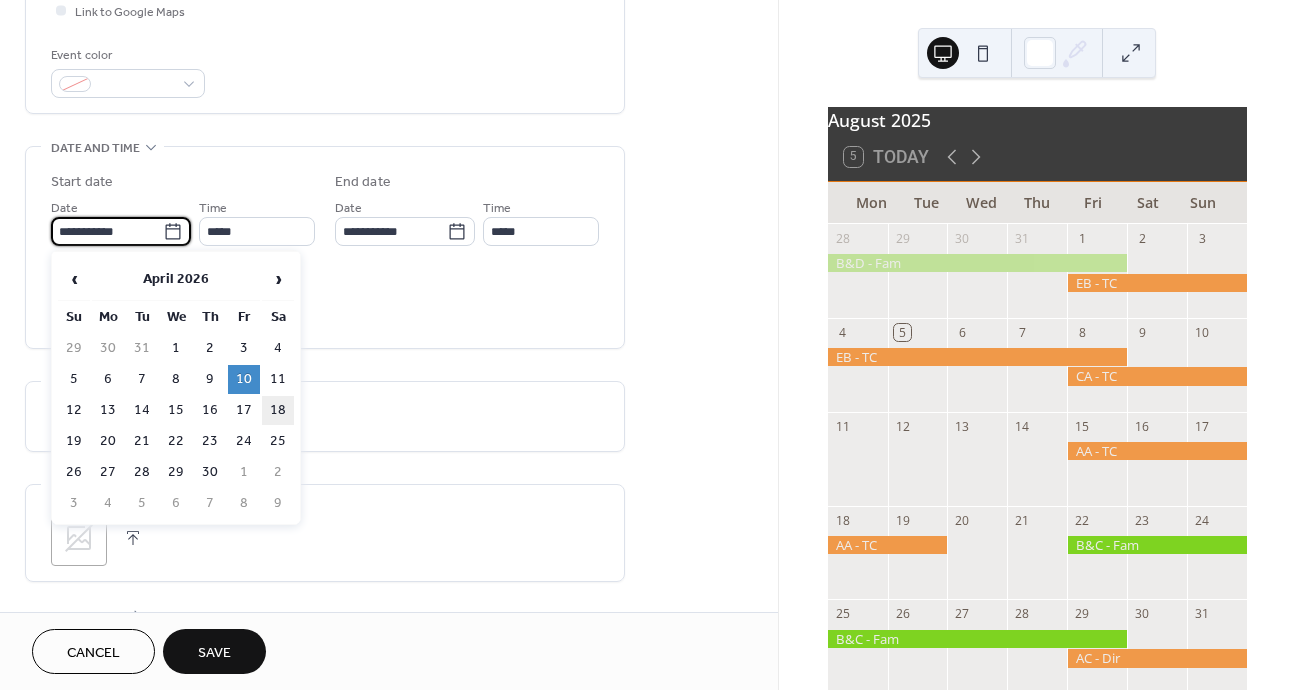 click on "18" at bounding box center (278, 410) 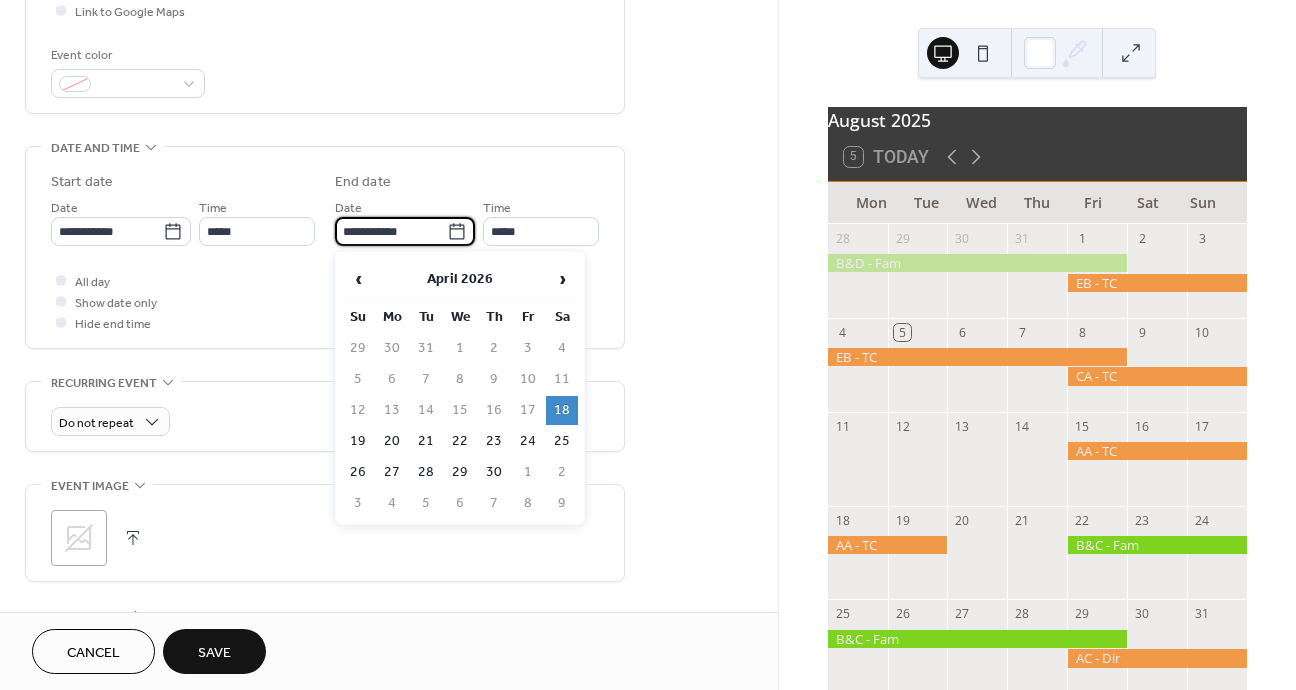 click on "**********" at bounding box center [391, 231] 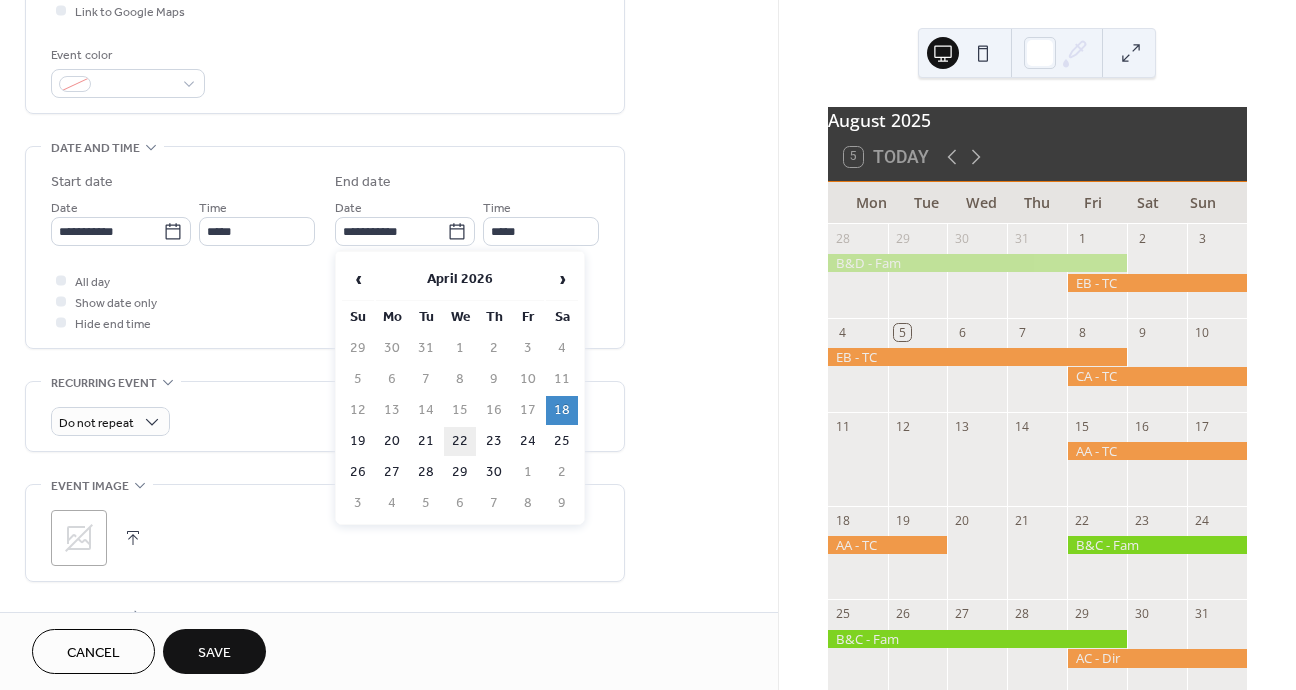 click on "22" at bounding box center [460, 441] 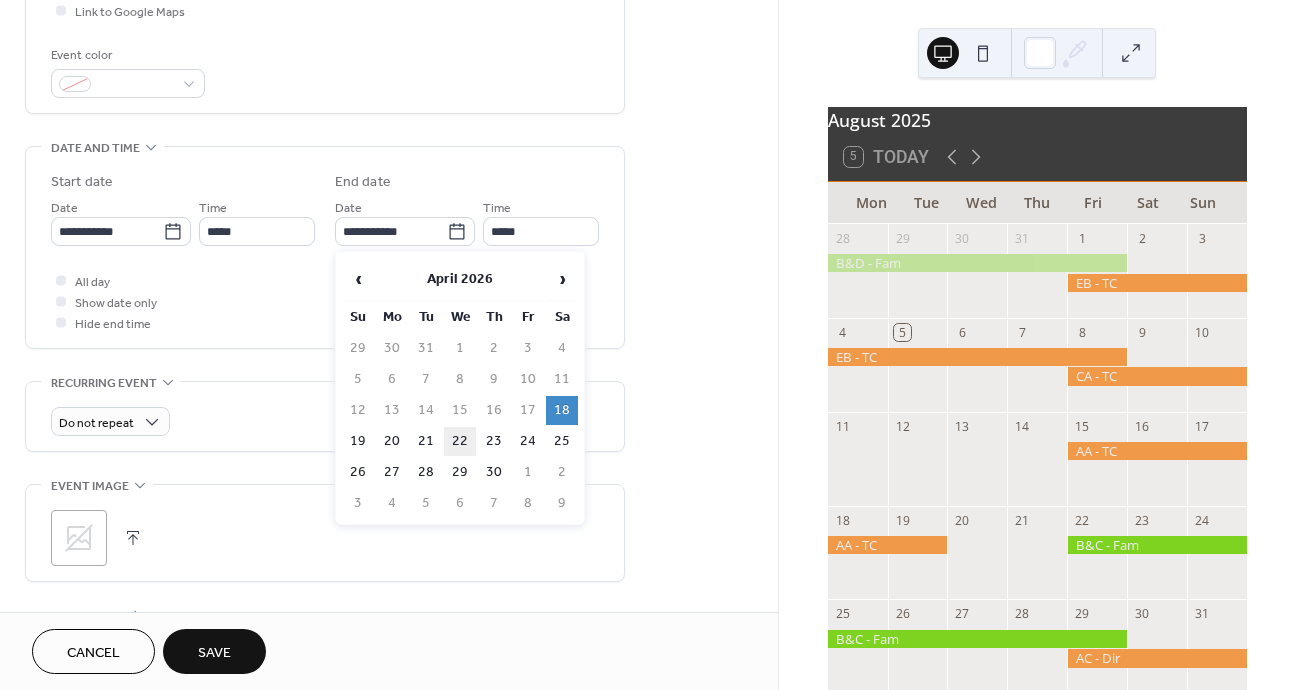 type on "**********" 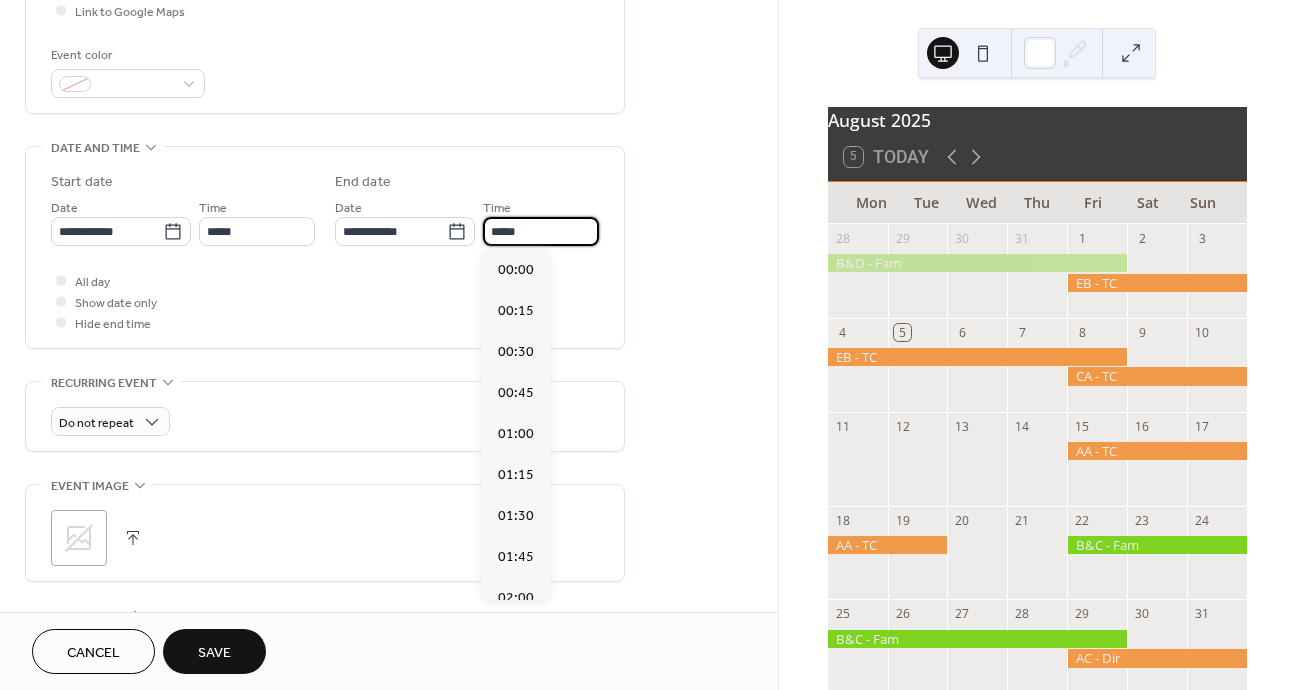 click on "*****" at bounding box center [541, 231] 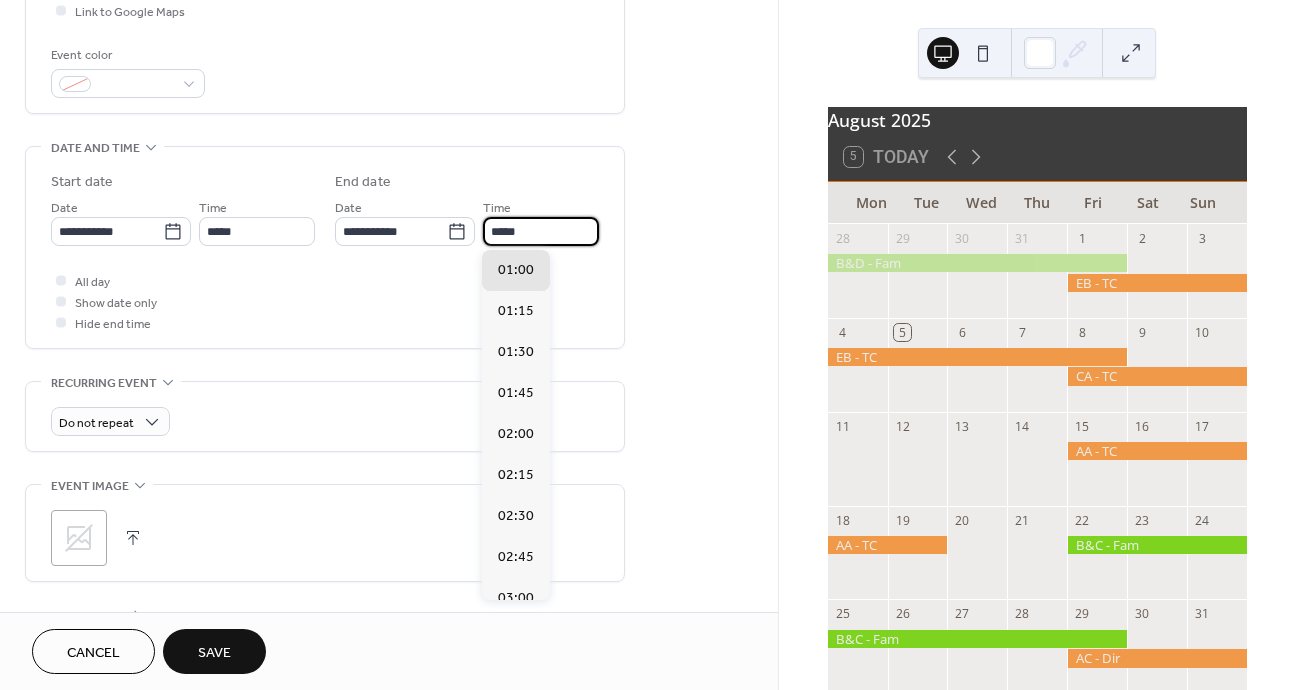 scroll, scrollTop: 1640, scrollLeft: 0, axis: vertical 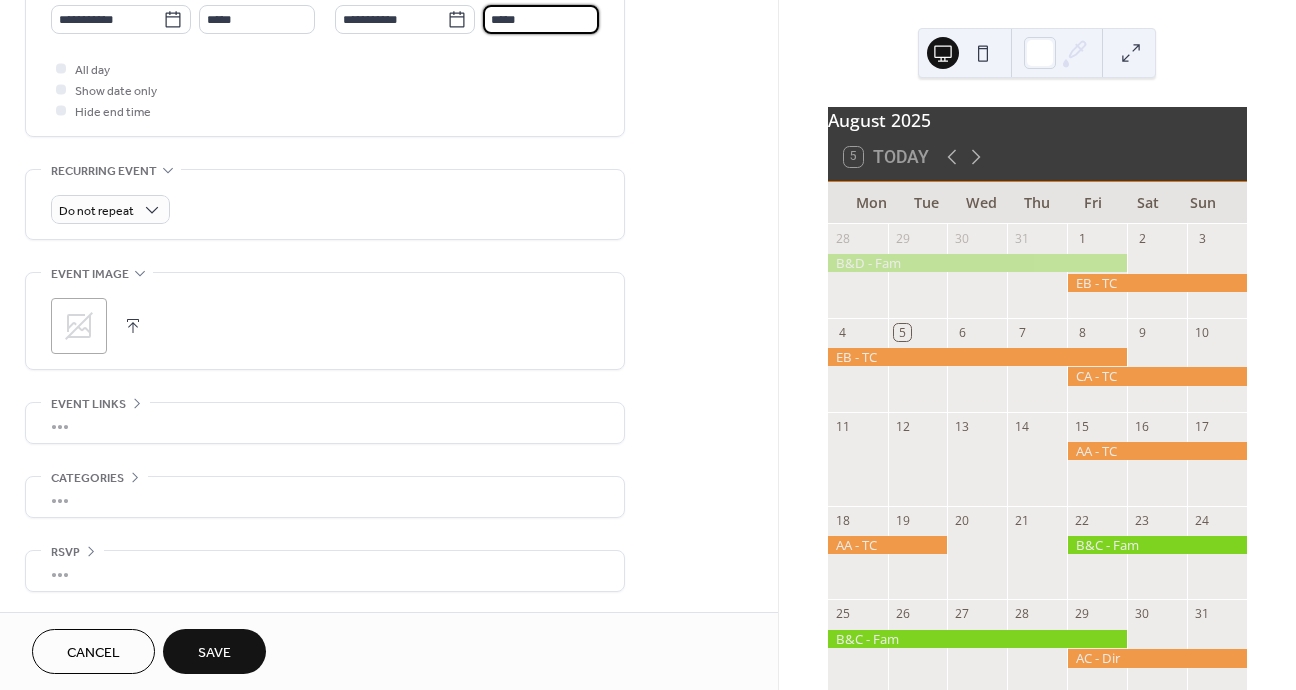 type on "*****" 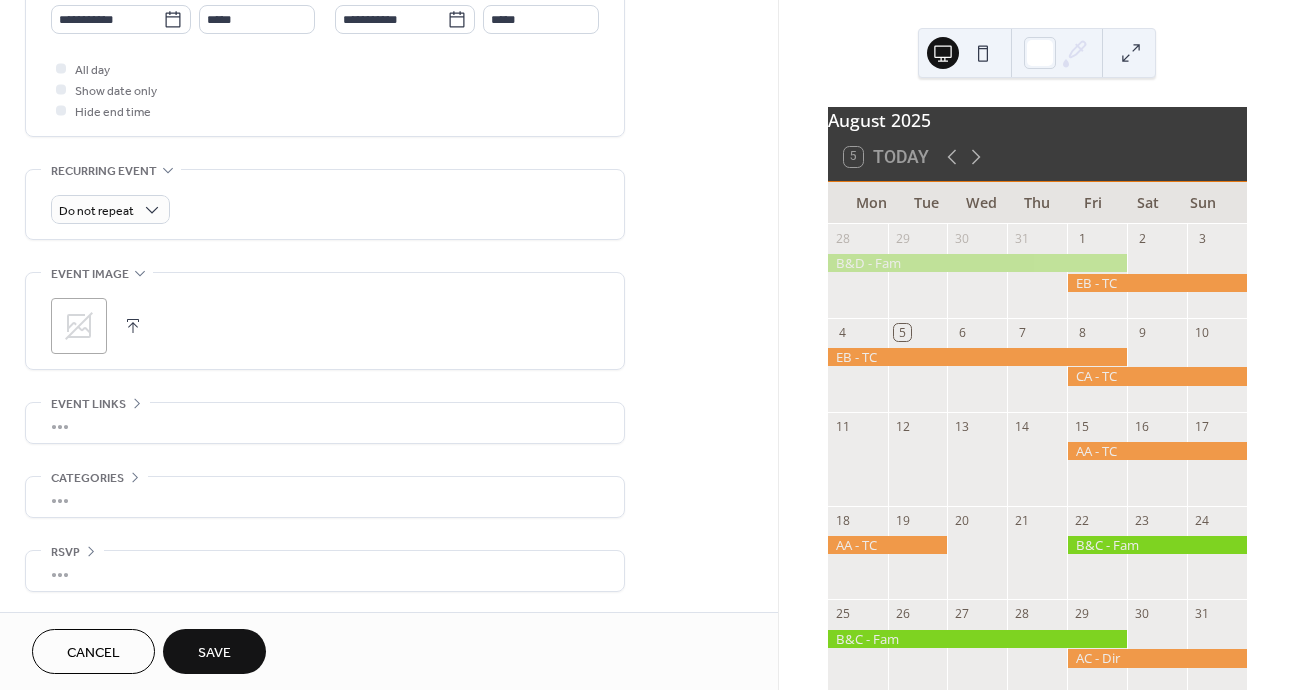 click on "Save" at bounding box center (214, 653) 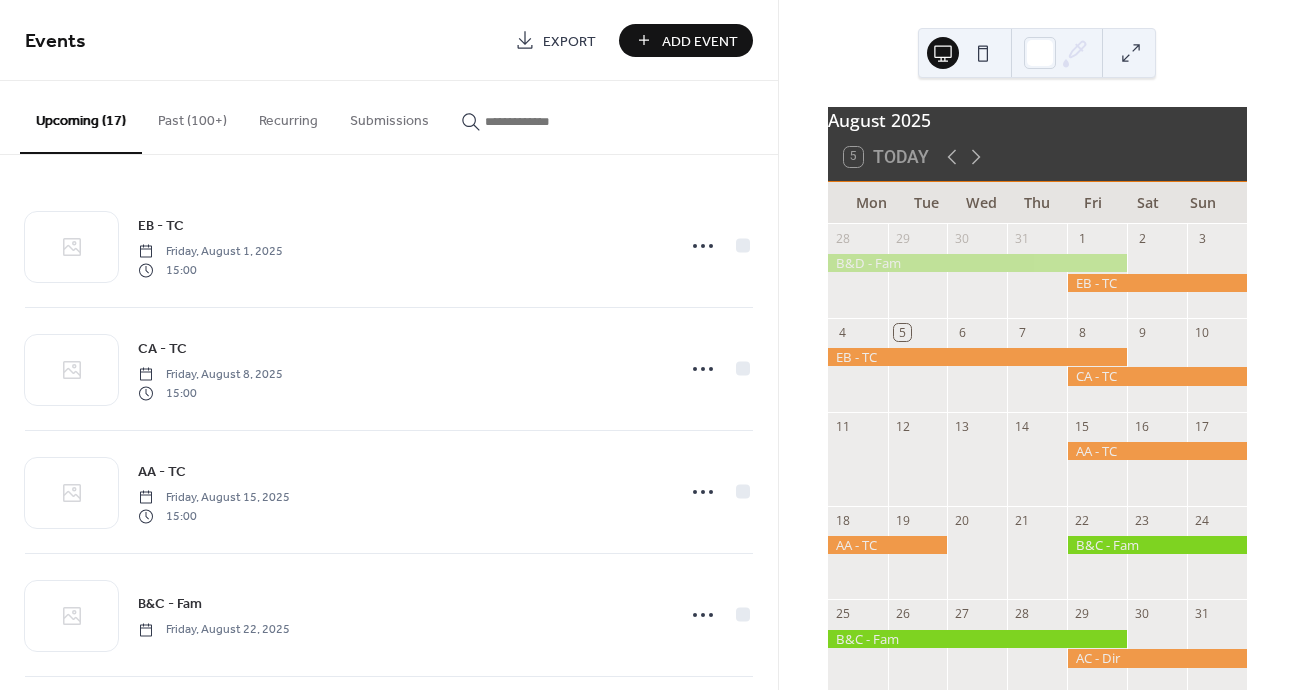 click on "Add Event" at bounding box center [700, 41] 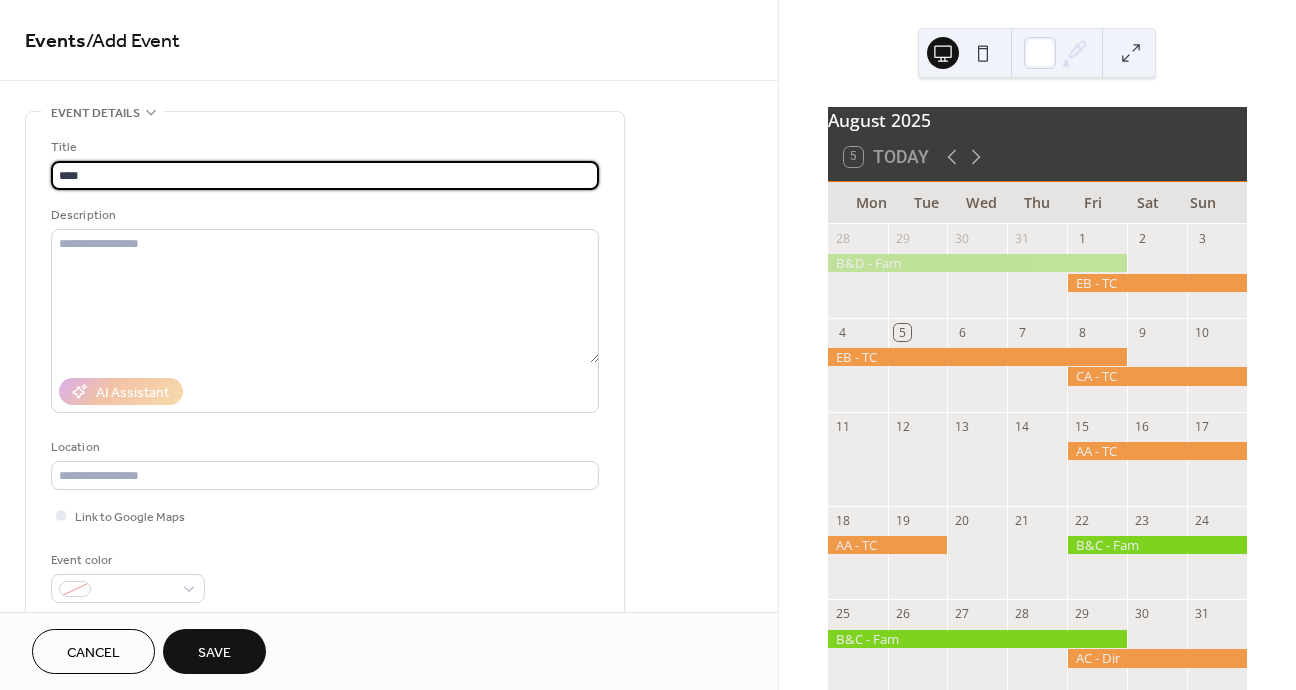 type on "***" 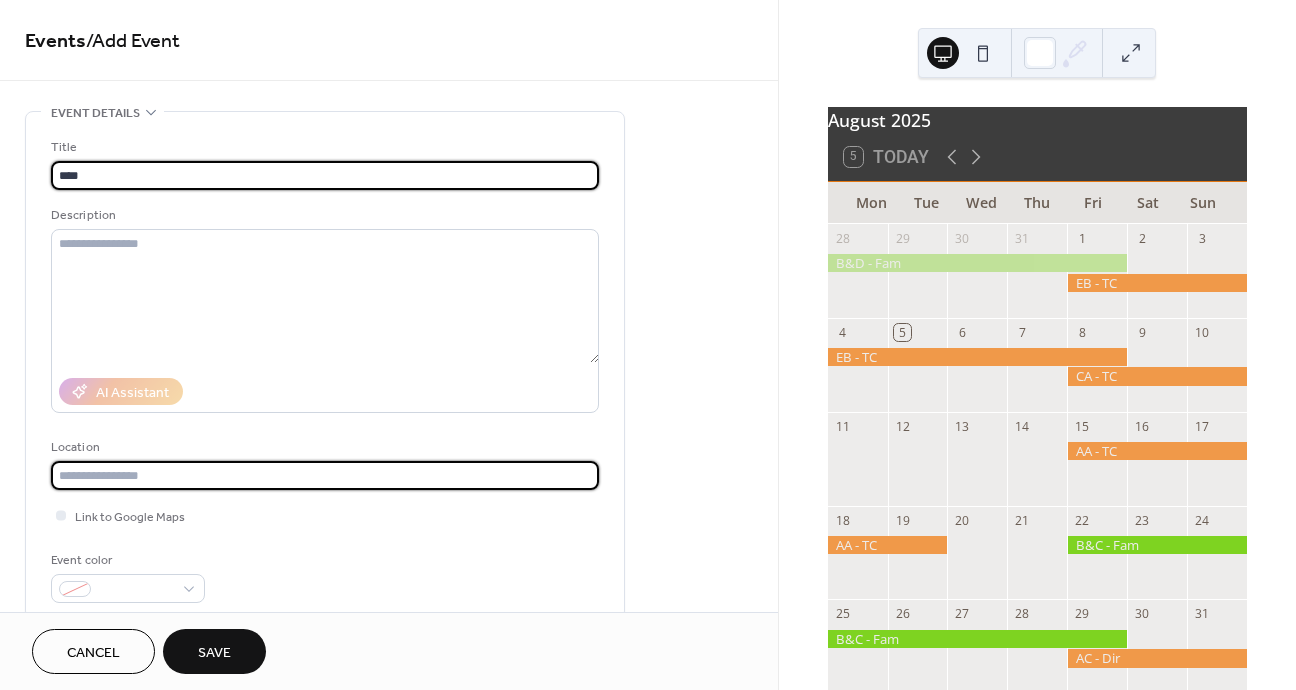 click at bounding box center [325, 475] 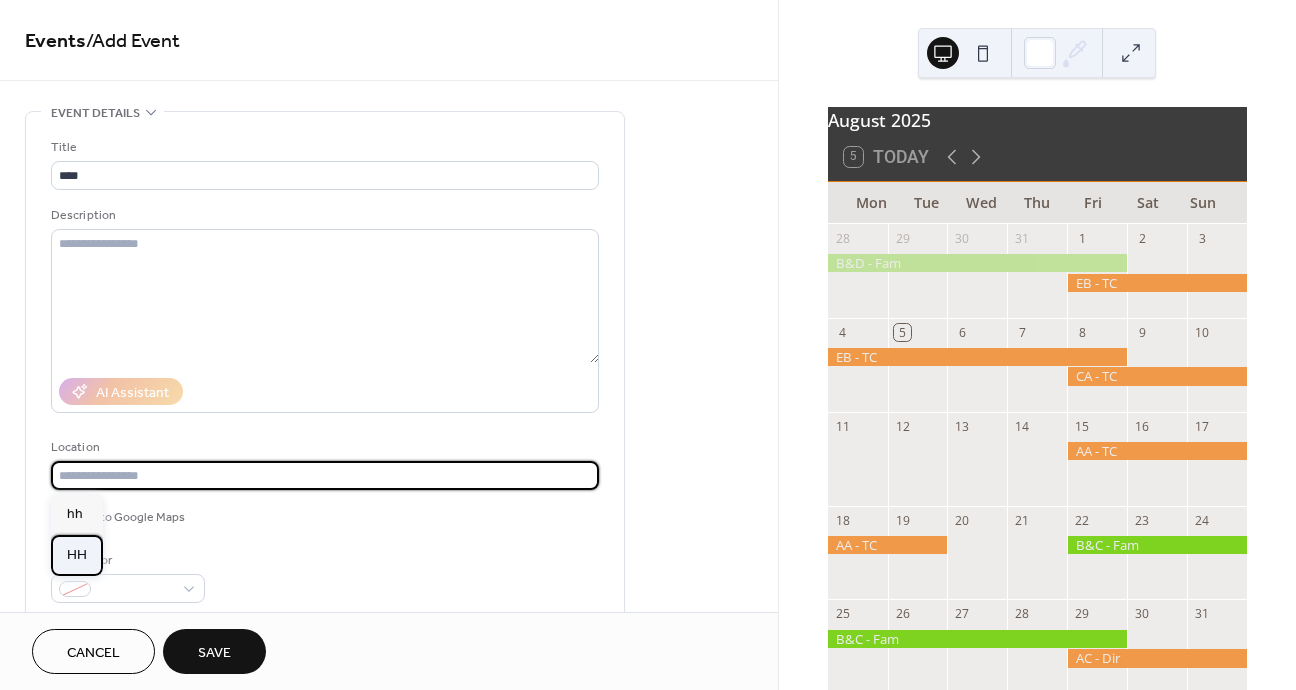 click on "HH" at bounding box center (77, 555) 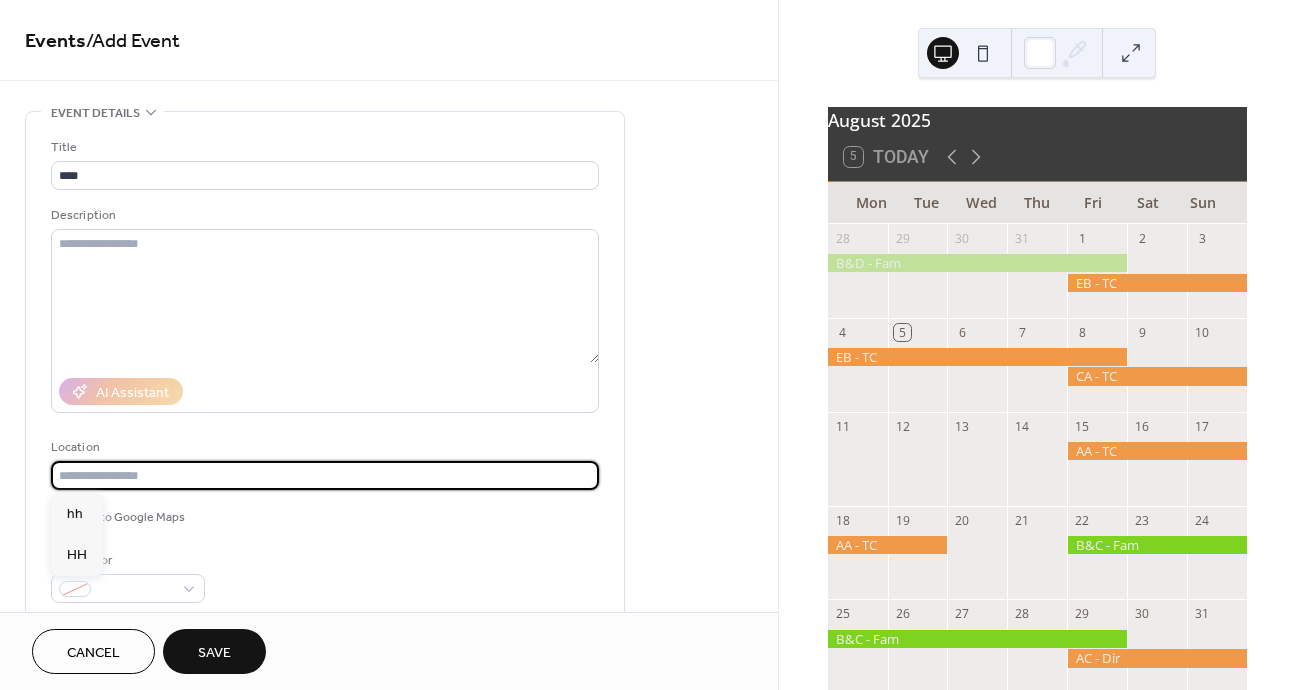 type on "**" 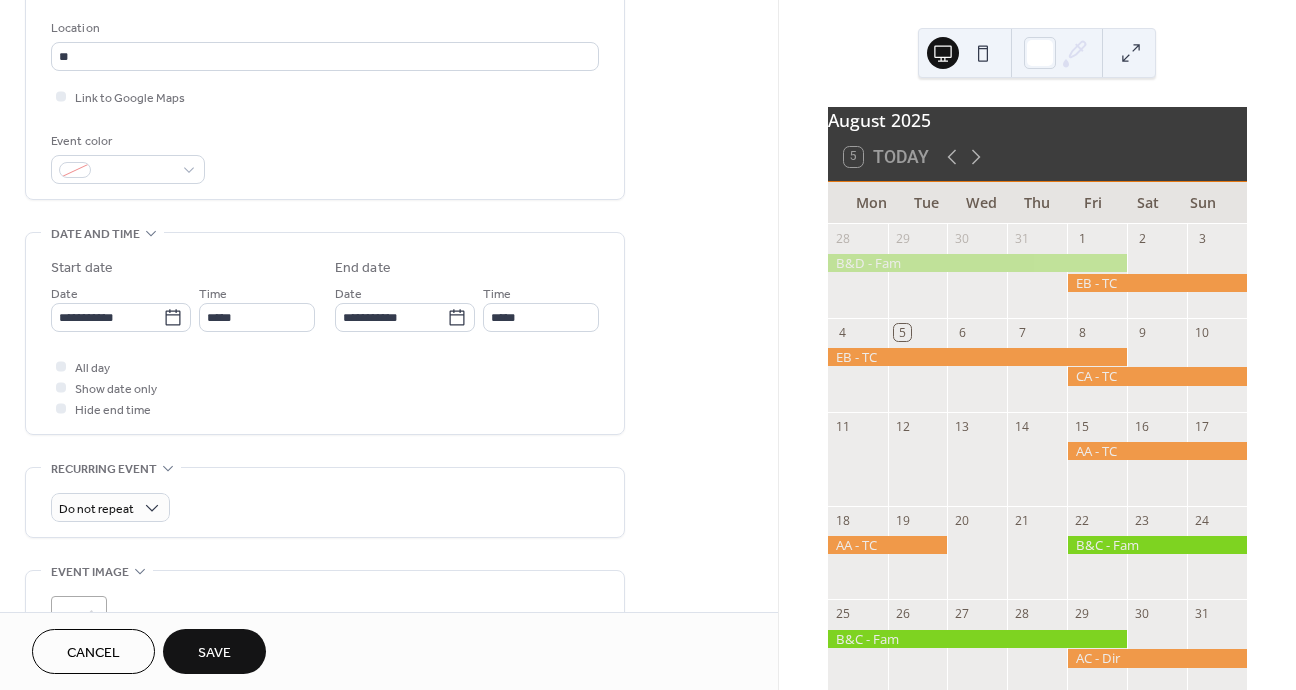 scroll, scrollTop: 426, scrollLeft: 0, axis: vertical 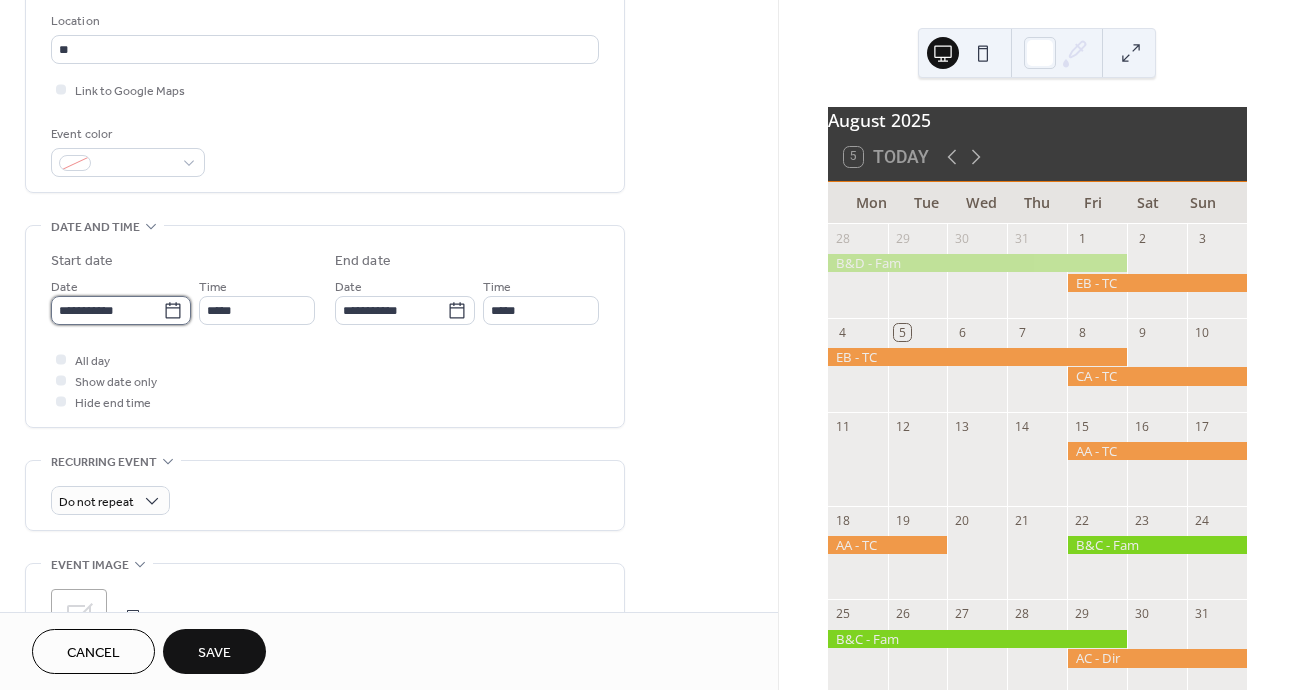 click on "**********" at bounding box center (107, 310) 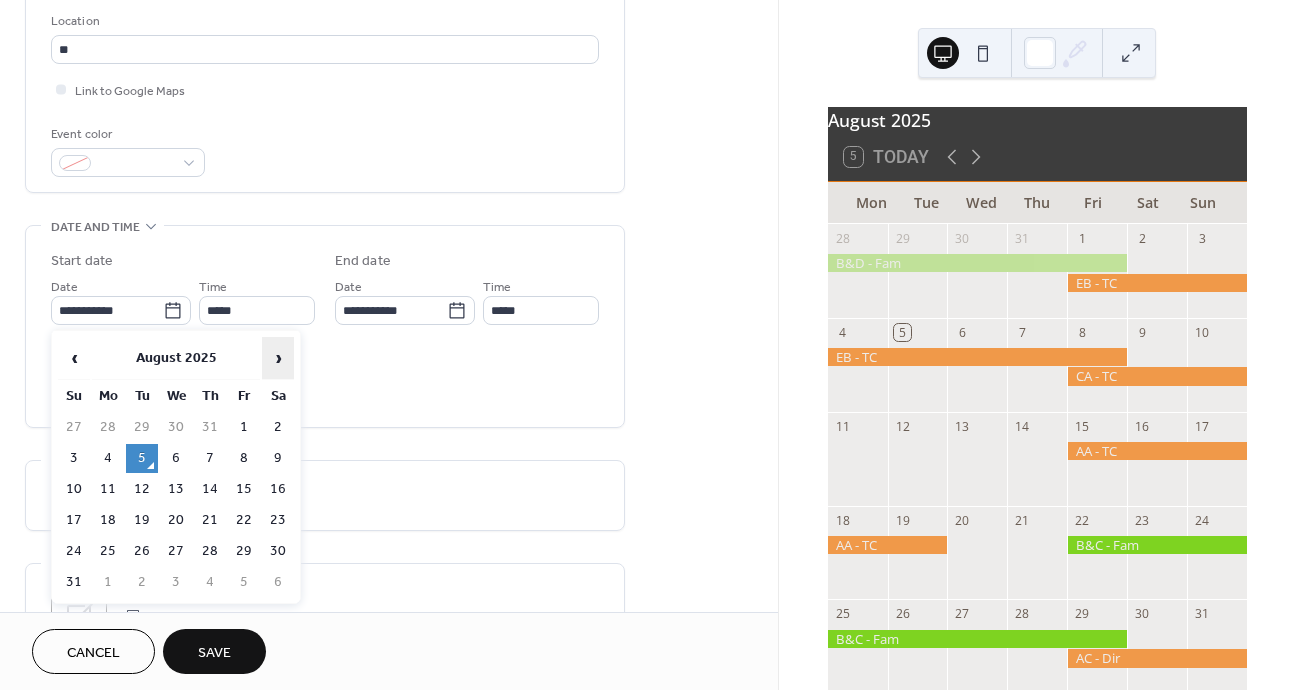 click on "›" at bounding box center [278, 358] 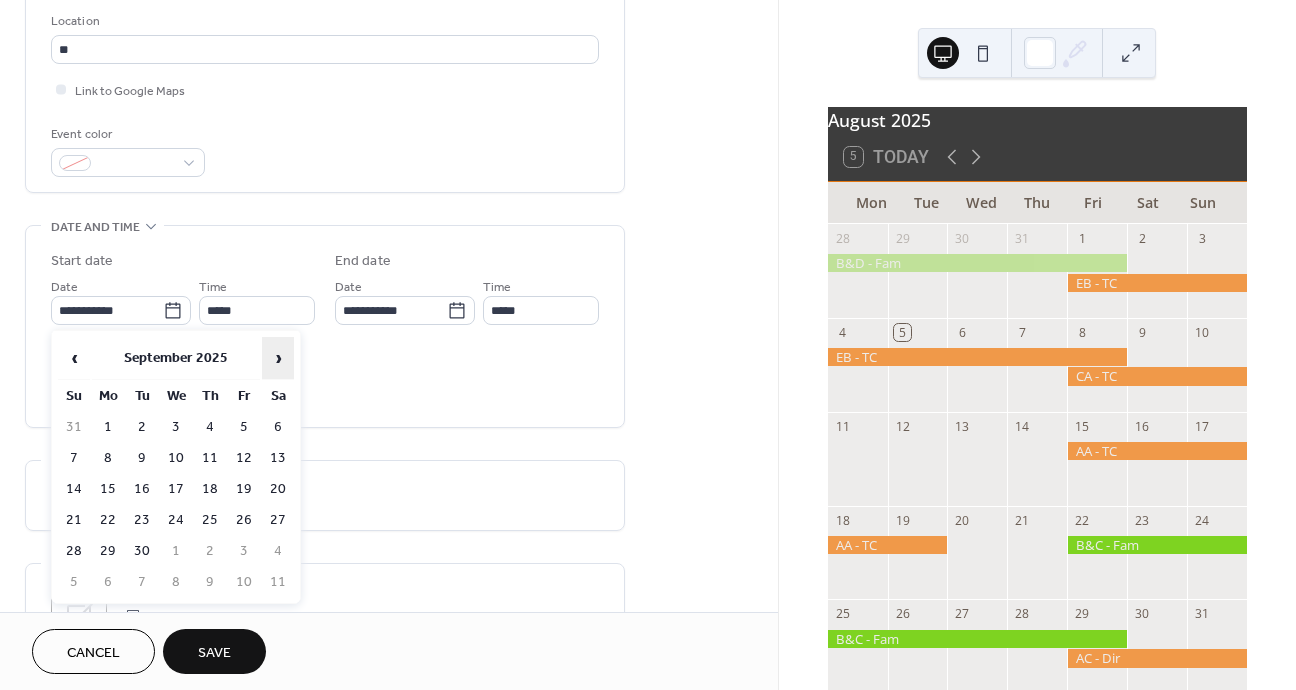 click on "›" at bounding box center (278, 358) 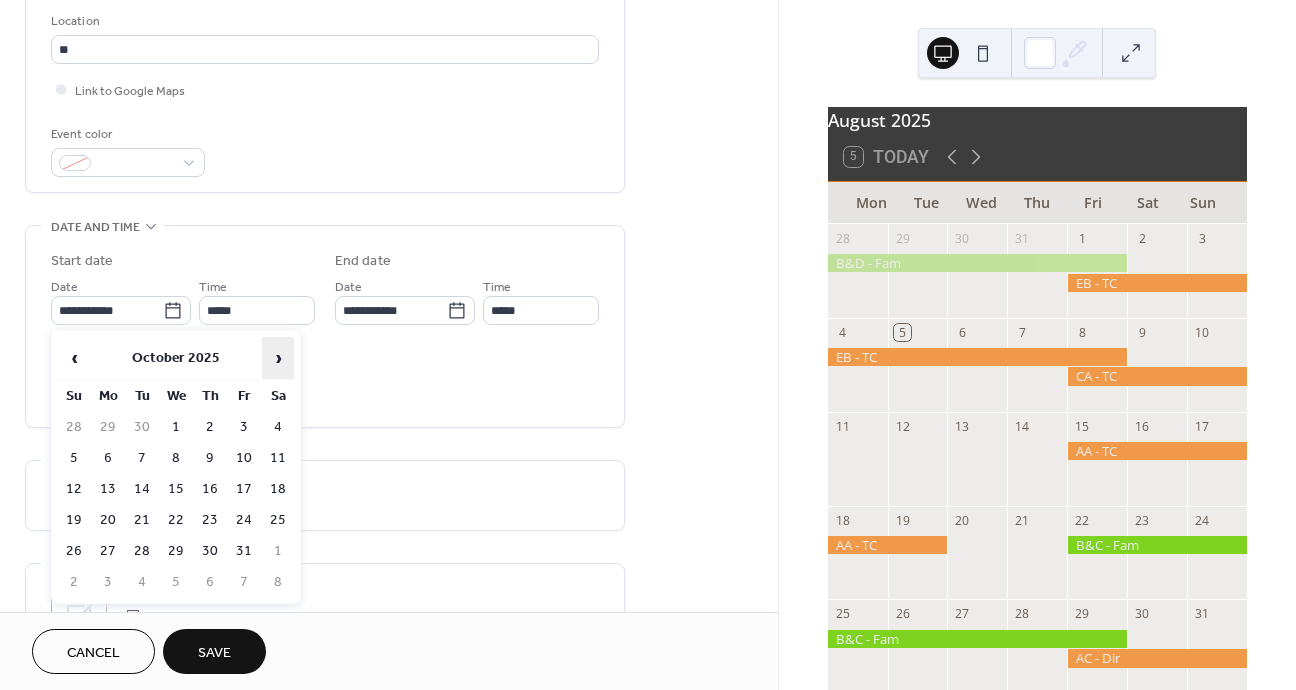 click on "›" at bounding box center [278, 358] 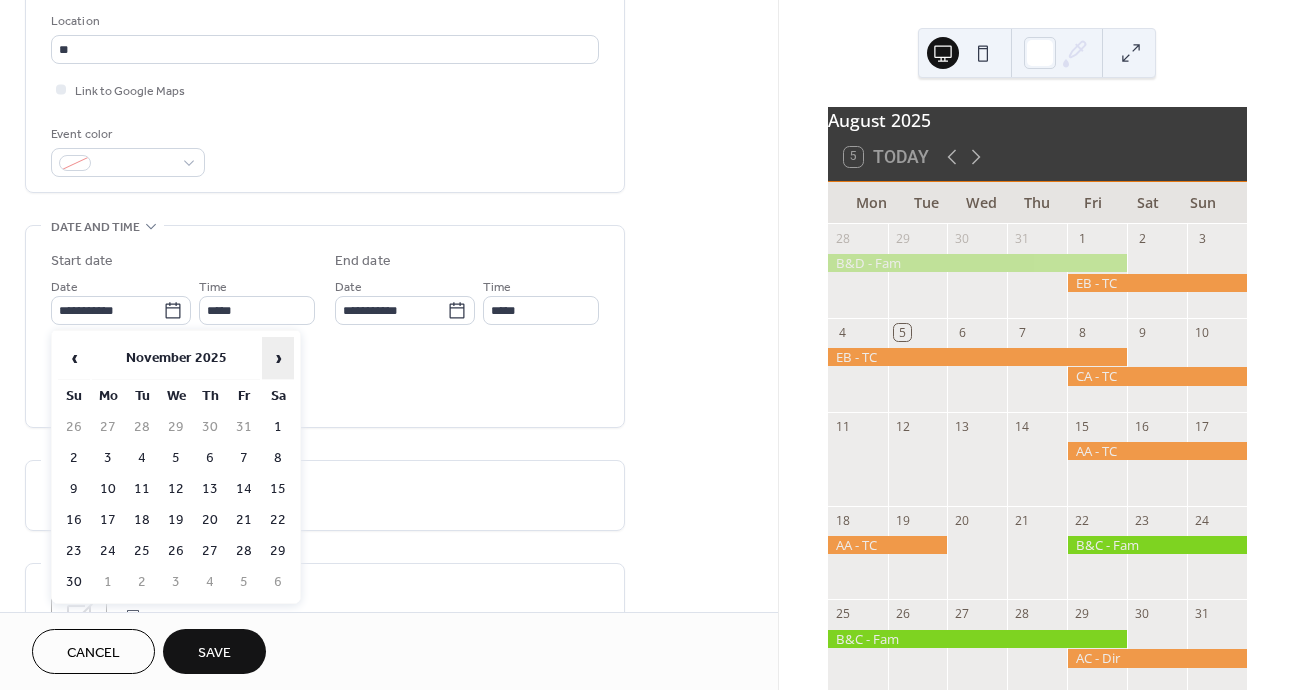 click on "›" at bounding box center [278, 358] 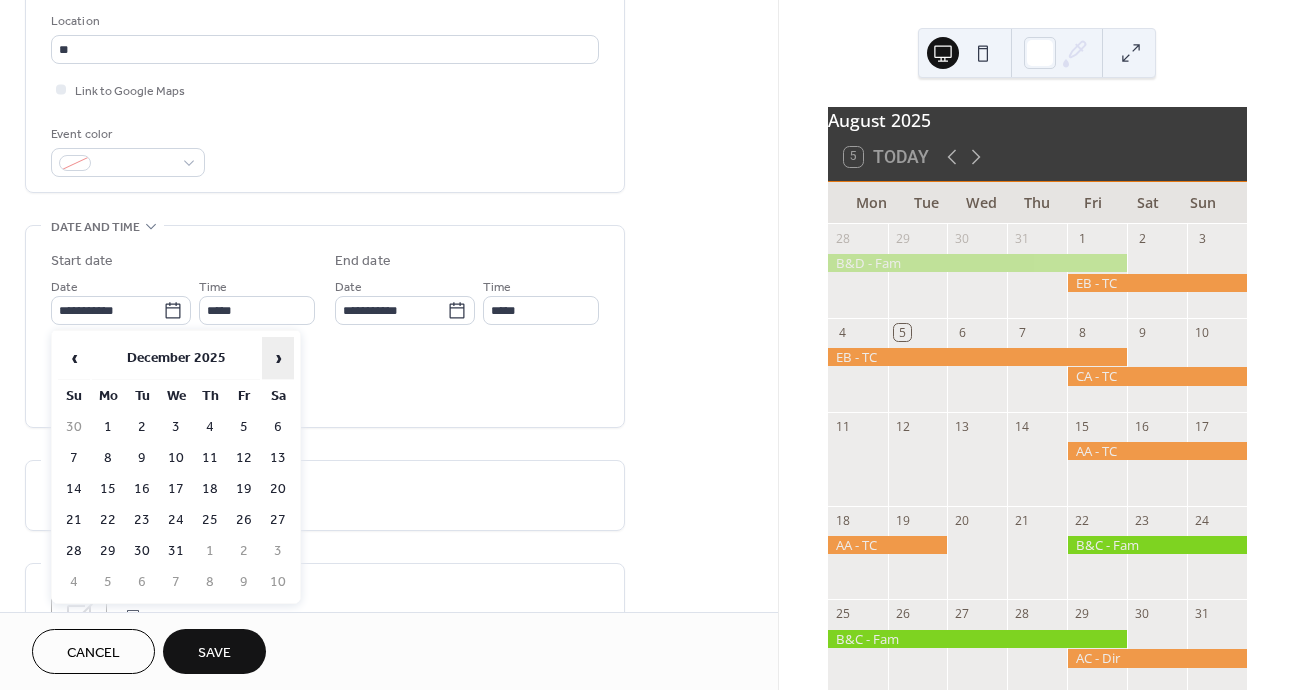 click on "›" at bounding box center [278, 358] 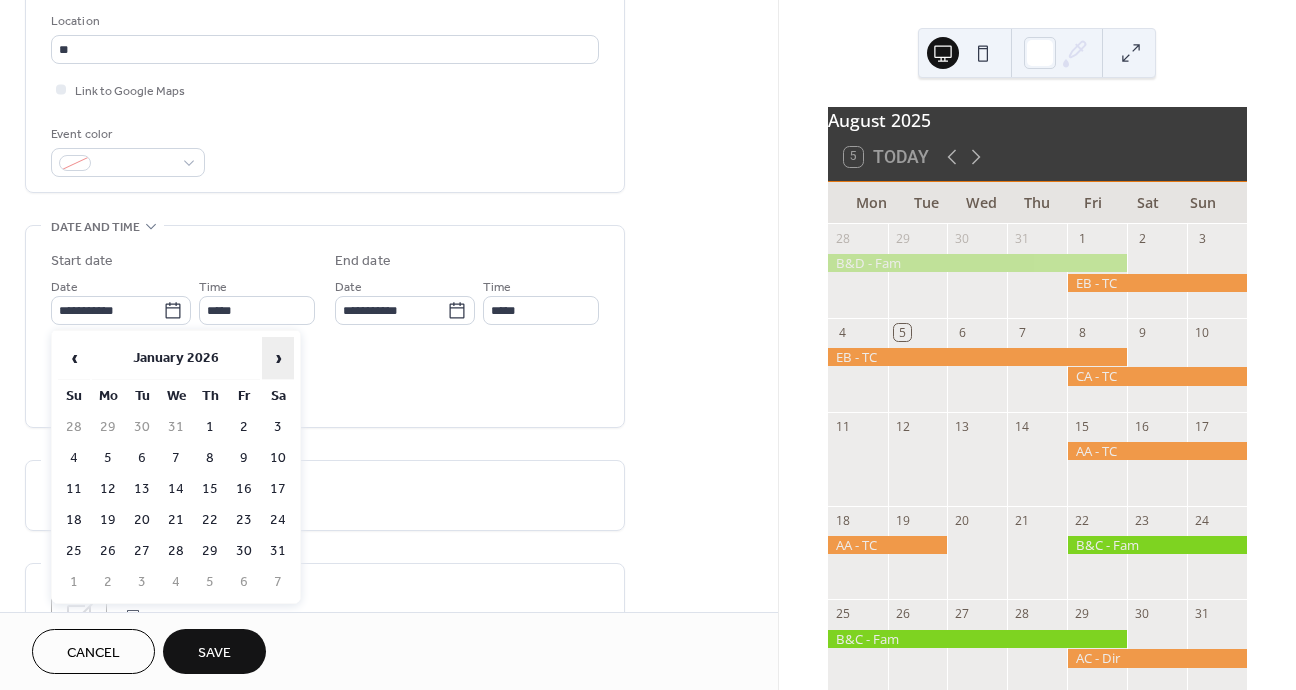 click on "›" at bounding box center [278, 358] 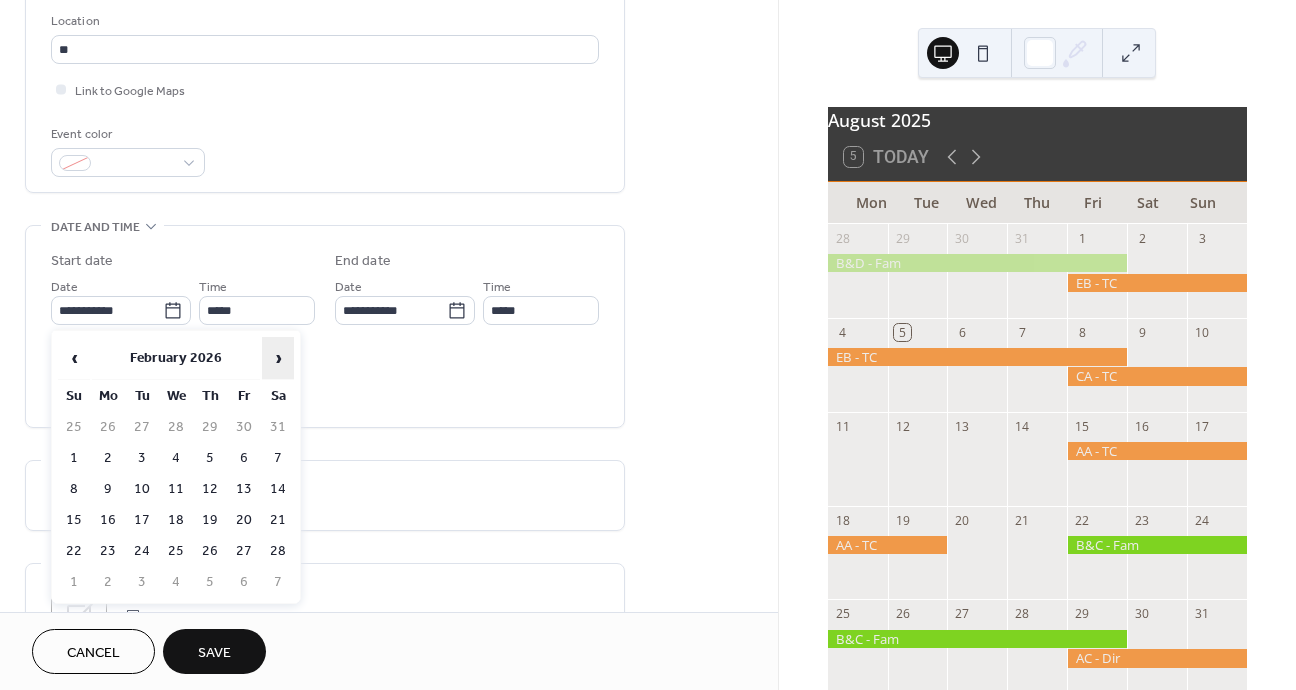 click on "›" at bounding box center (278, 358) 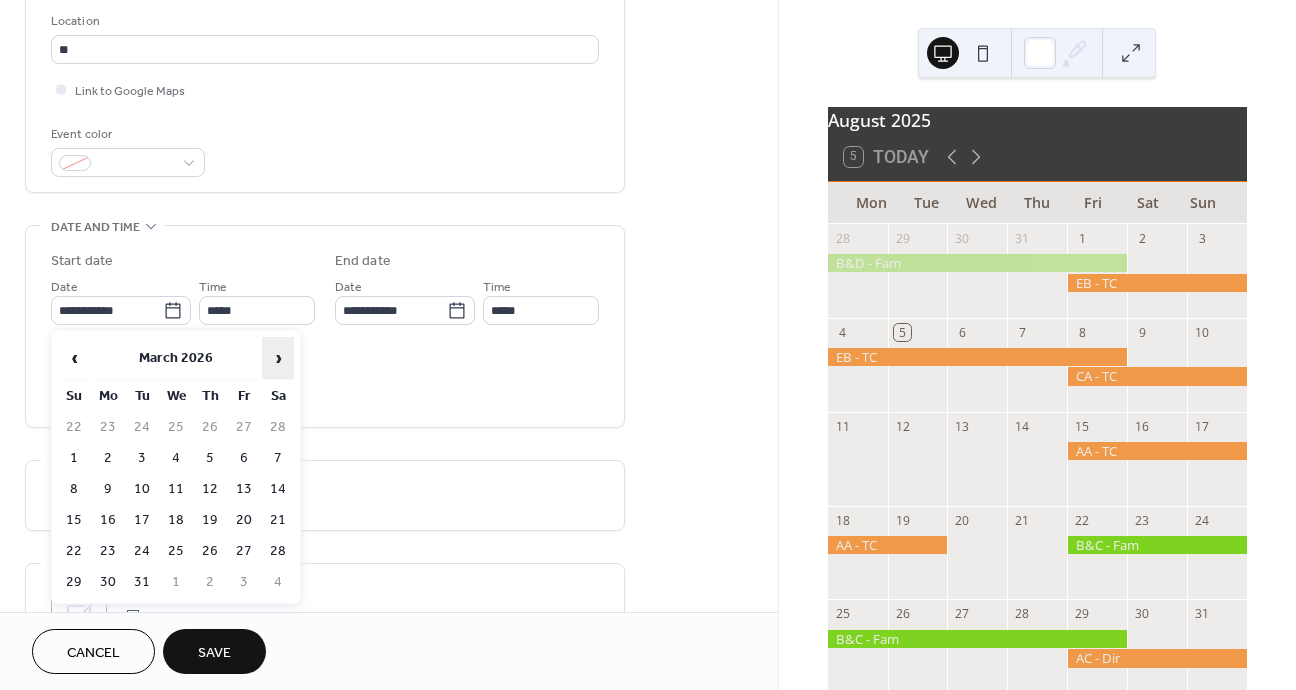 click on "›" at bounding box center [278, 358] 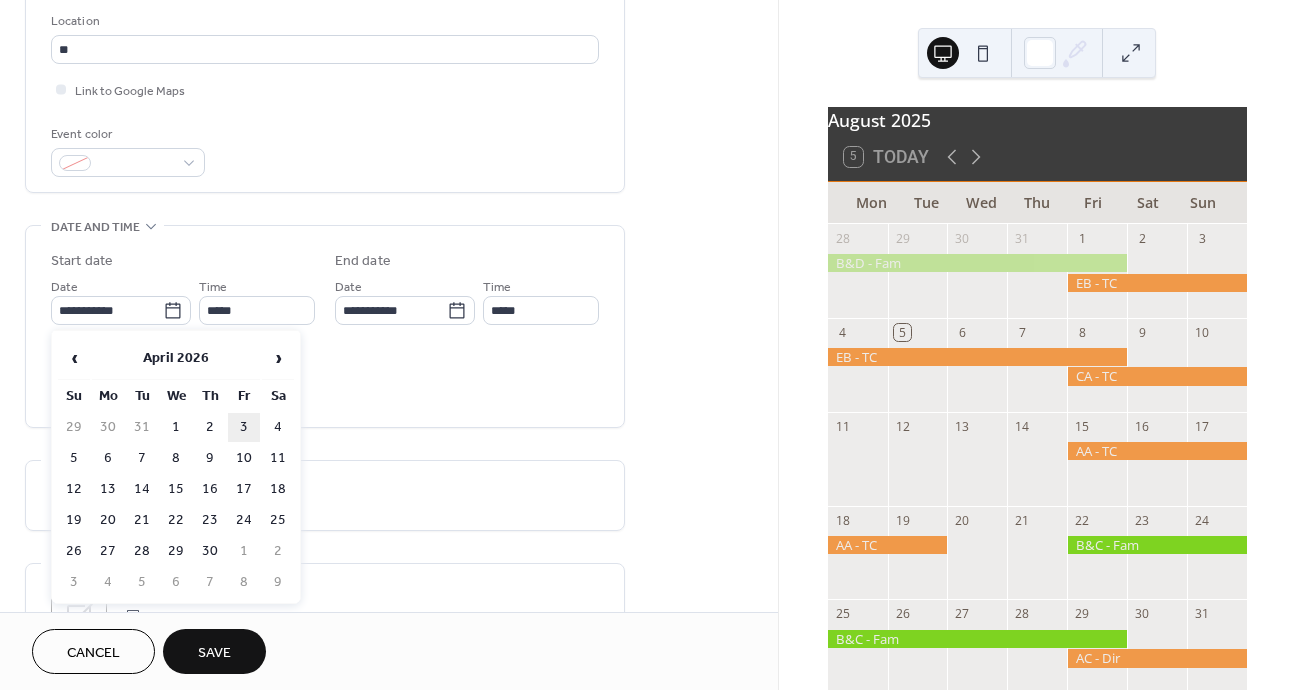 click on "3" at bounding box center [244, 427] 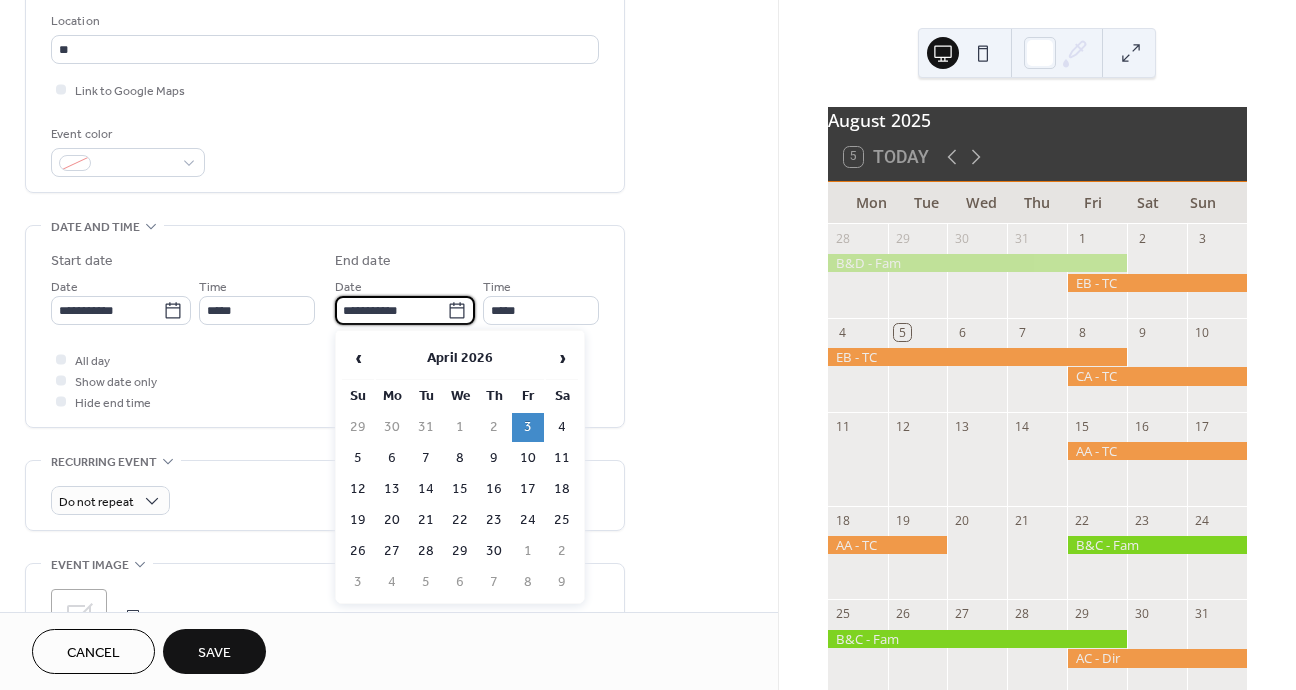 click on "**********" at bounding box center (391, 310) 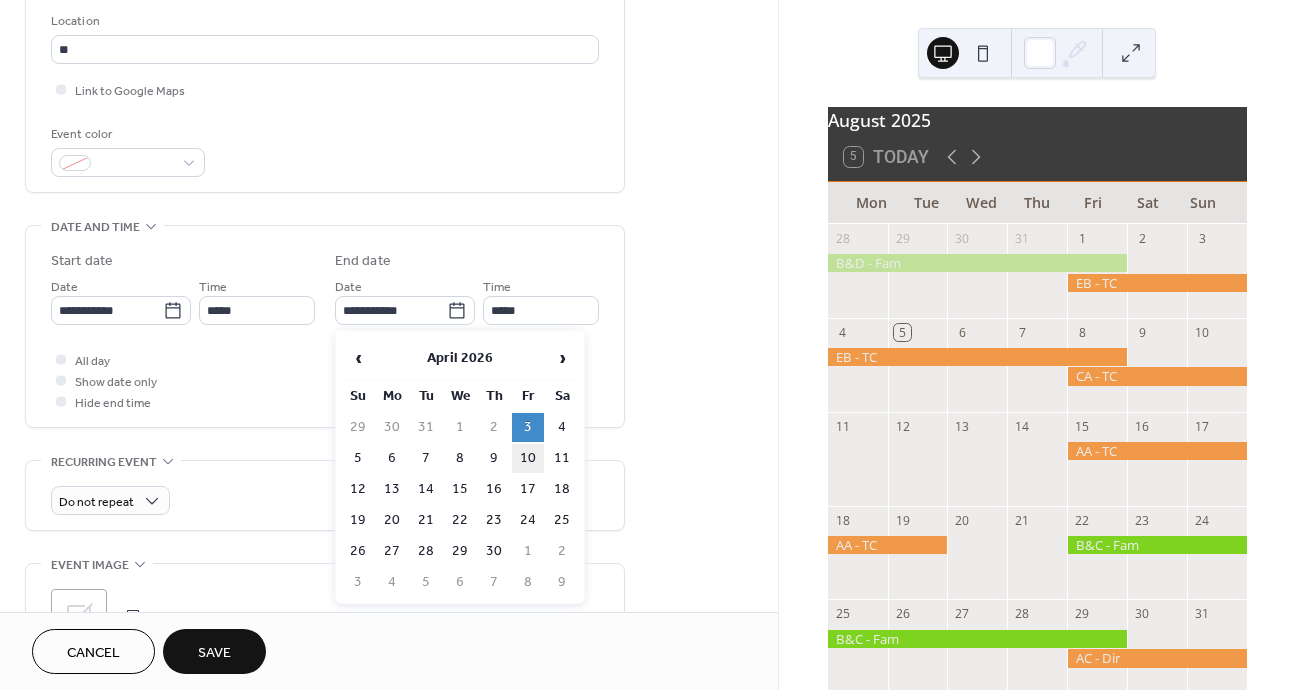 click on "10" at bounding box center (528, 458) 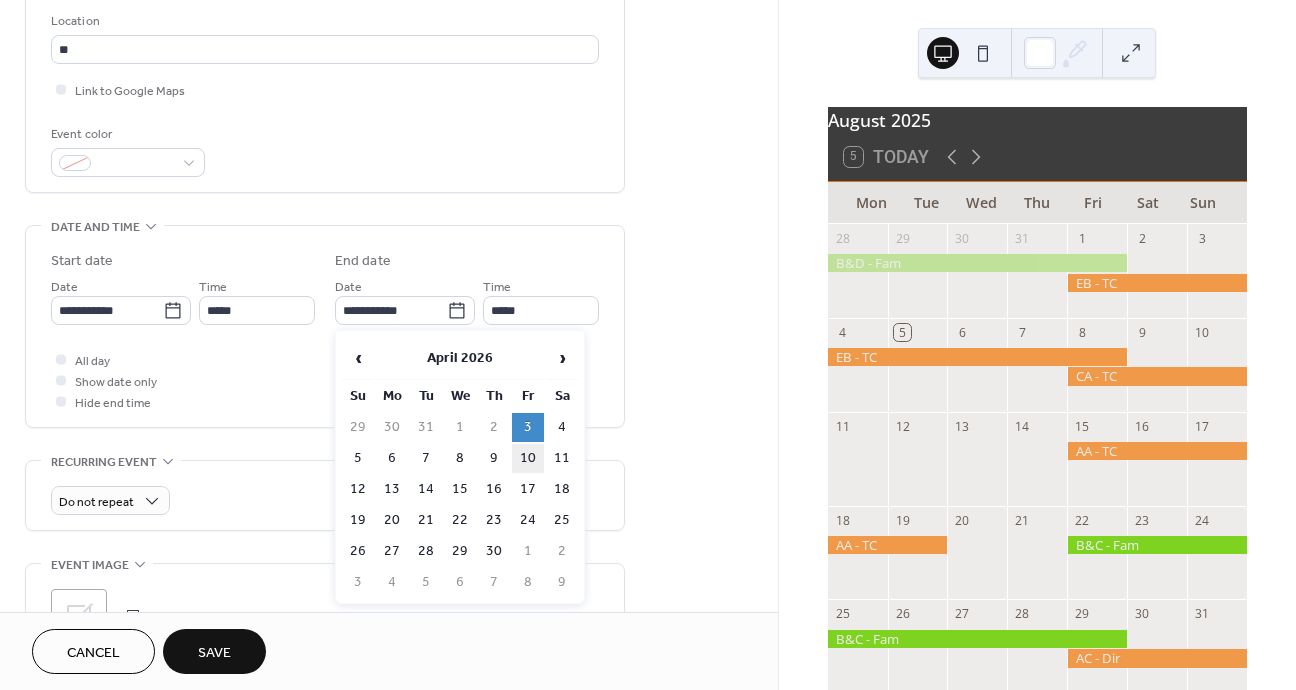 type on "**********" 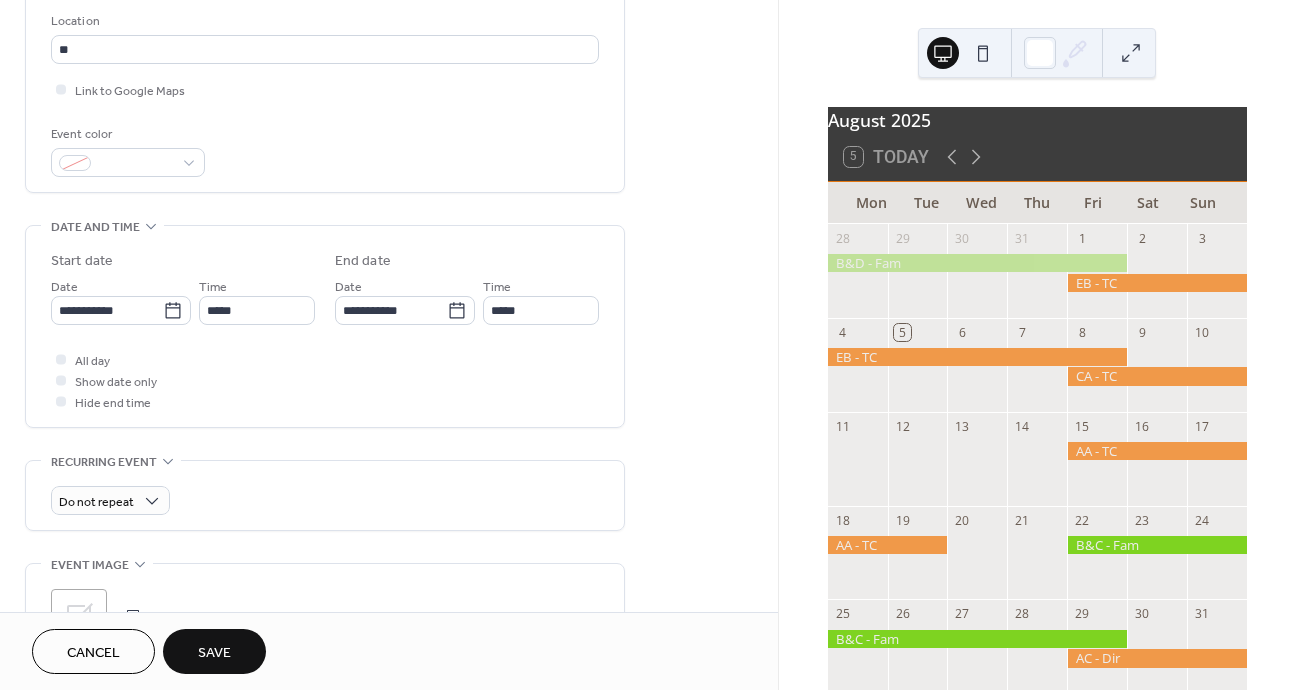 scroll, scrollTop: 15, scrollLeft: 0, axis: vertical 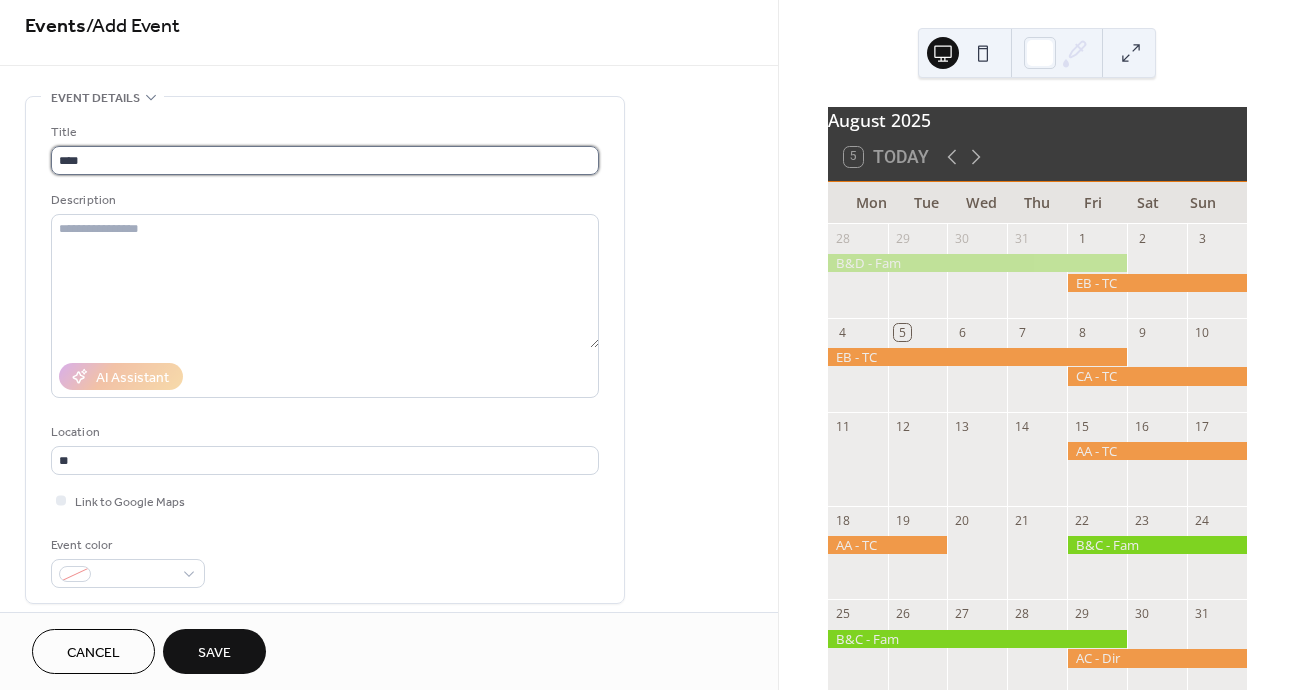 click on "***" at bounding box center [325, 160] 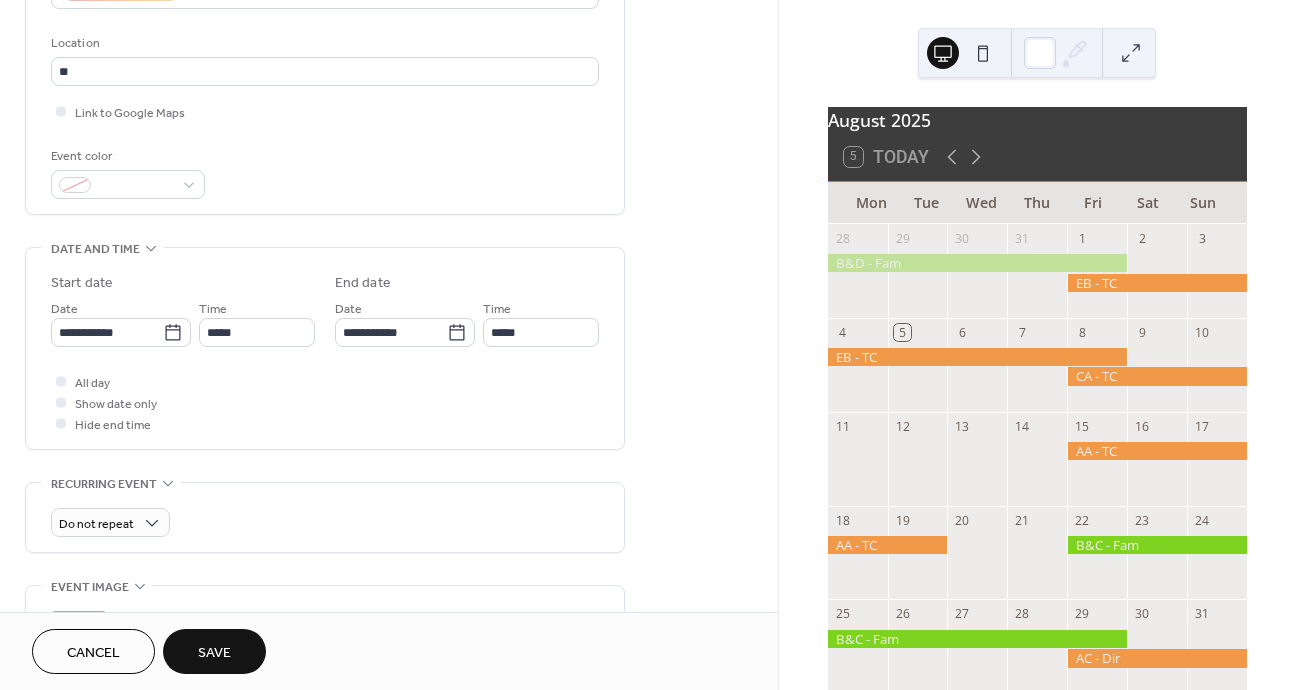 scroll, scrollTop: 385, scrollLeft: 0, axis: vertical 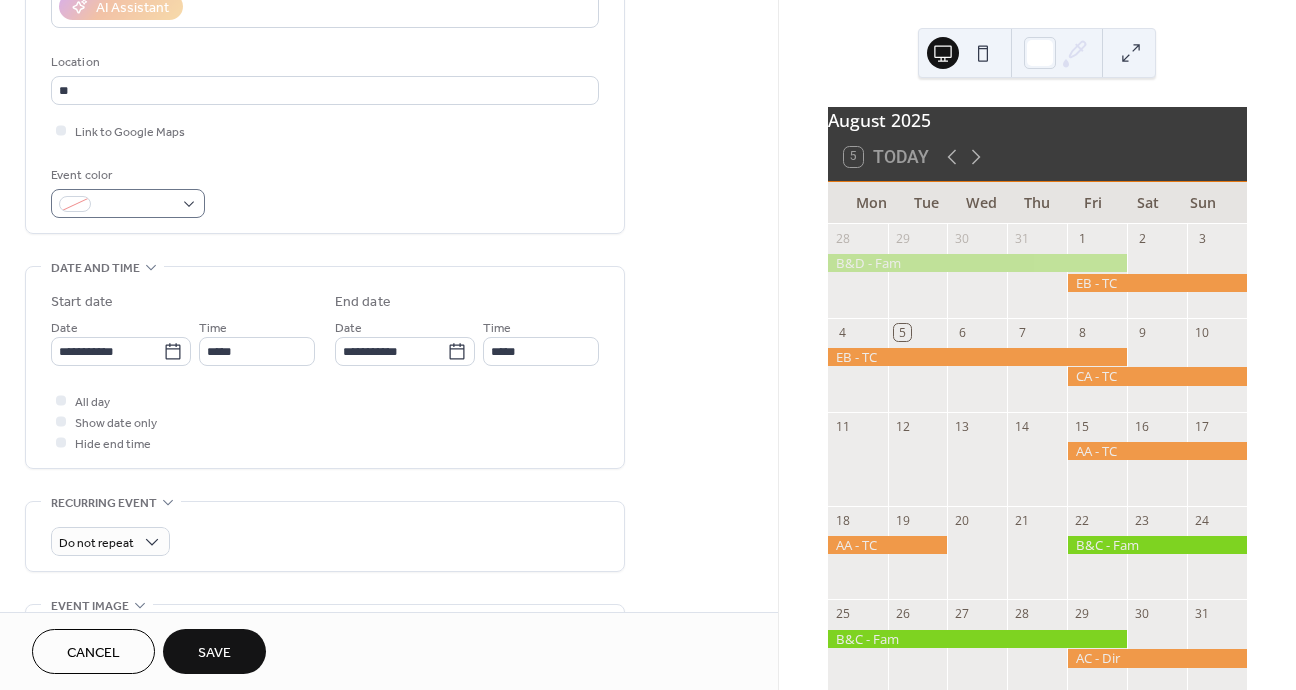 type on "********" 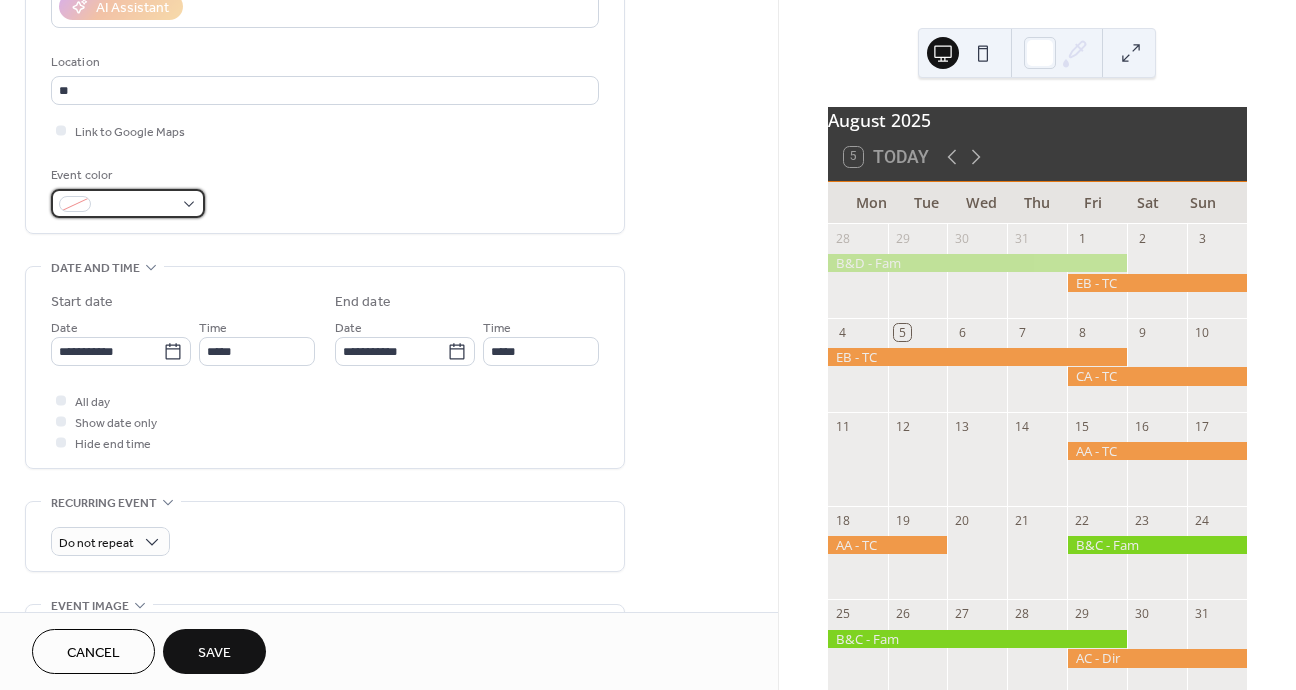 click at bounding box center [75, 204] 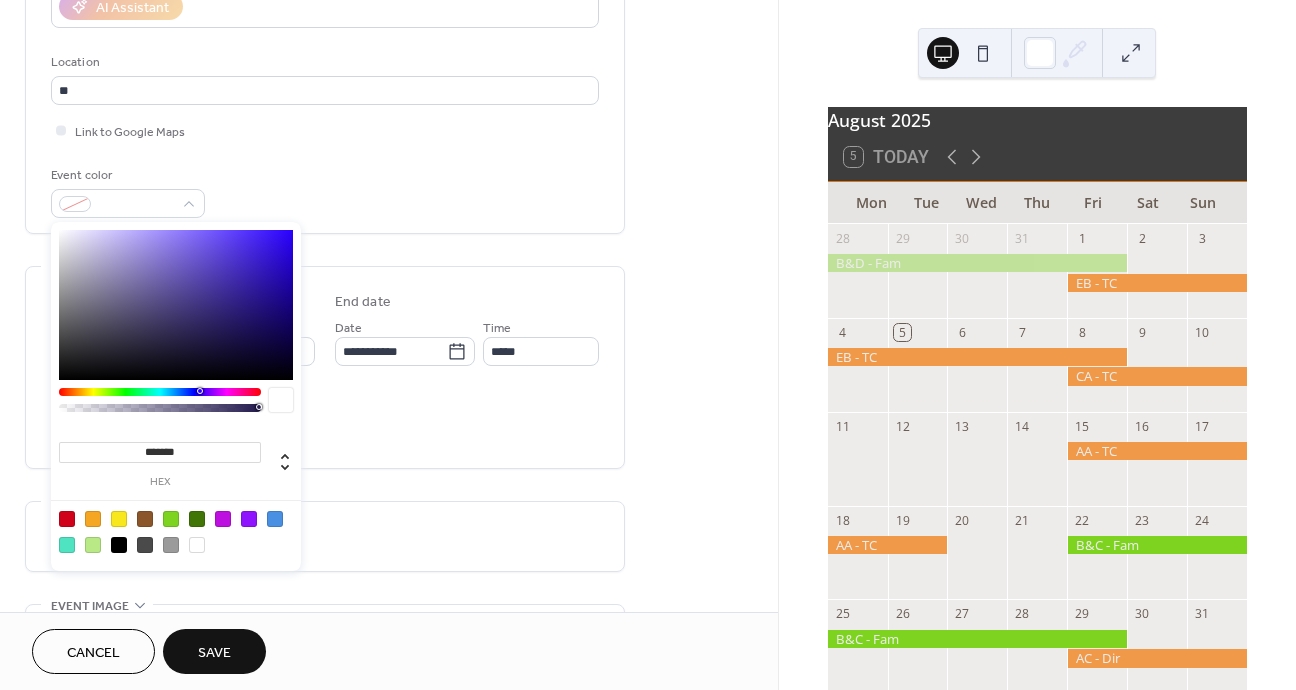 click at bounding box center (93, 545) 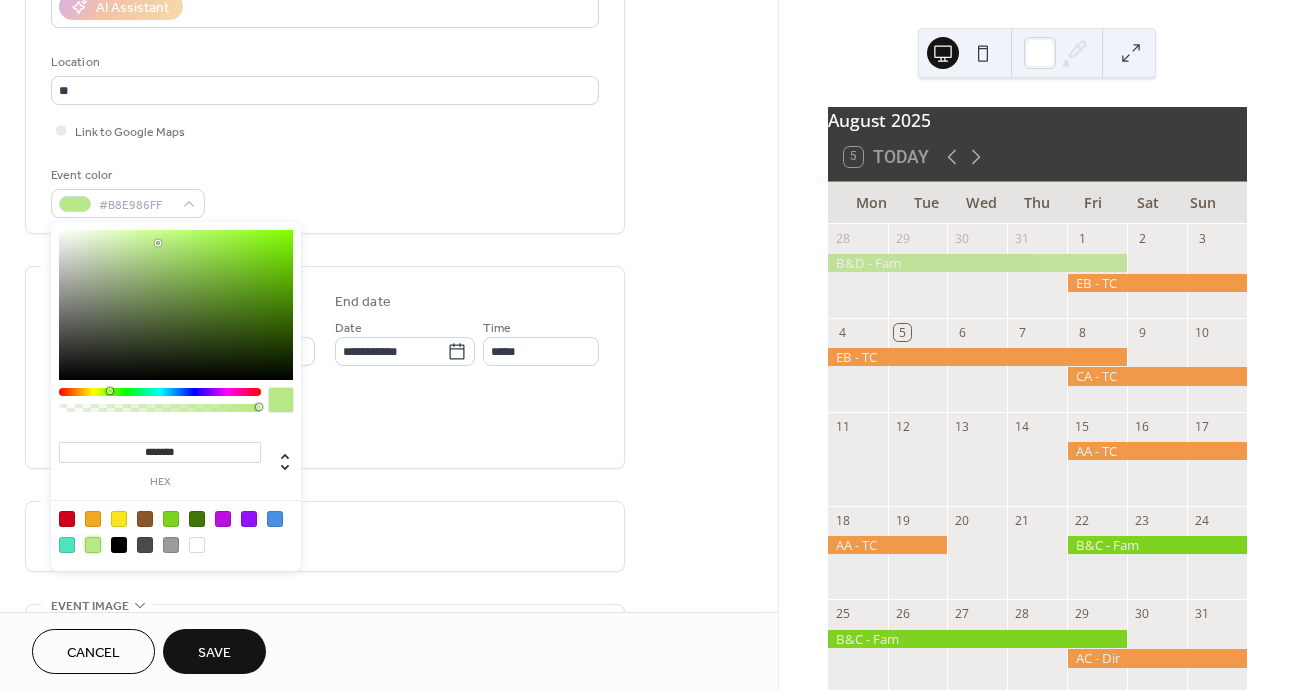 click at bounding box center (281, 400) 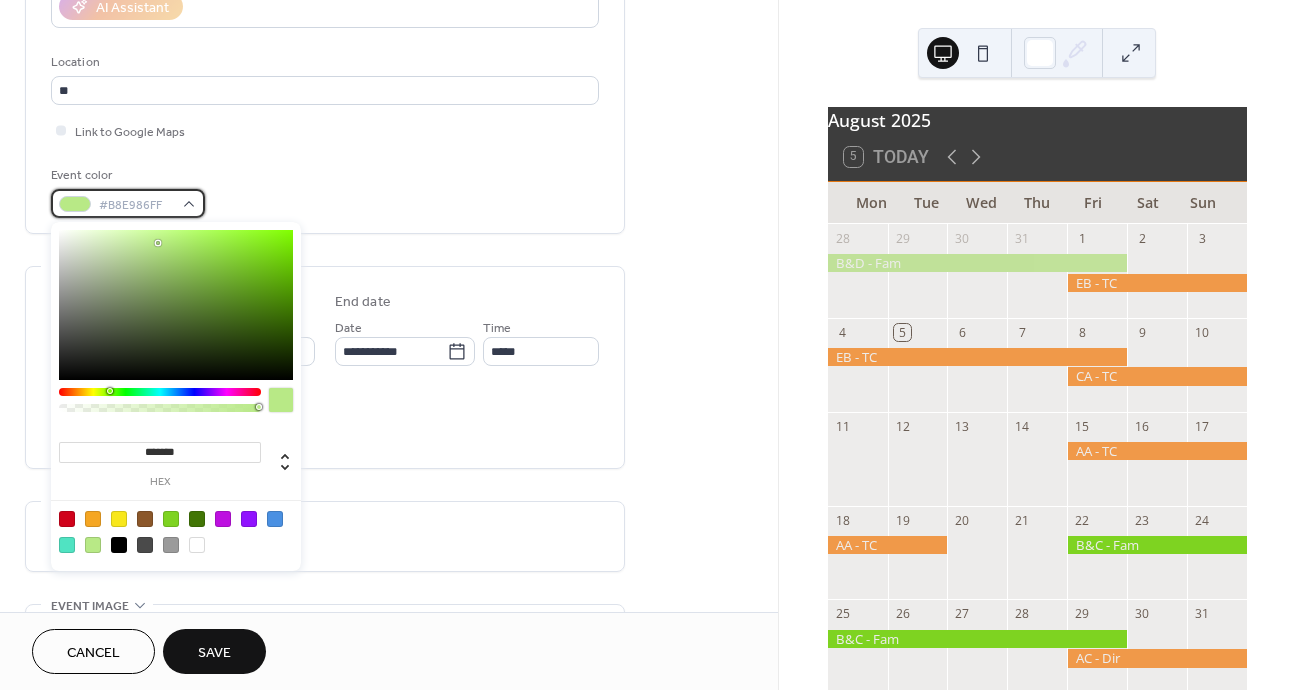 click at bounding box center (75, 204) 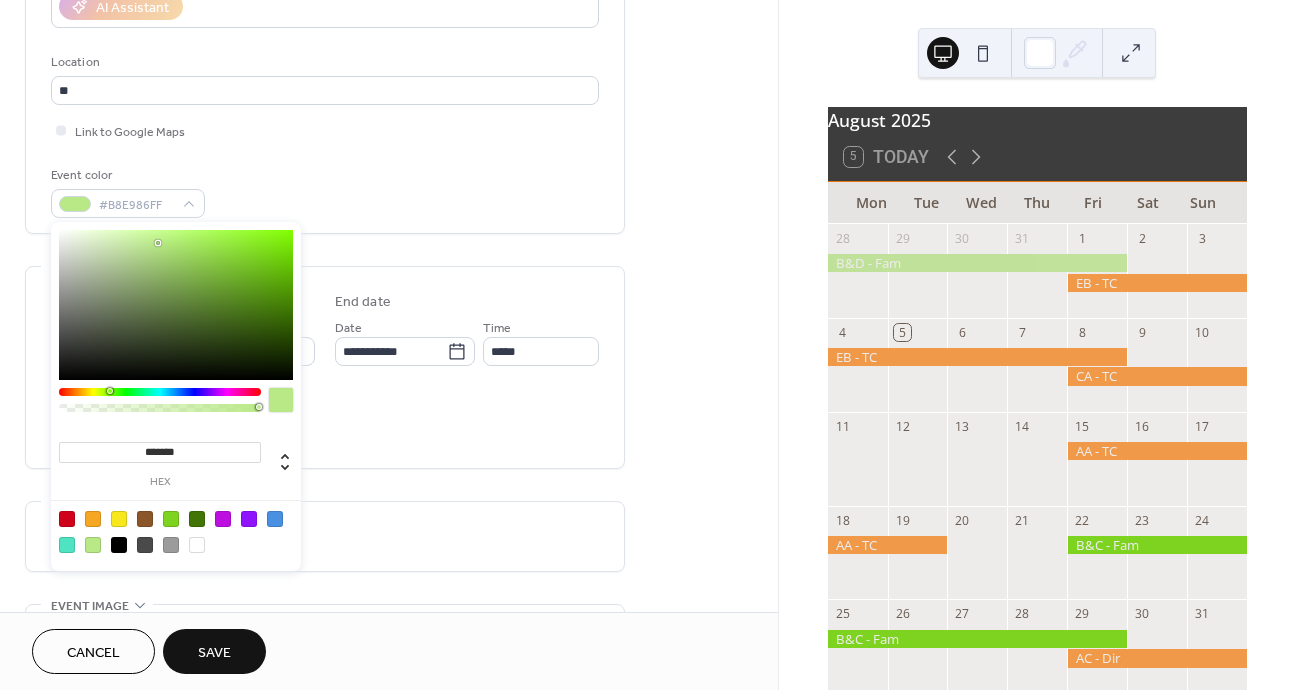 click on "Save" at bounding box center [214, 653] 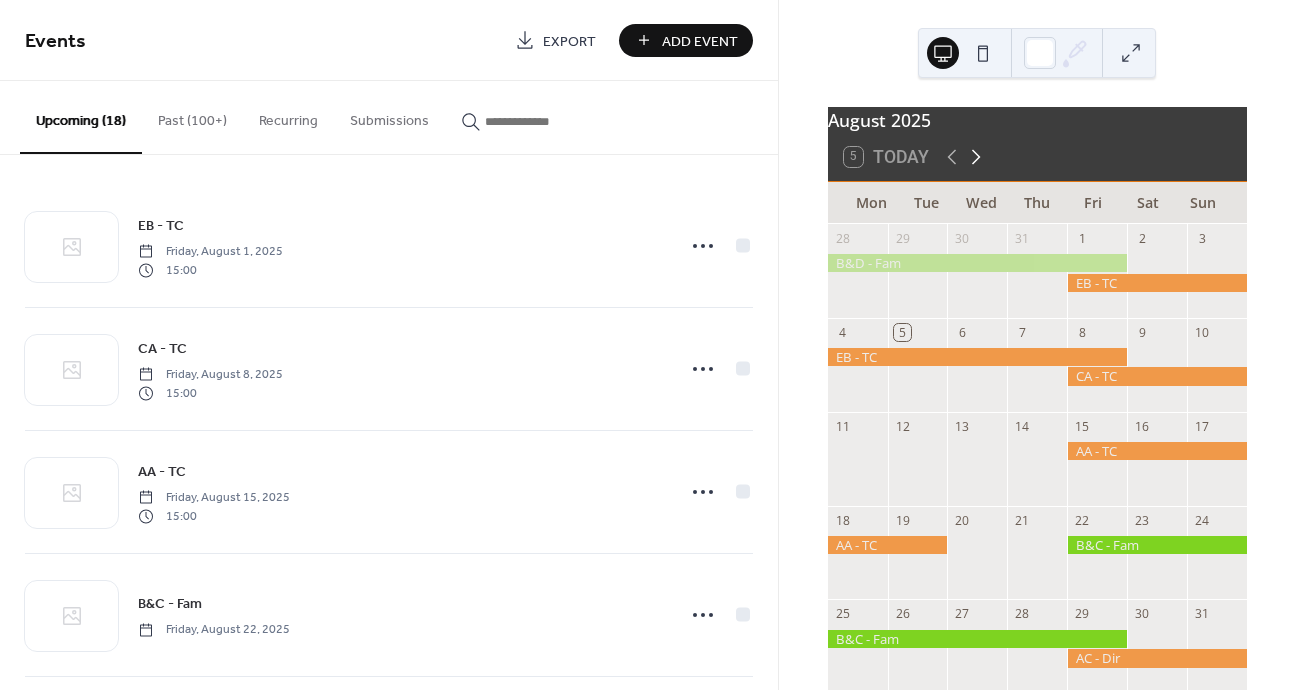 click 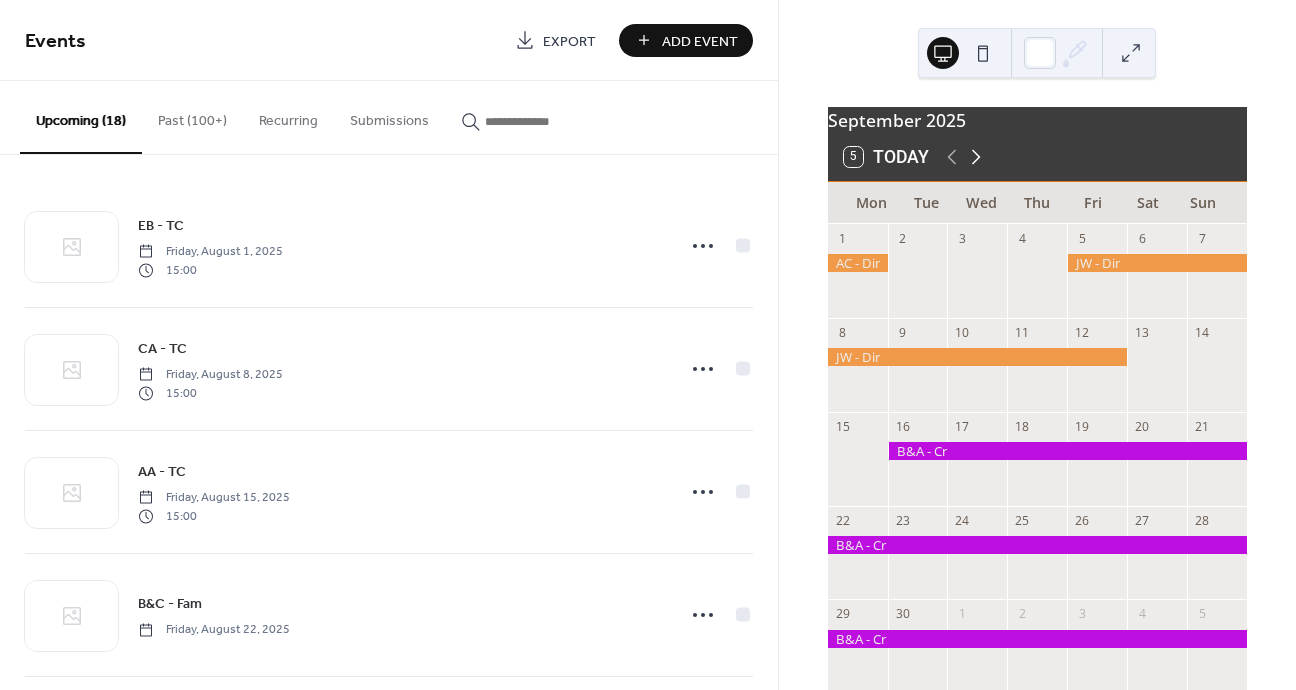 click 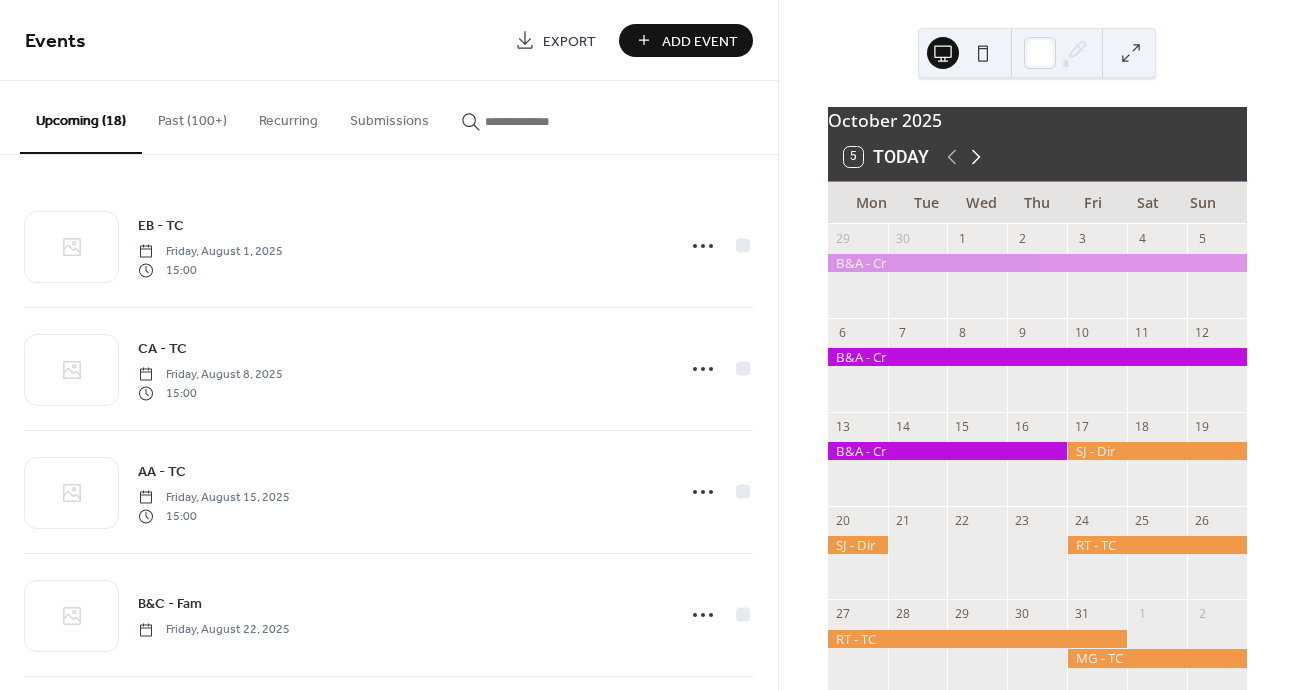 click 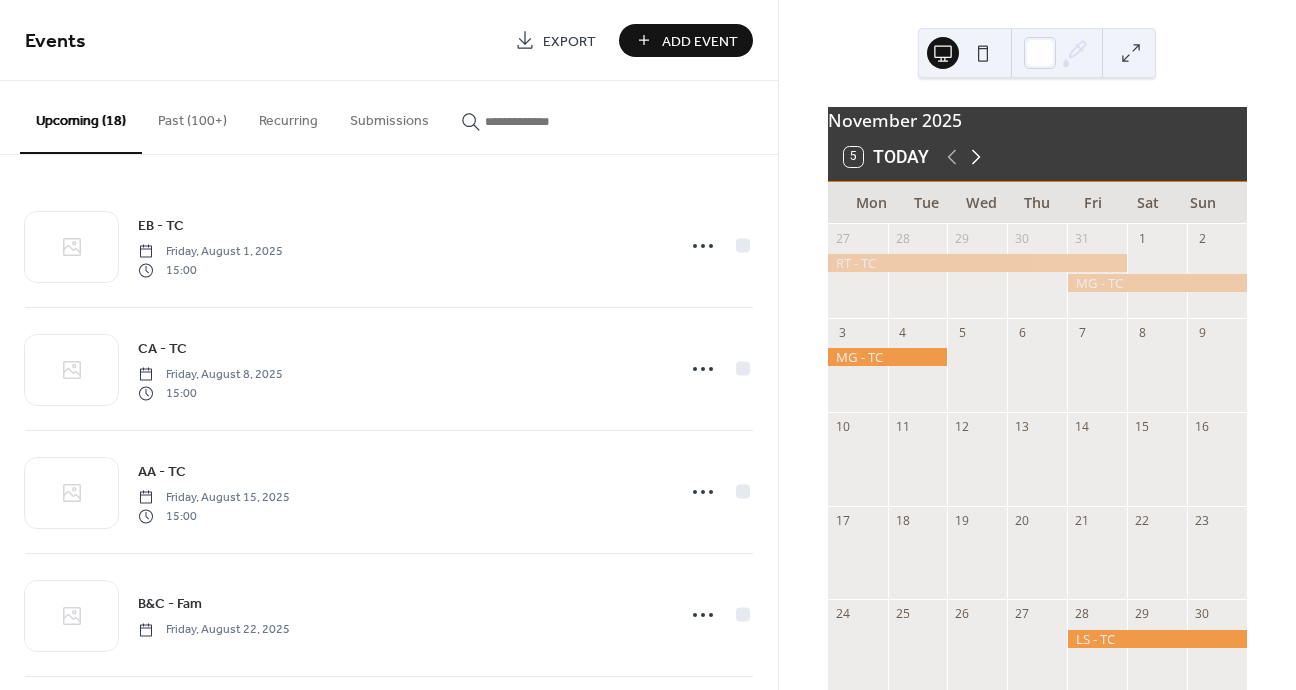 click 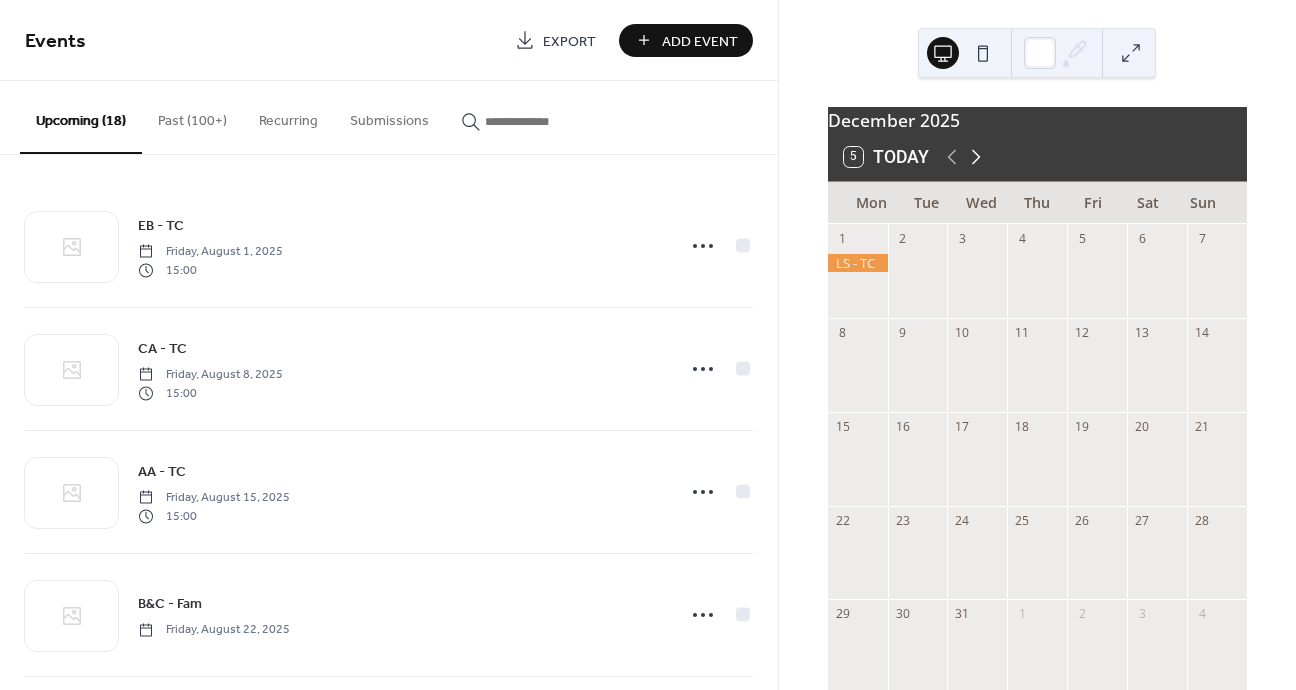 click 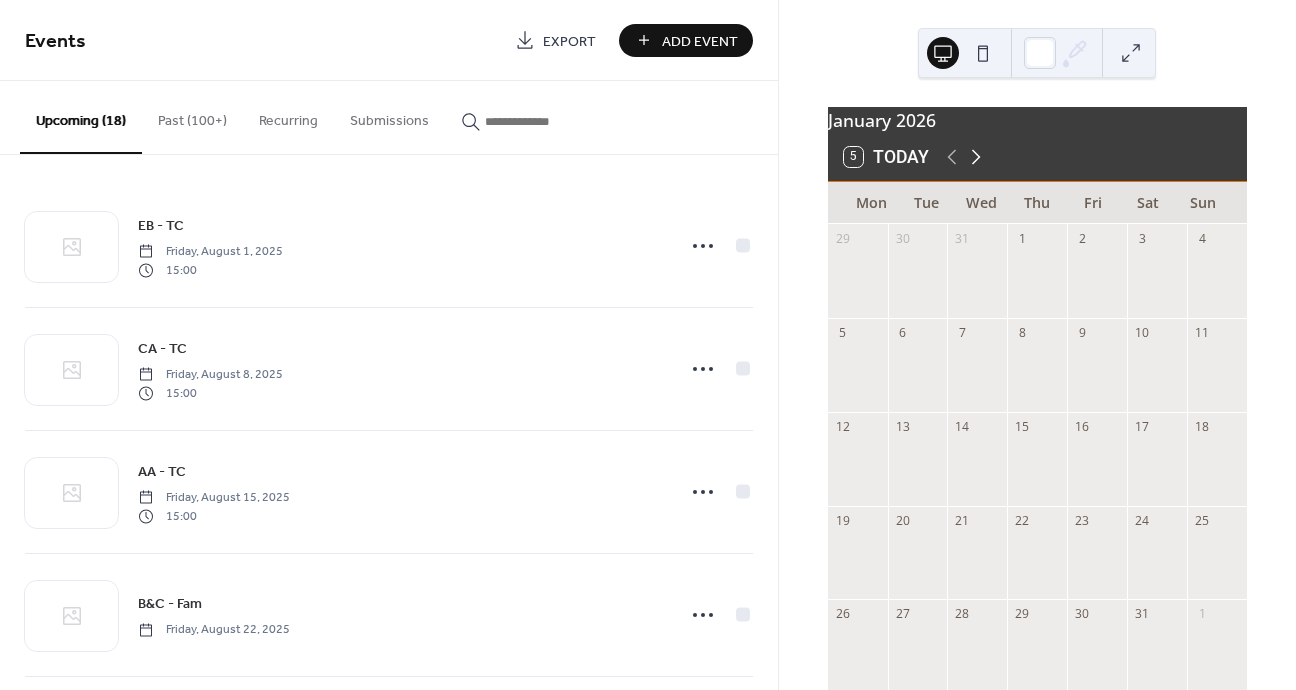 click 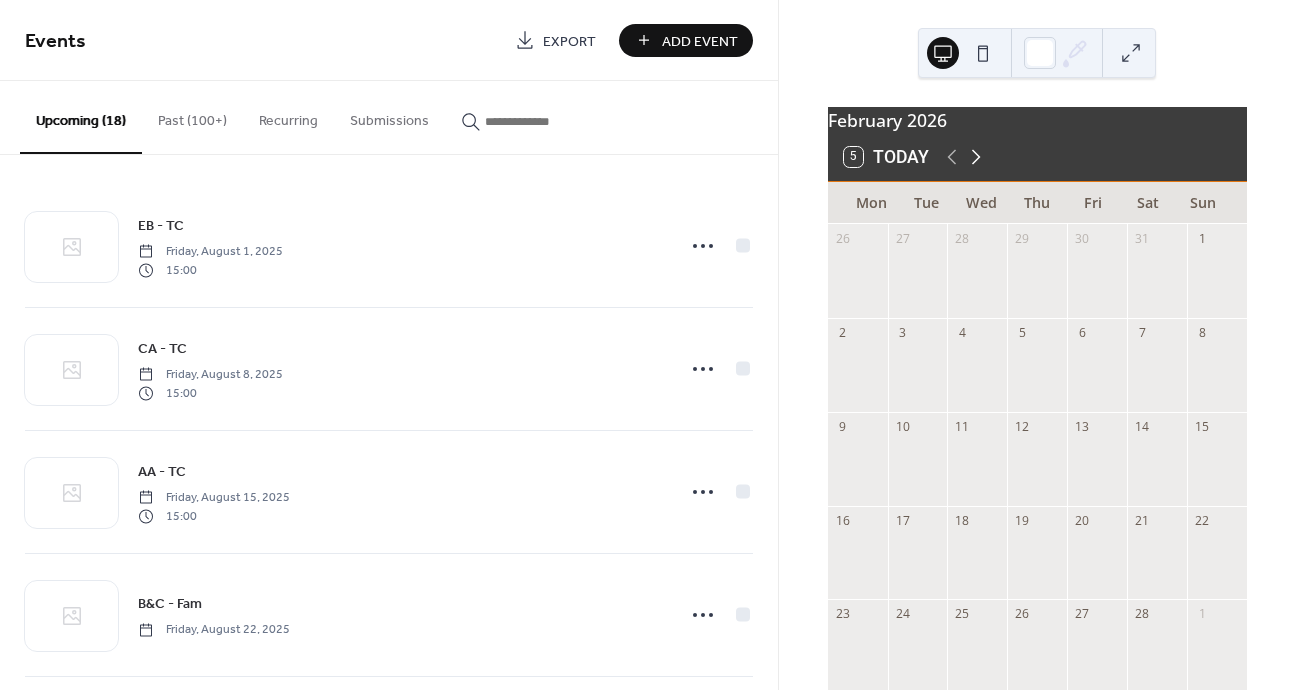 click 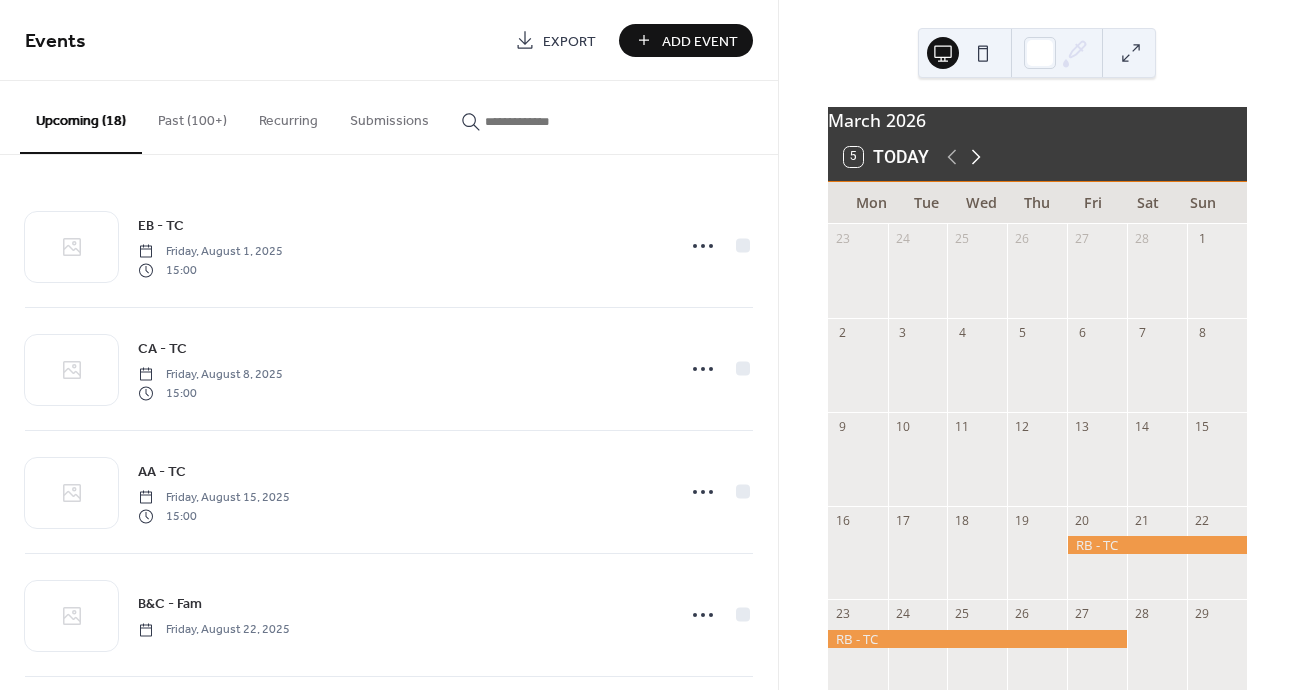 click 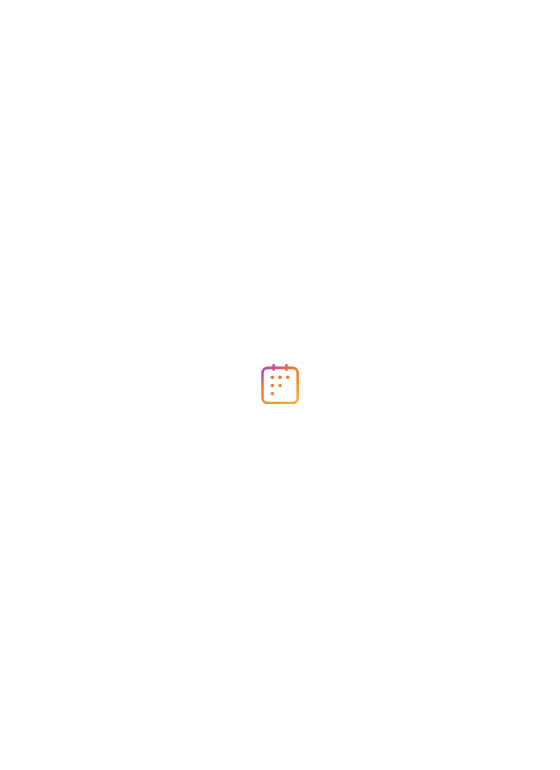 scroll, scrollTop: 0, scrollLeft: 0, axis: both 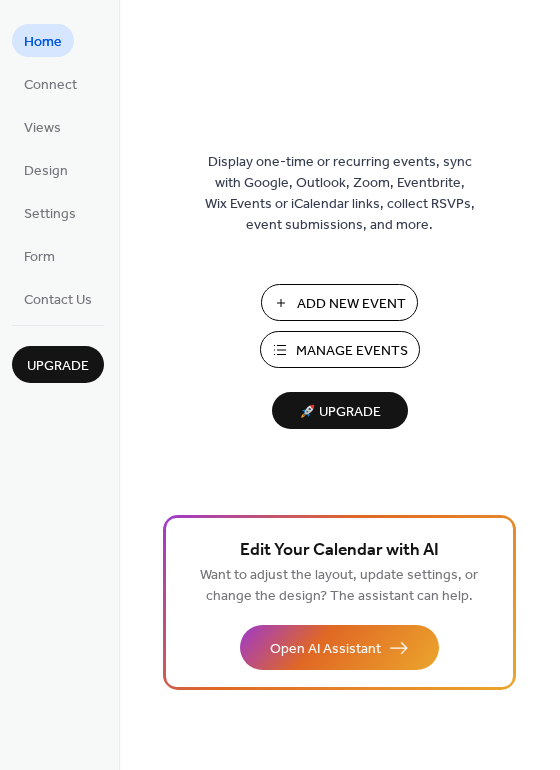 click on "Add New Event" at bounding box center [351, 304] 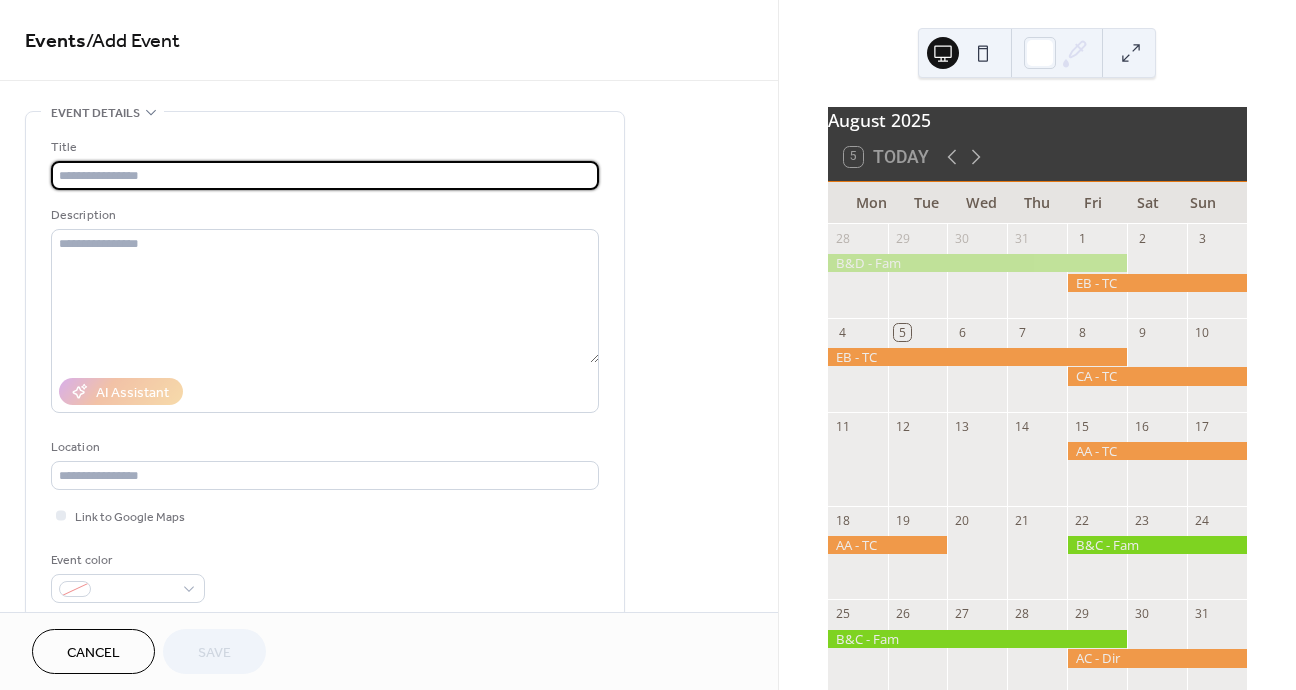 scroll, scrollTop: 0, scrollLeft: 0, axis: both 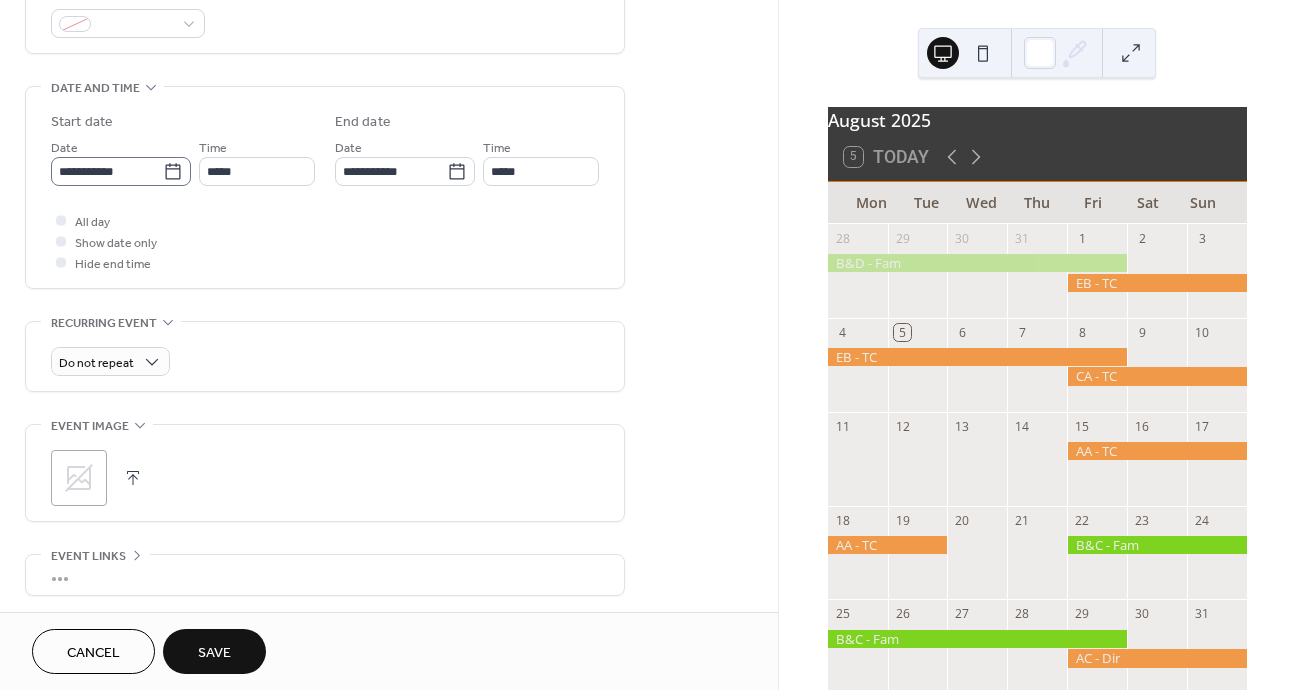 type on "*******" 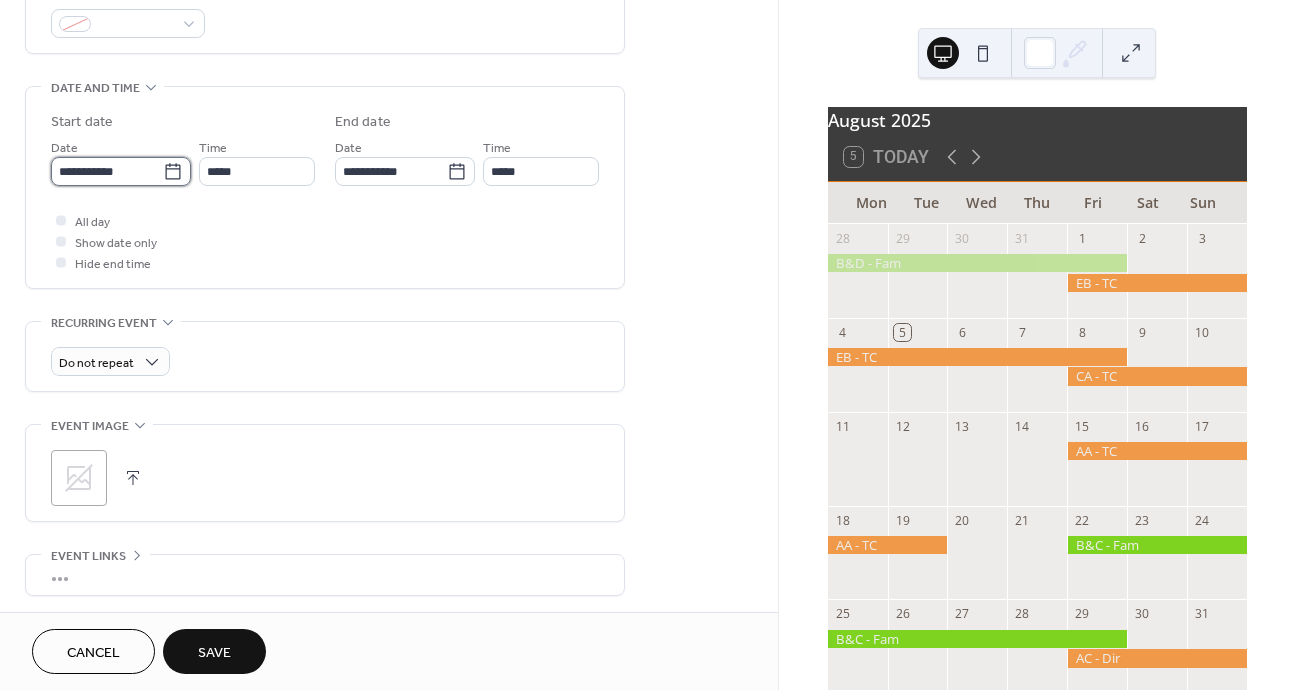 click on "**********" at bounding box center (107, 171) 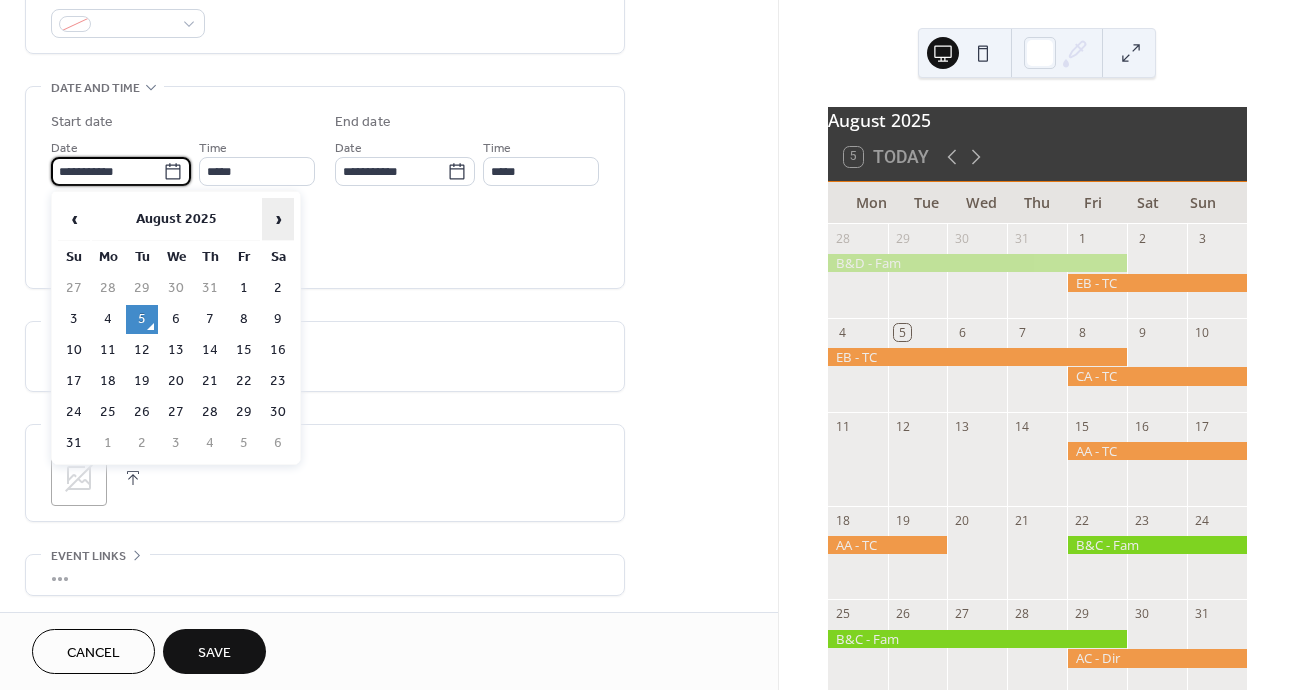 click on "›" at bounding box center (278, 219) 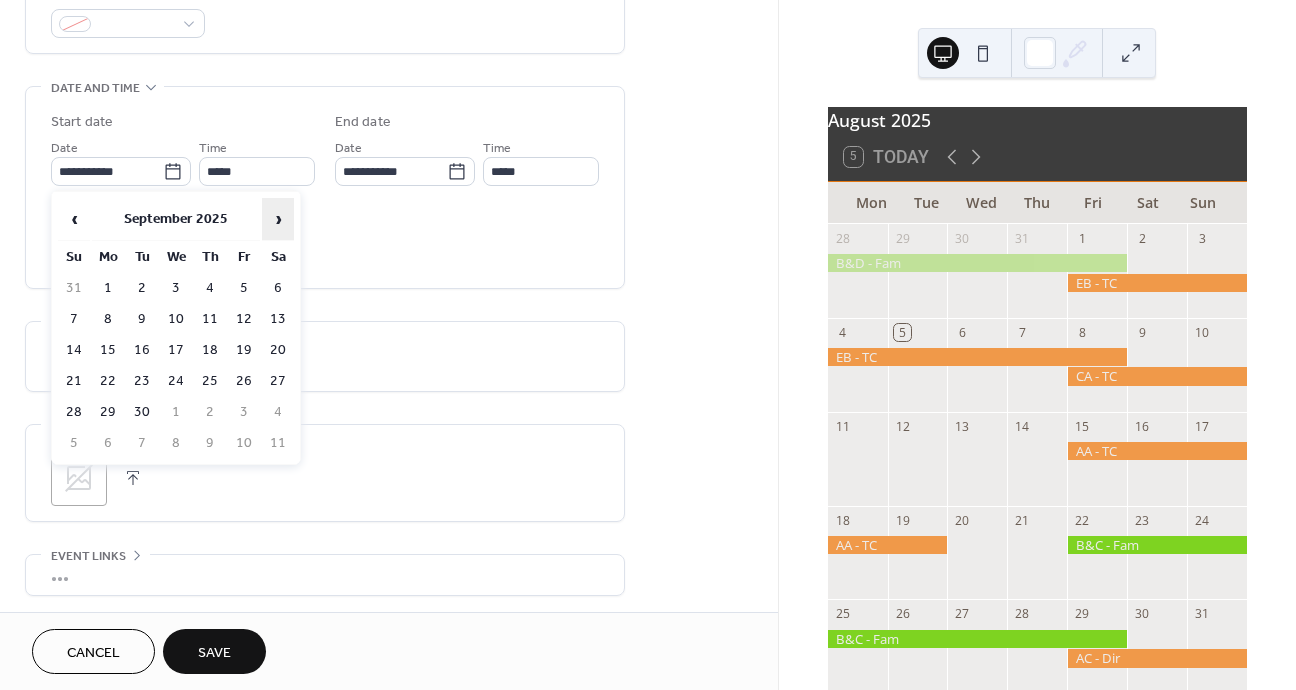 click on "›" at bounding box center [278, 219] 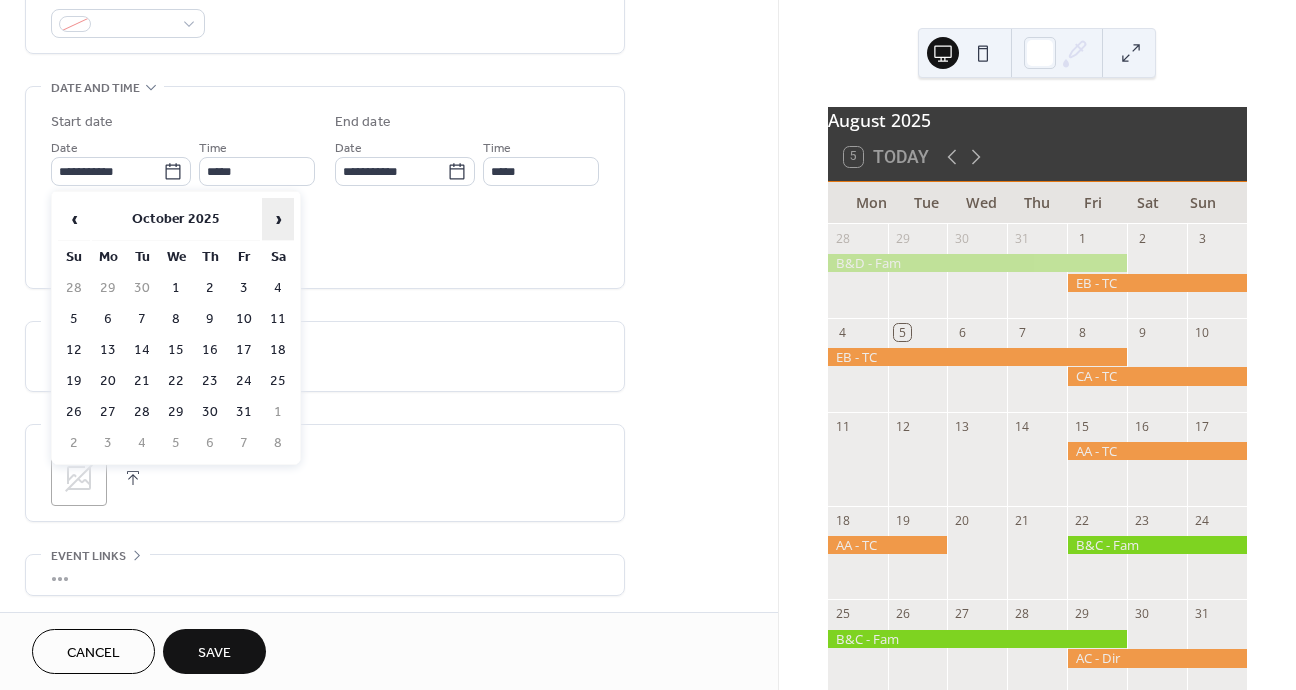 click on "›" at bounding box center [278, 219] 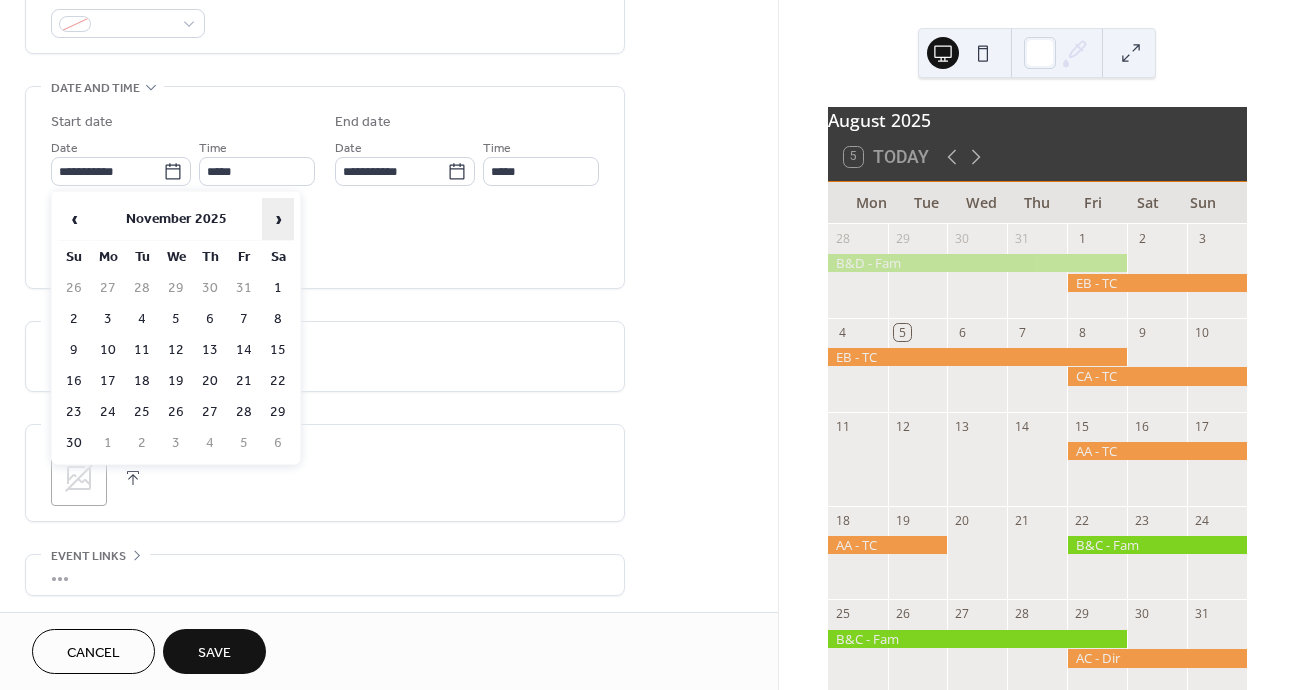 click on "›" at bounding box center [278, 219] 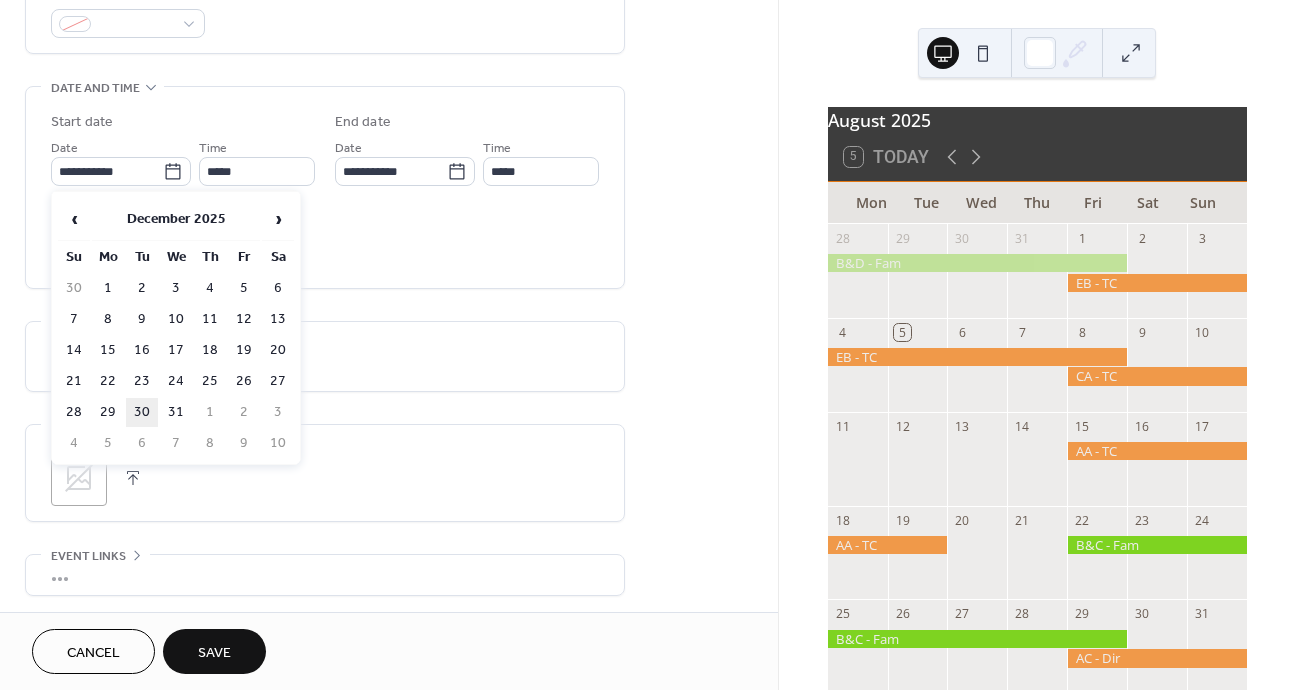click on "30" at bounding box center (142, 412) 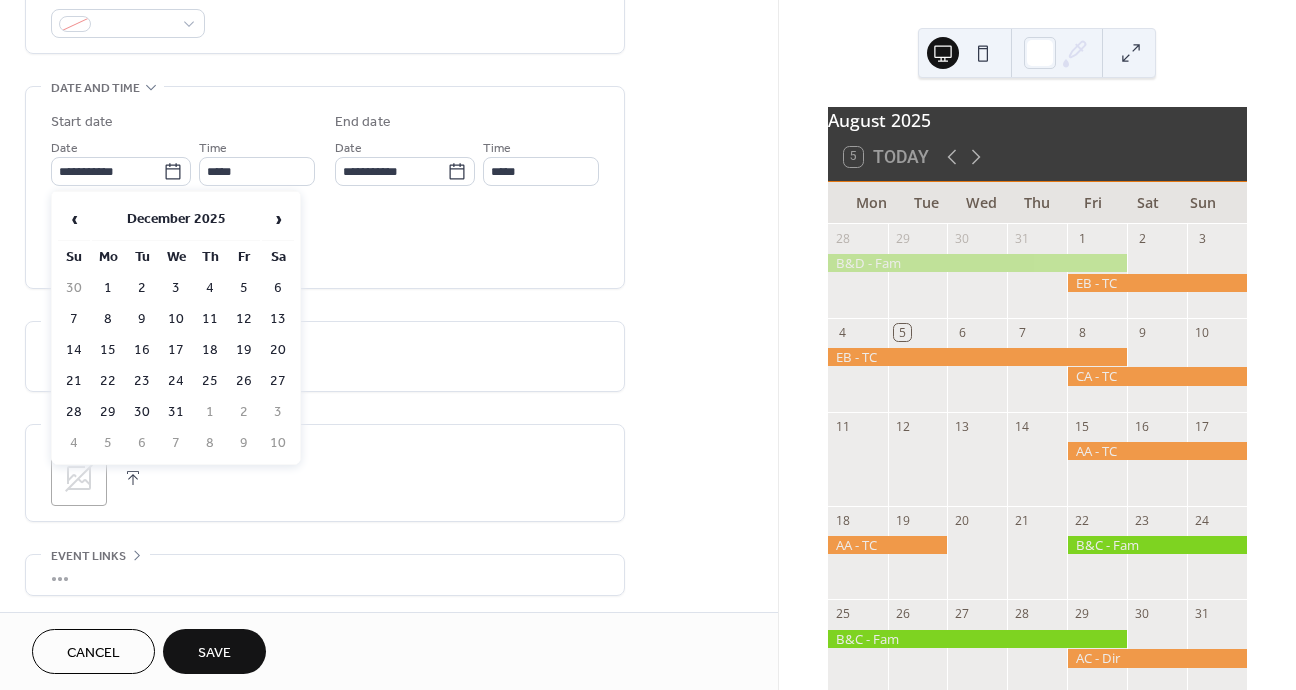 type on "**********" 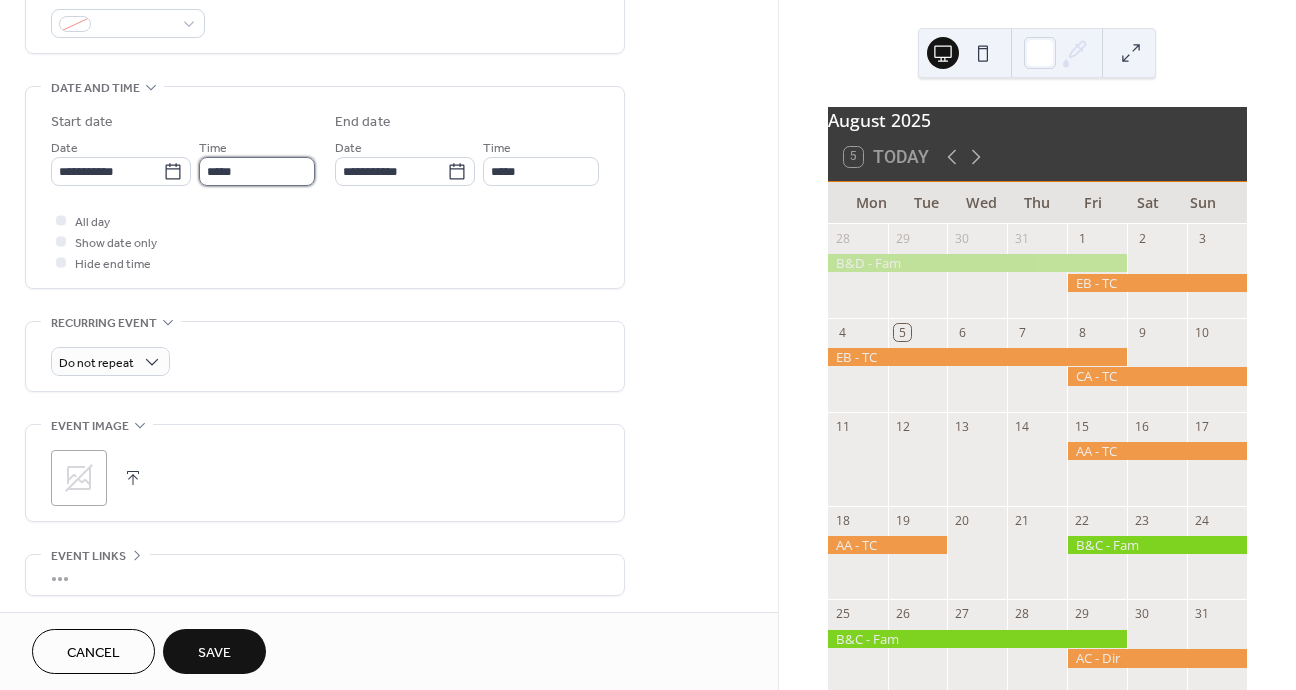 click on "*****" at bounding box center [257, 171] 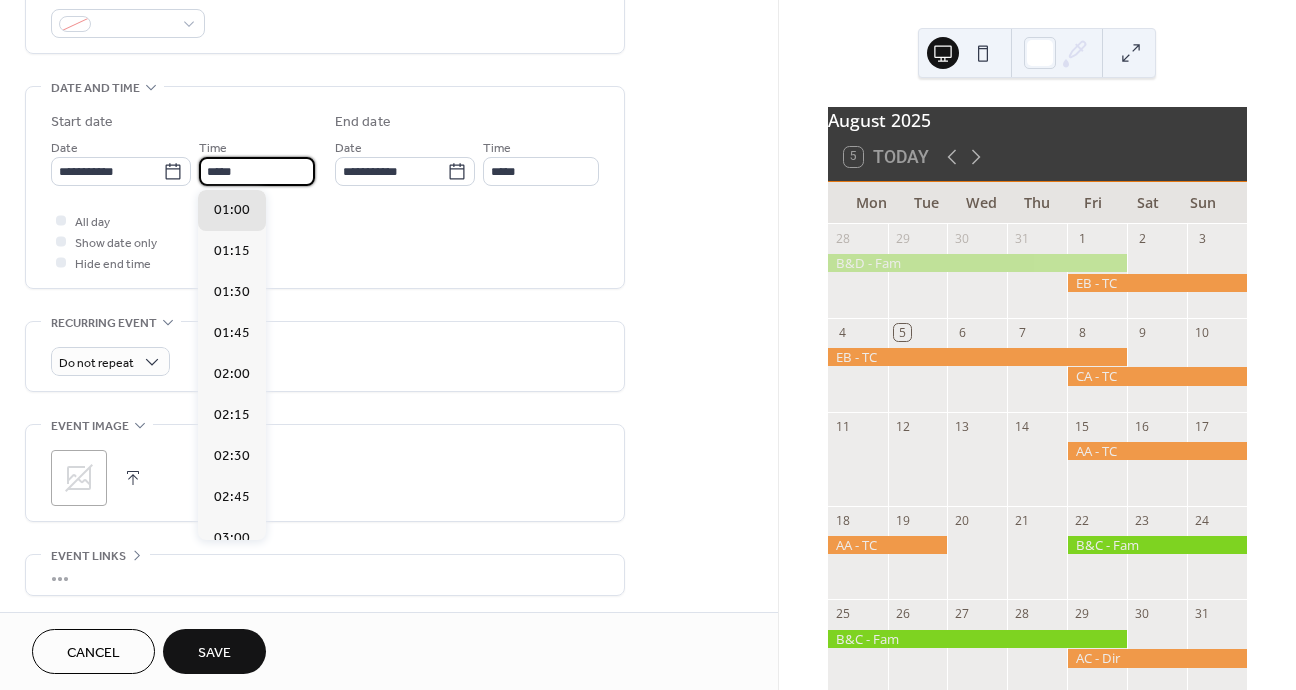 scroll, scrollTop: 2460, scrollLeft: 0, axis: vertical 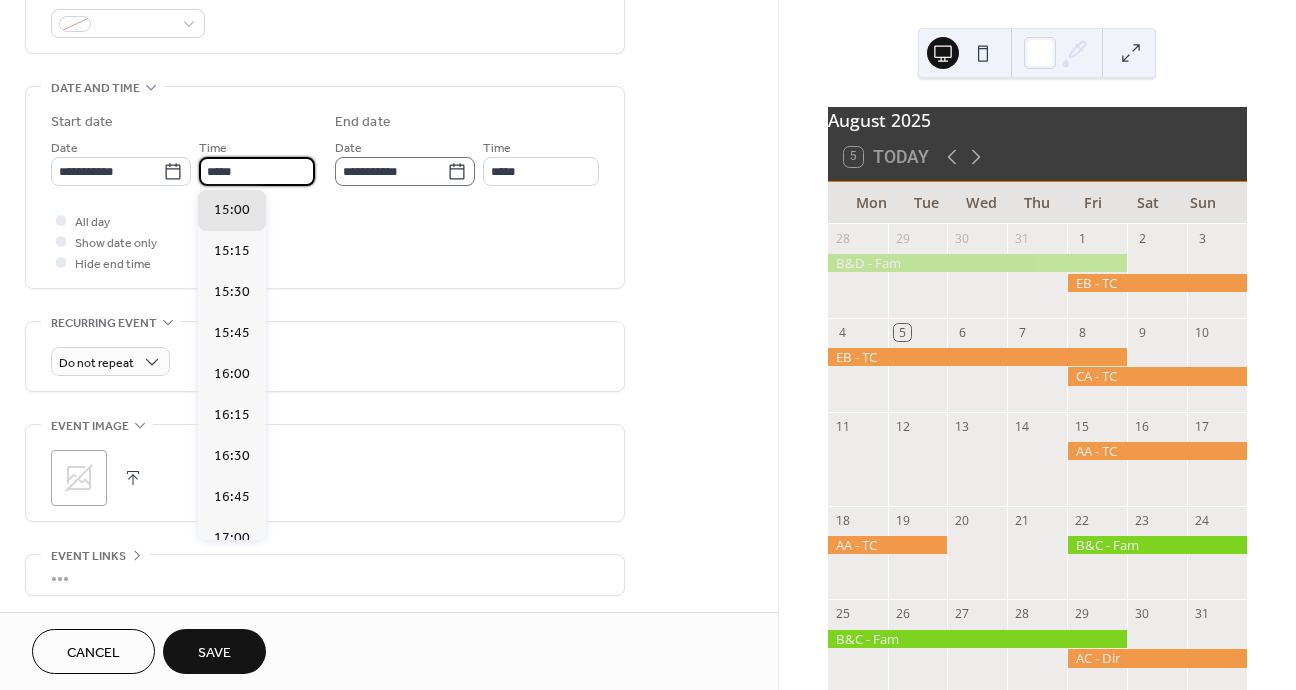 type on "*****" 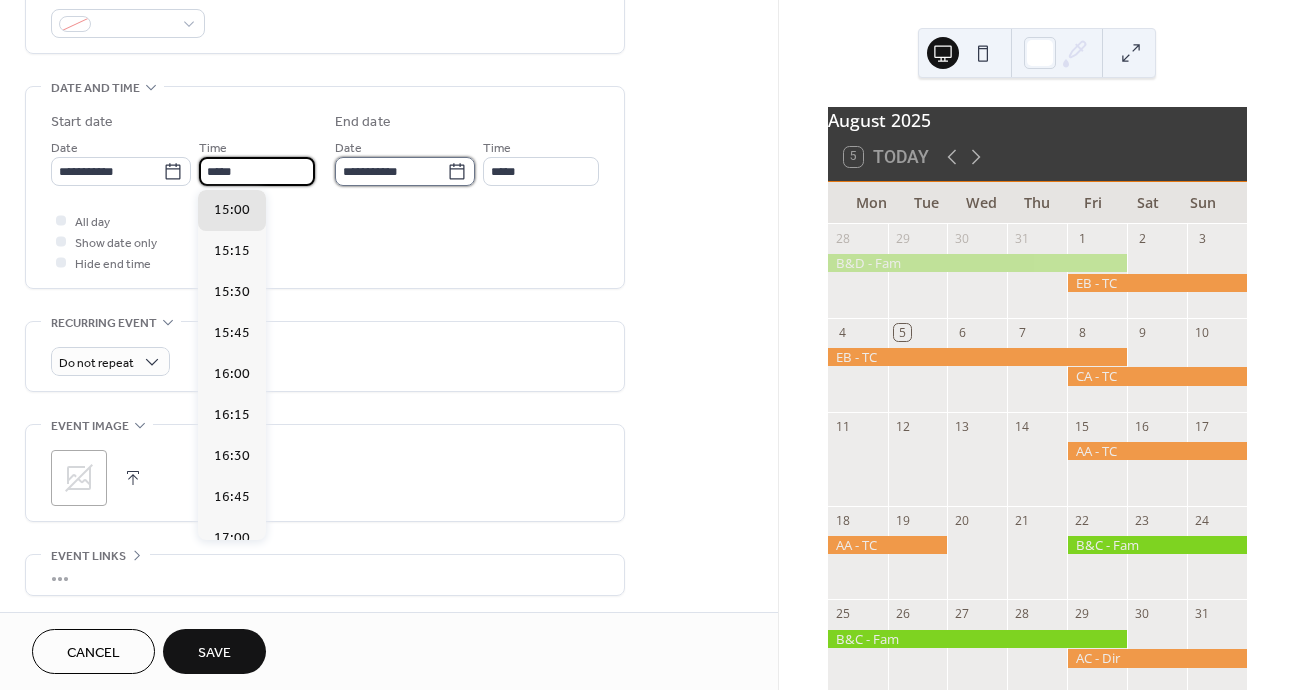 click on "**********" at bounding box center [391, 171] 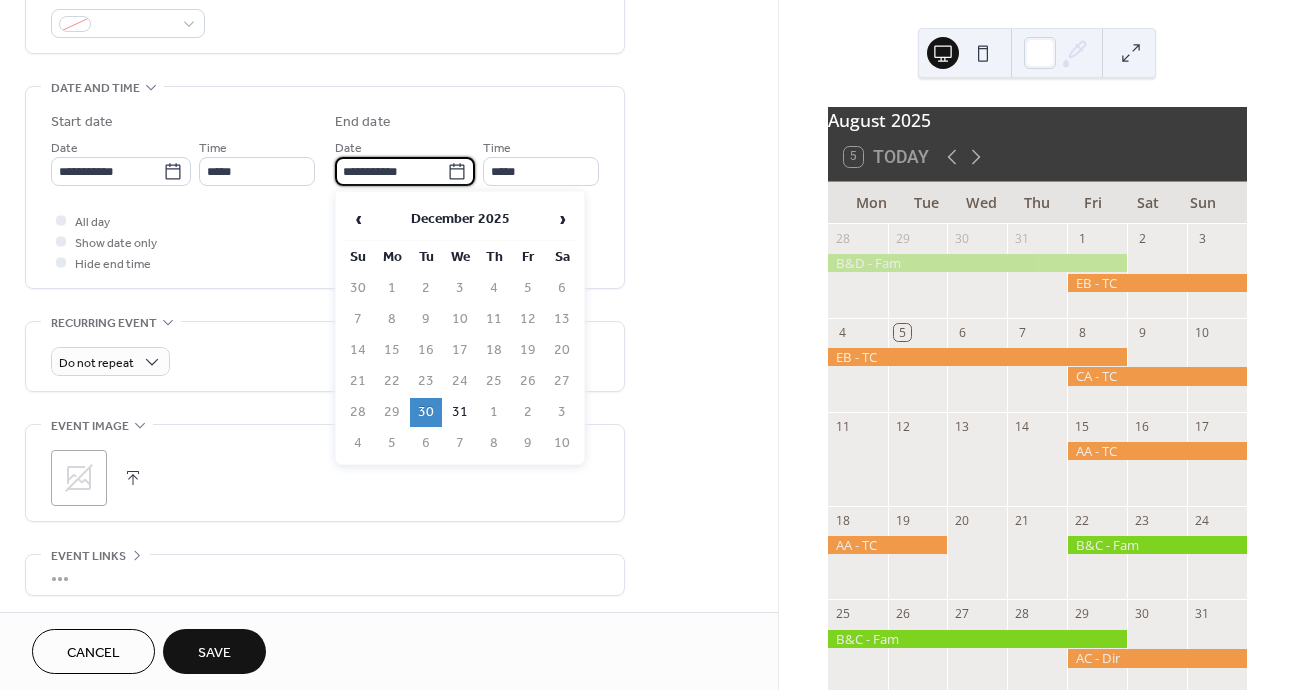 type on "*****" 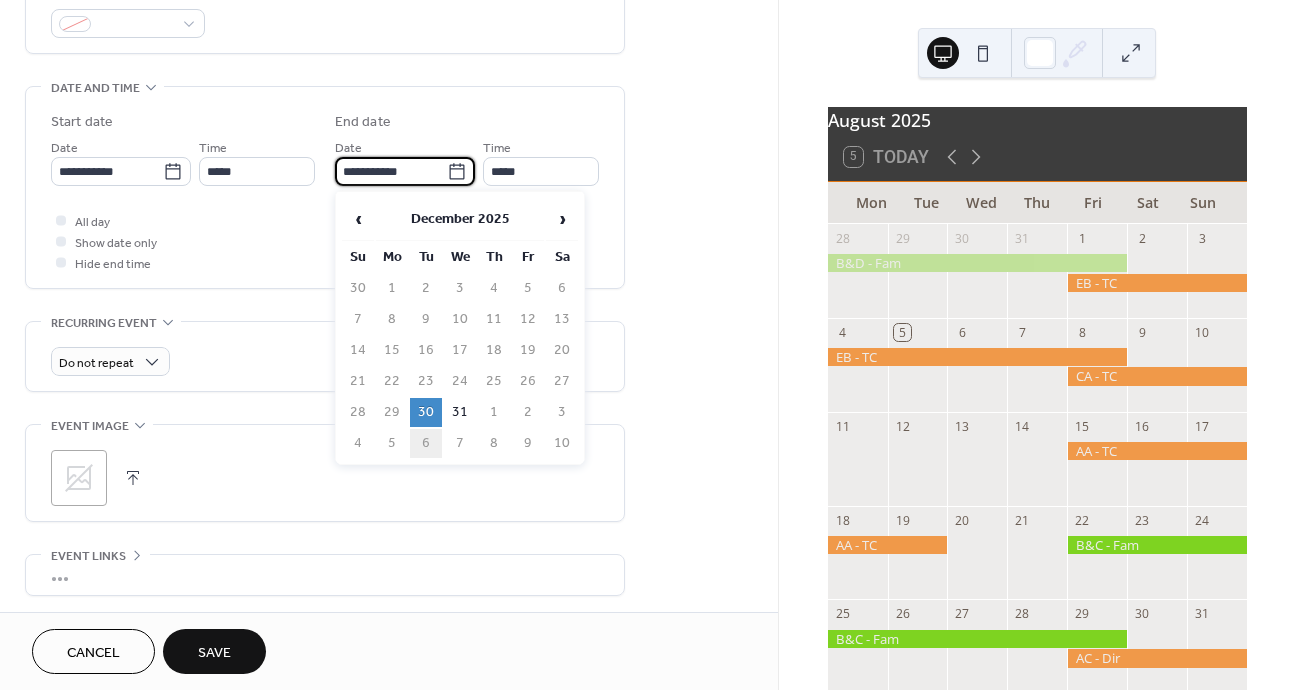 click on "6" at bounding box center [426, 443] 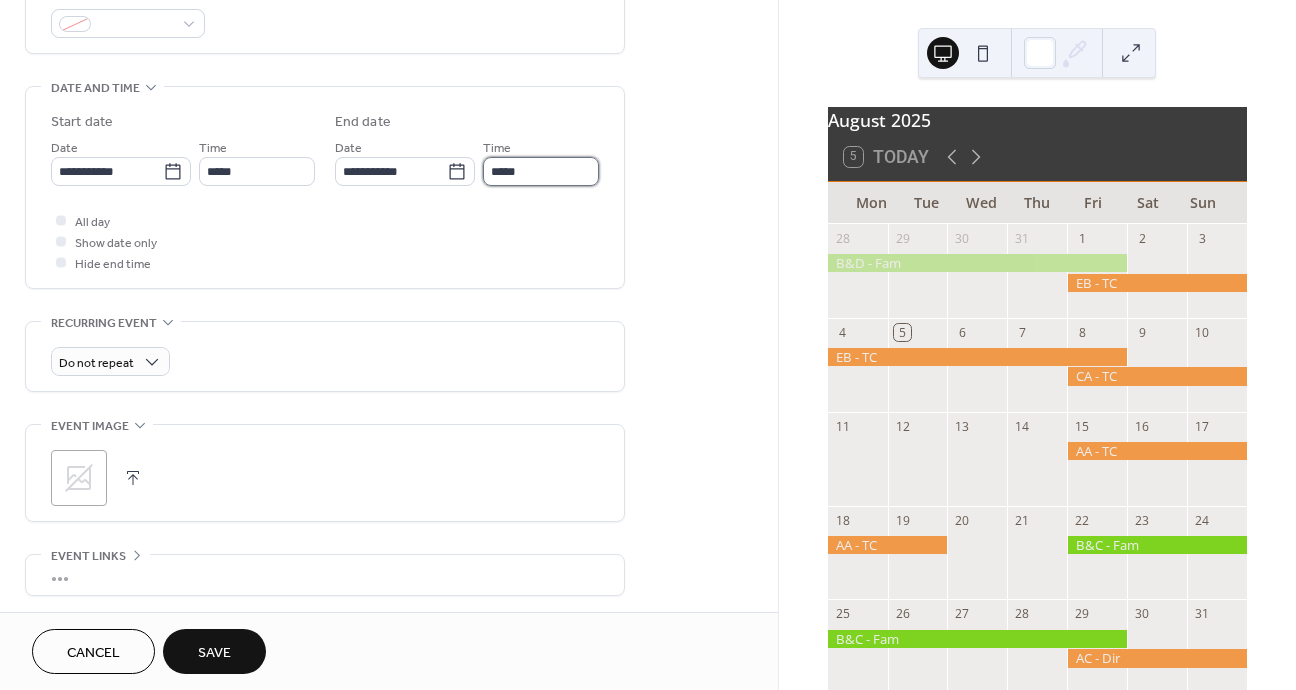 click on "*****" at bounding box center [541, 171] 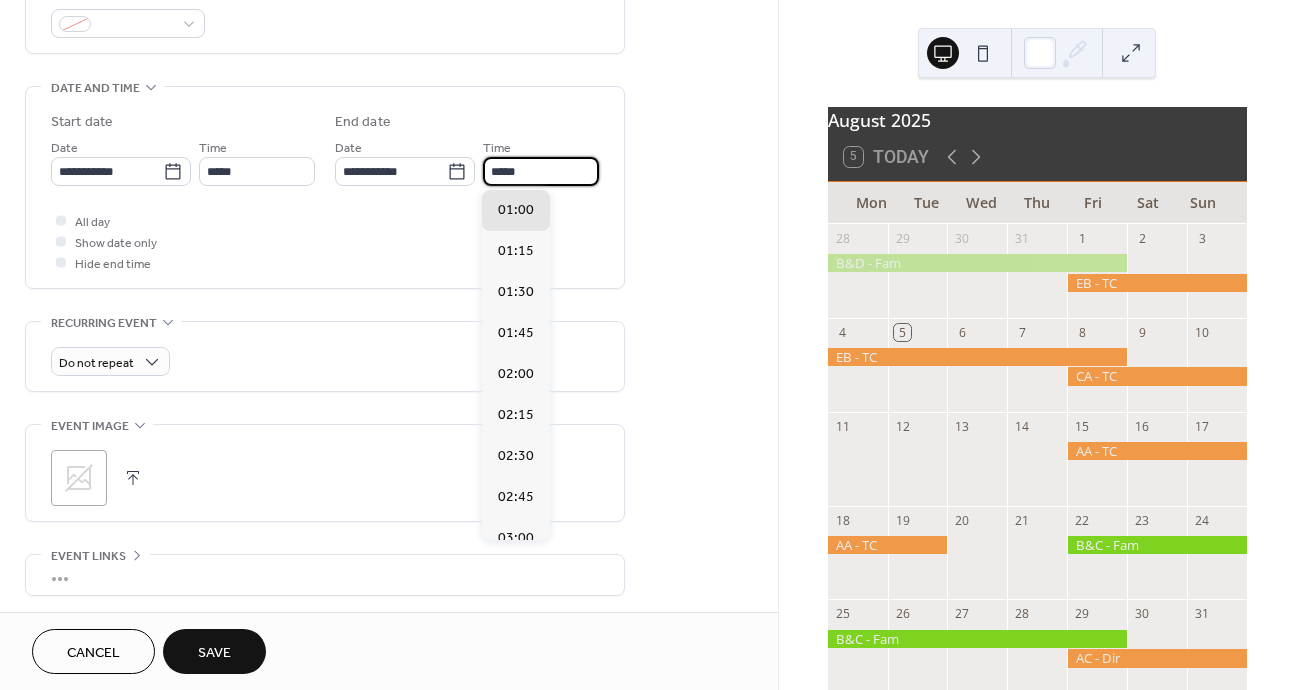 scroll, scrollTop: 1640, scrollLeft: 0, axis: vertical 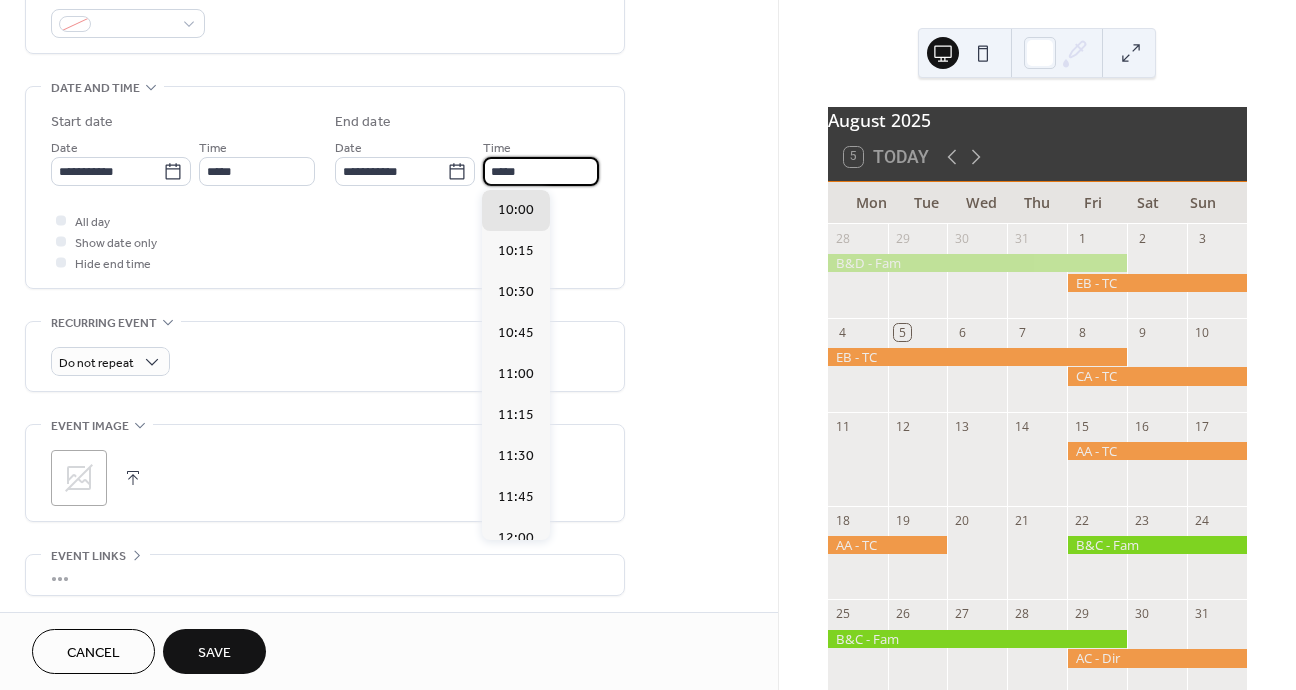 type on "*****" 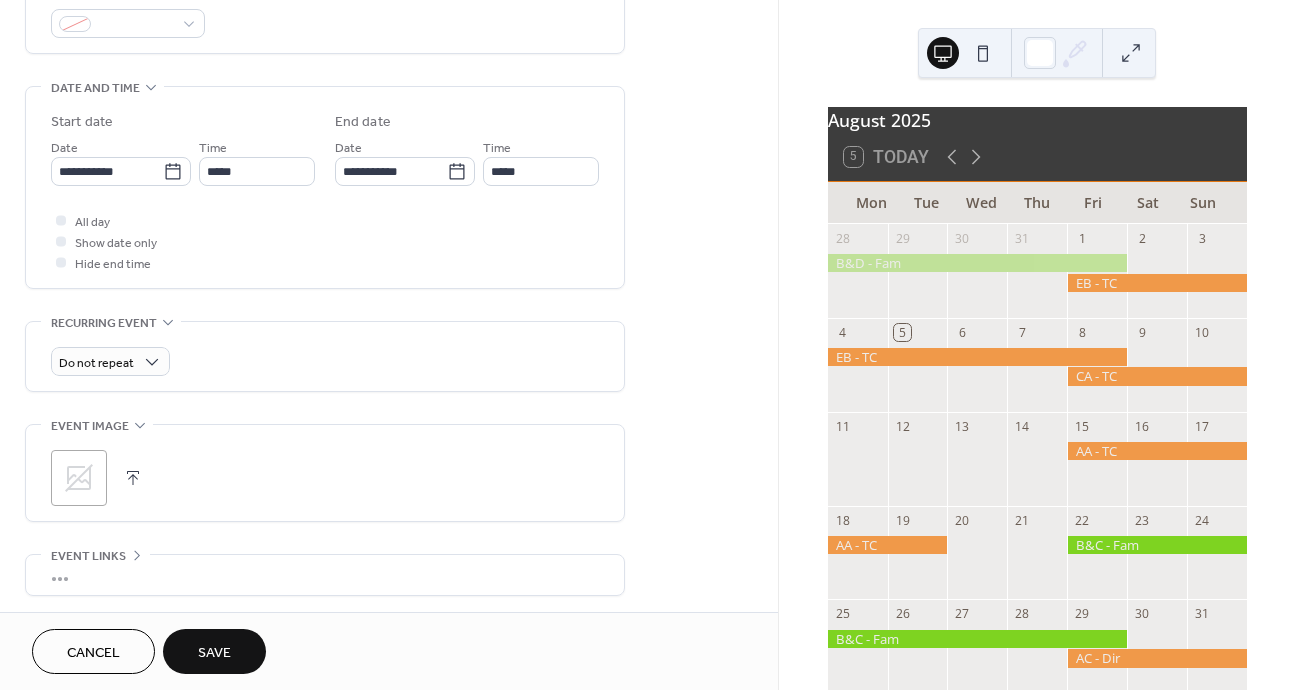 click on "Save" at bounding box center [214, 653] 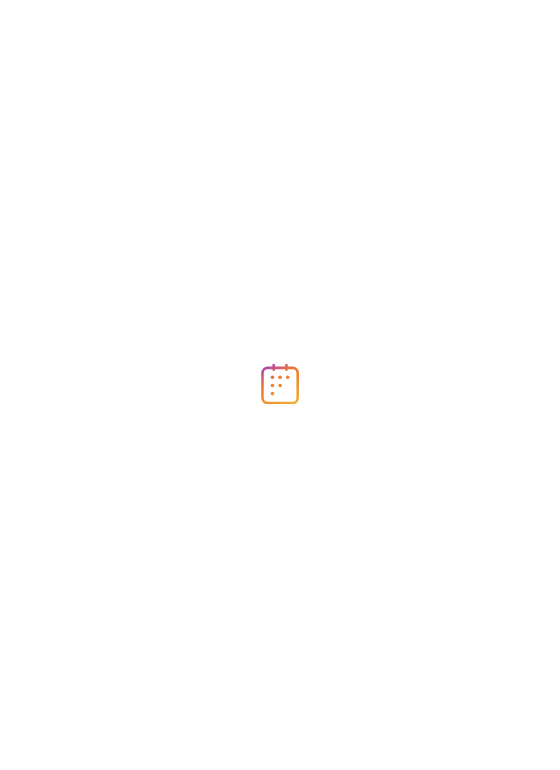 scroll, scrollTop: 0, scrollLeft: 0, axis: both 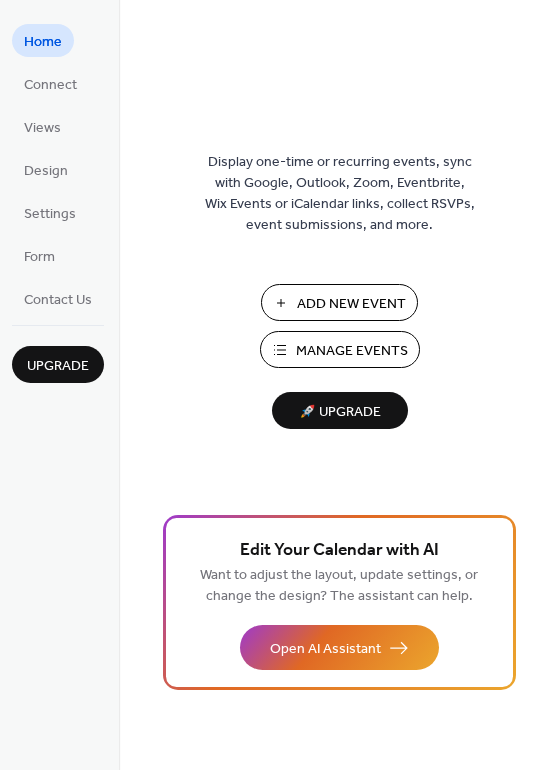 click on "Add New Event" at bounding box center (351, 304) 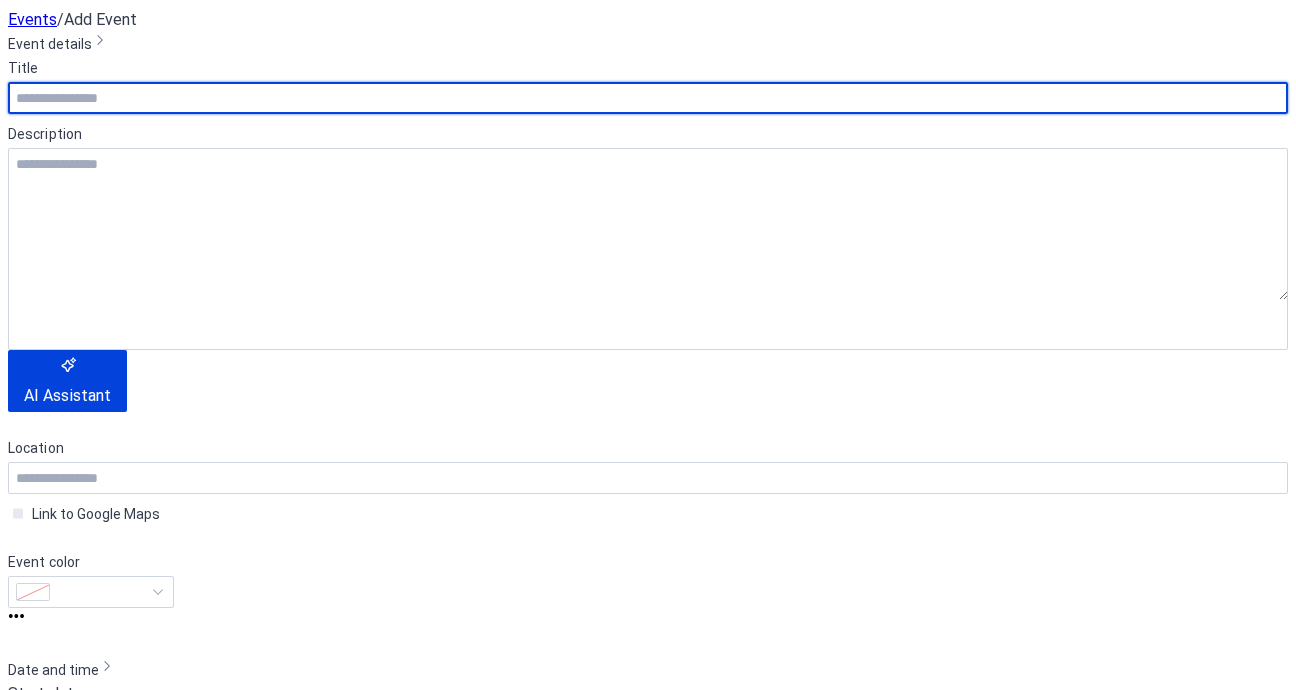 scroll, scrollTop: 0, scrollLeft: 0, axis: both 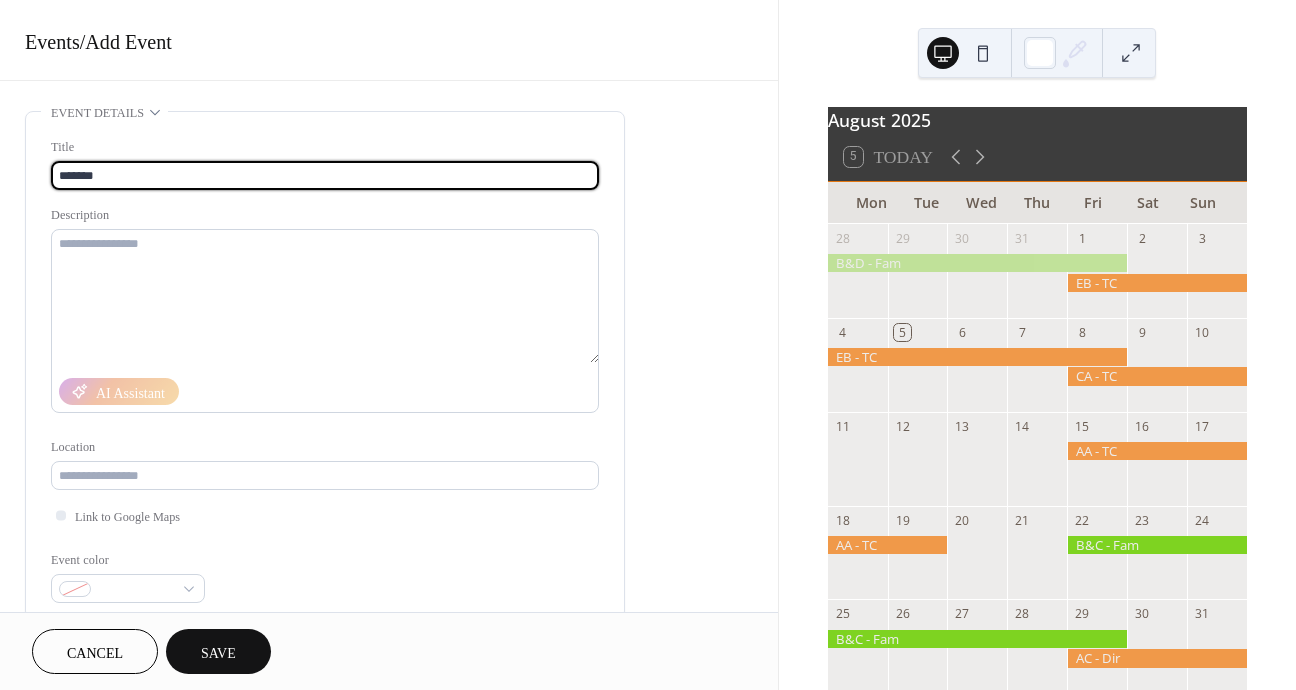 type on "*******" 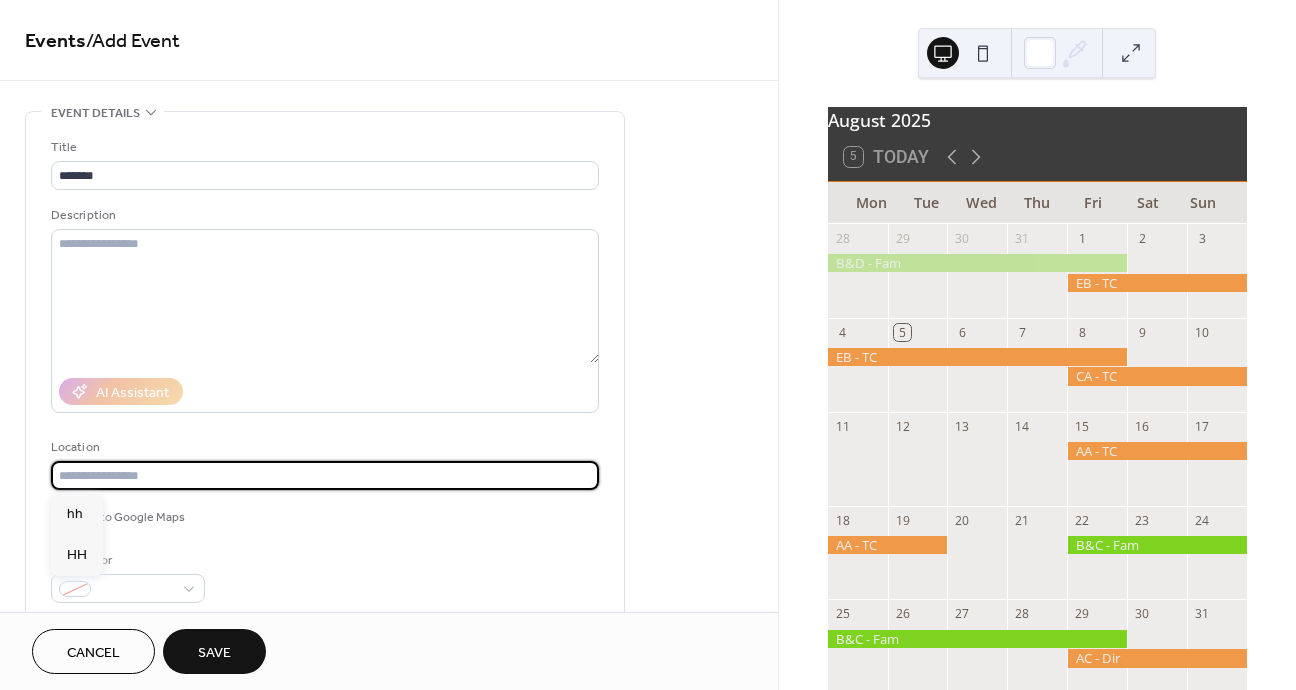 click at bounding box center (325, 475) 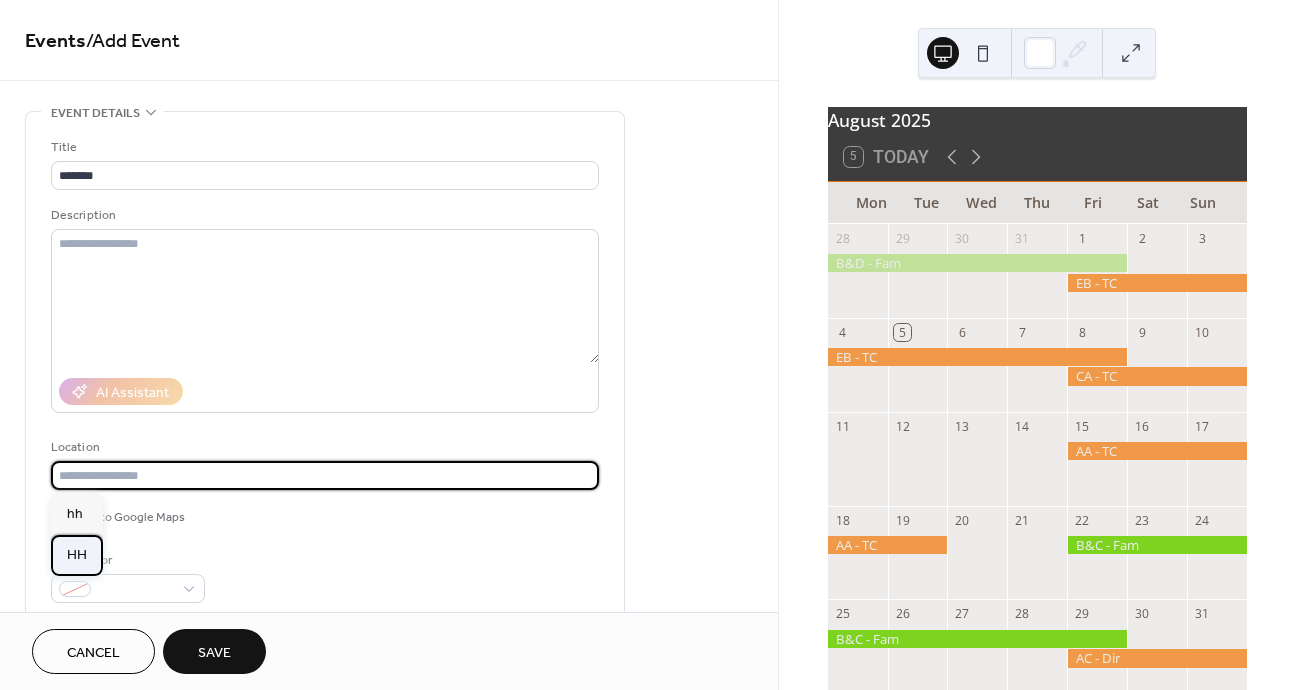 click on "HH" at bounding box center (77, 555) 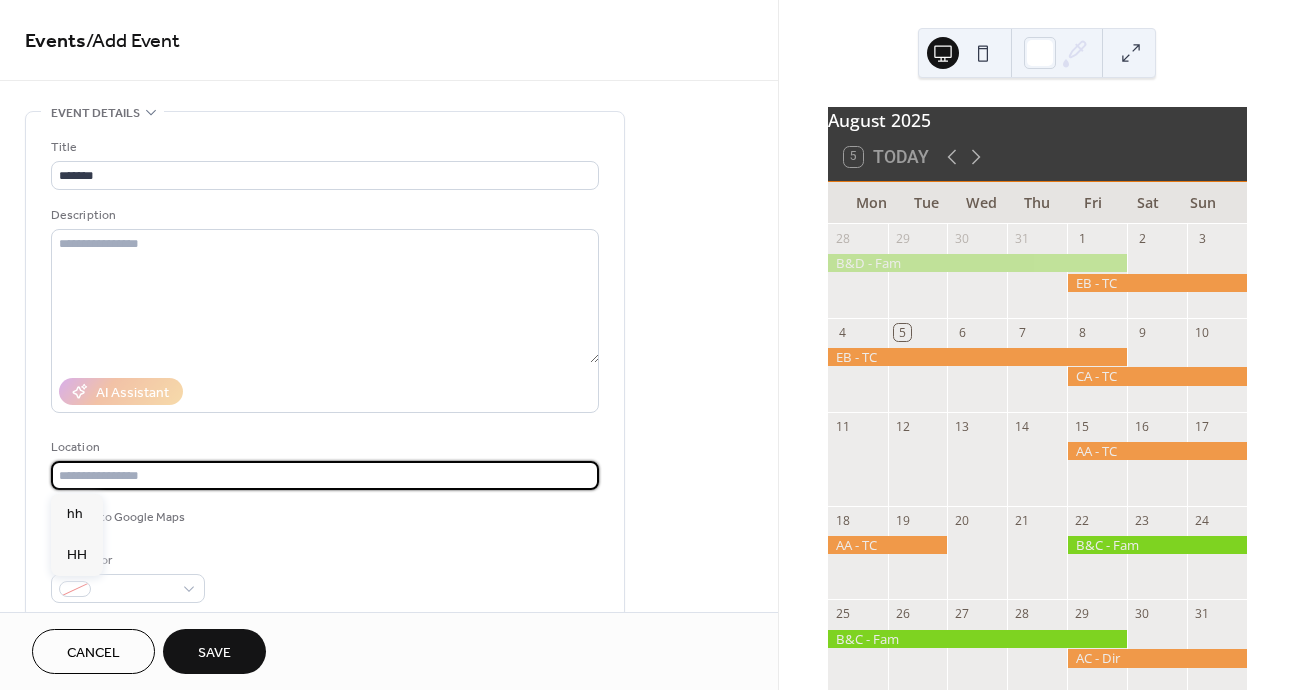 type on "**" 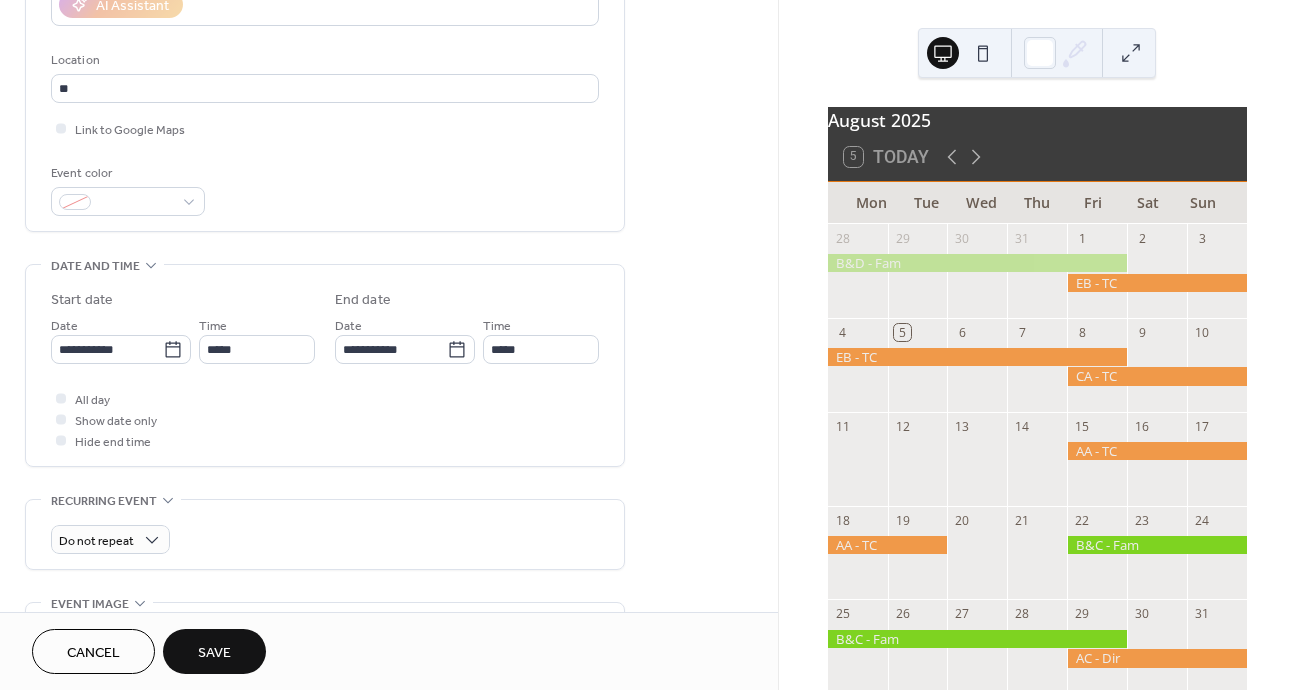 scroll, scrollTop: 394, scrollLeft: 0, axis: vertical 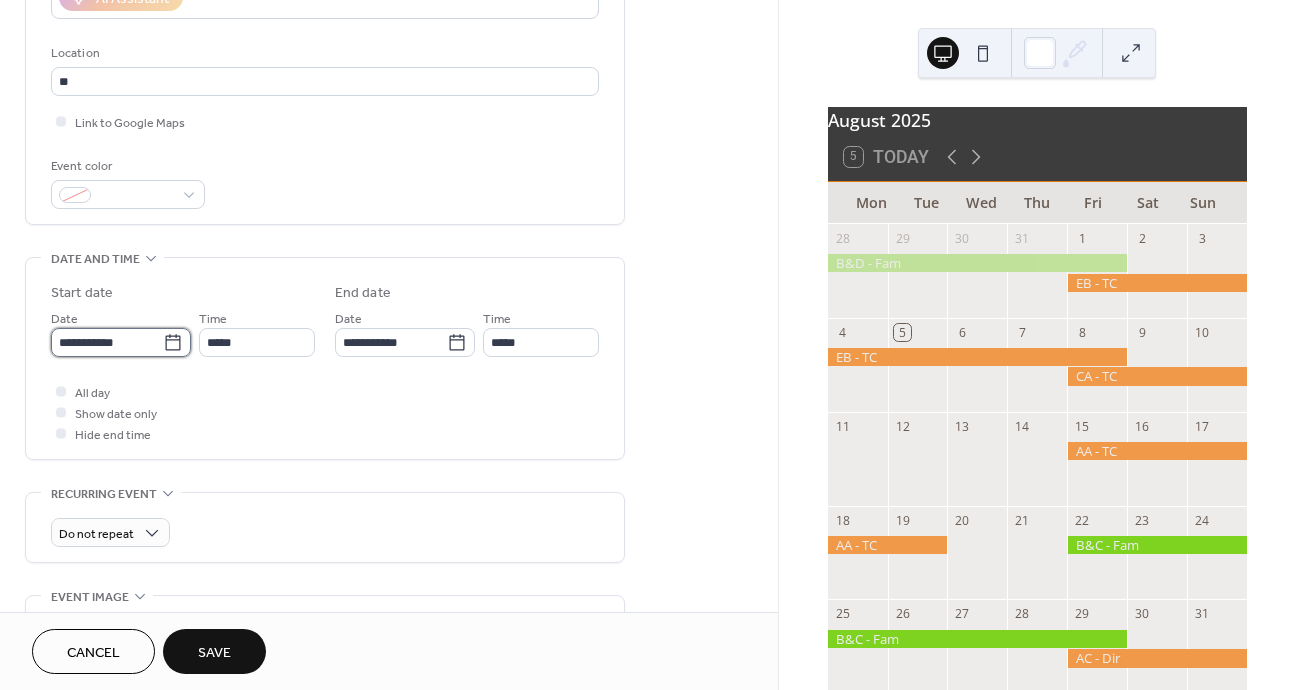 click on "**********" at bounding box center [107, 342] 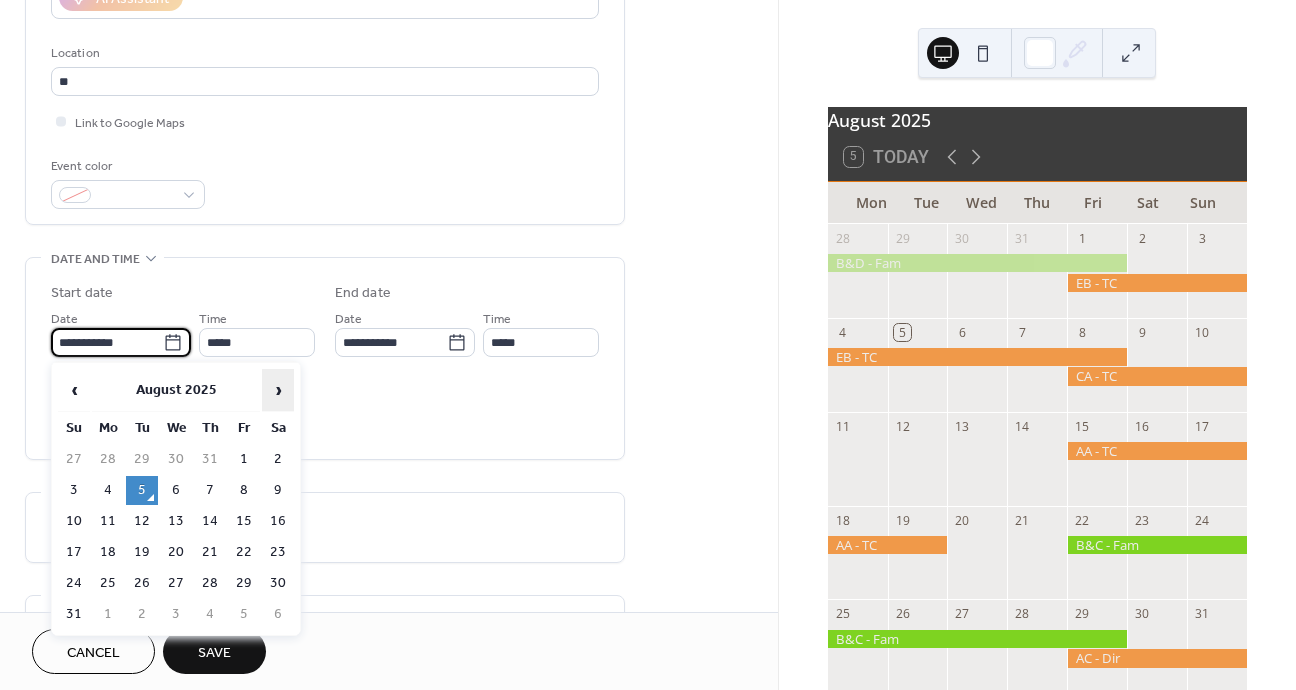 click on "›" at bounding box center [278, 390] 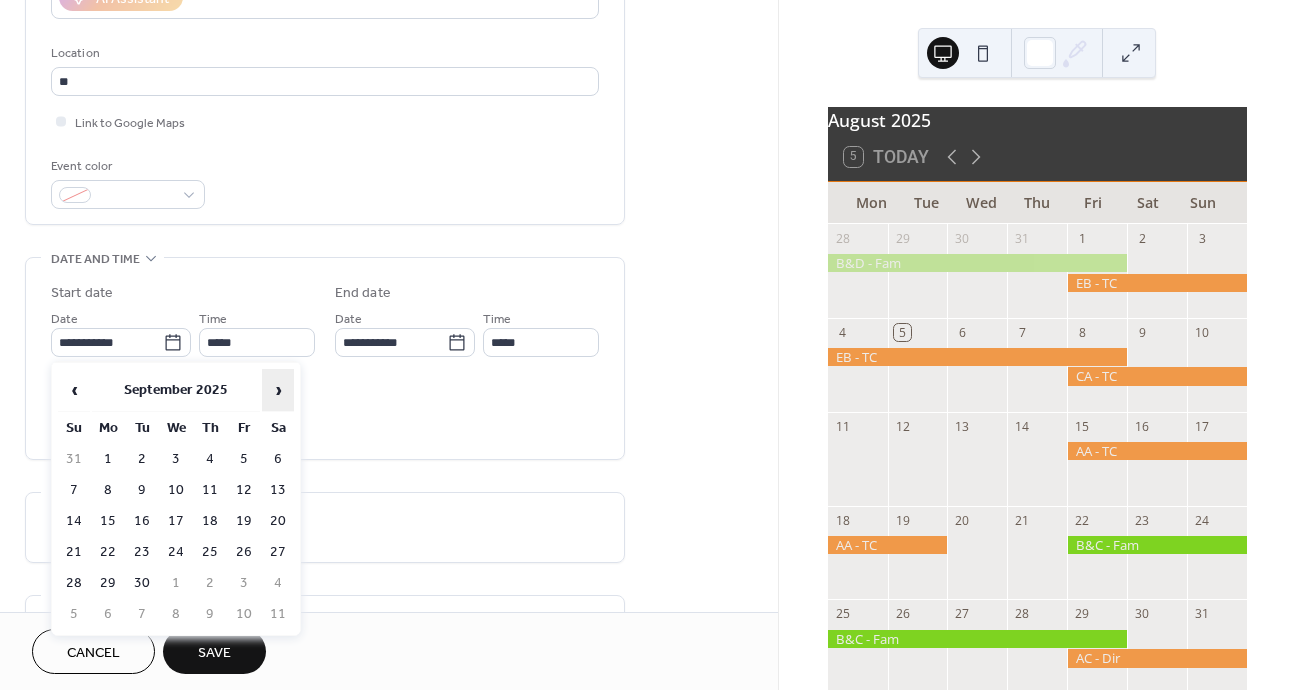 click on "›" at bounding box center (278, 390) 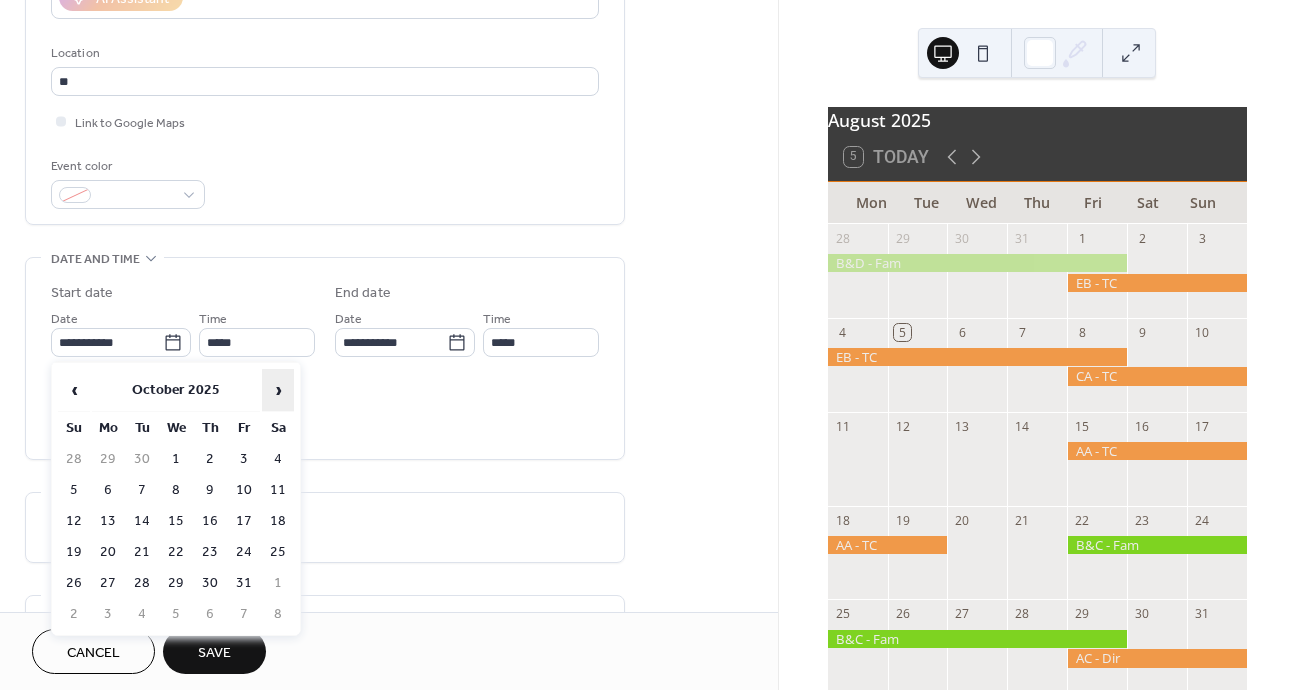 click on "›" at bounding box center (278, 390) 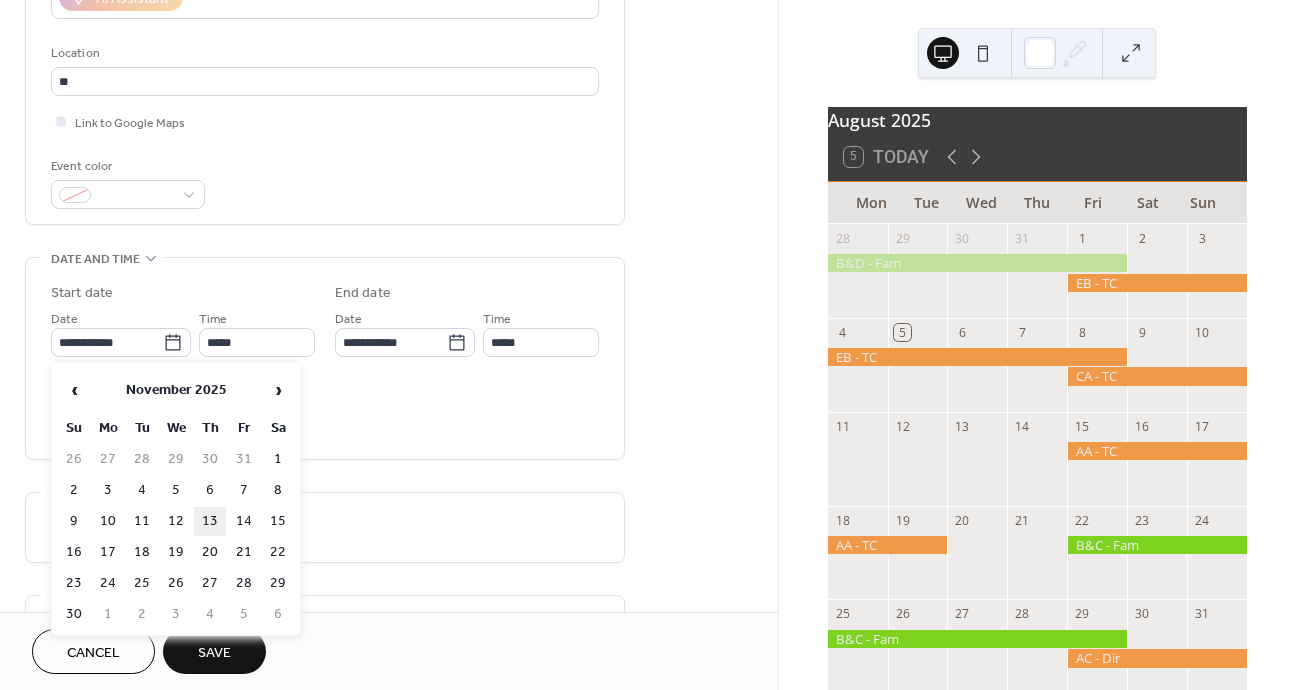 click on "13" at bounding box center (210, 521) 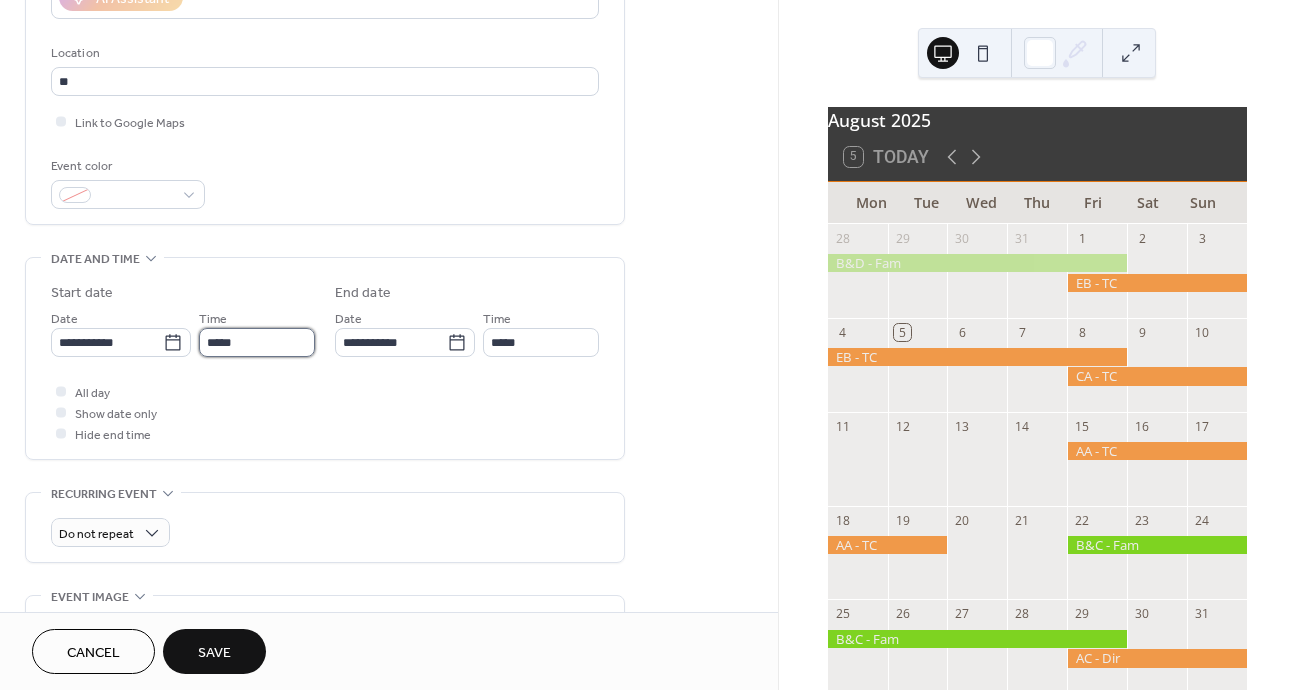 click on "*****" at bounding box center (257, 342) 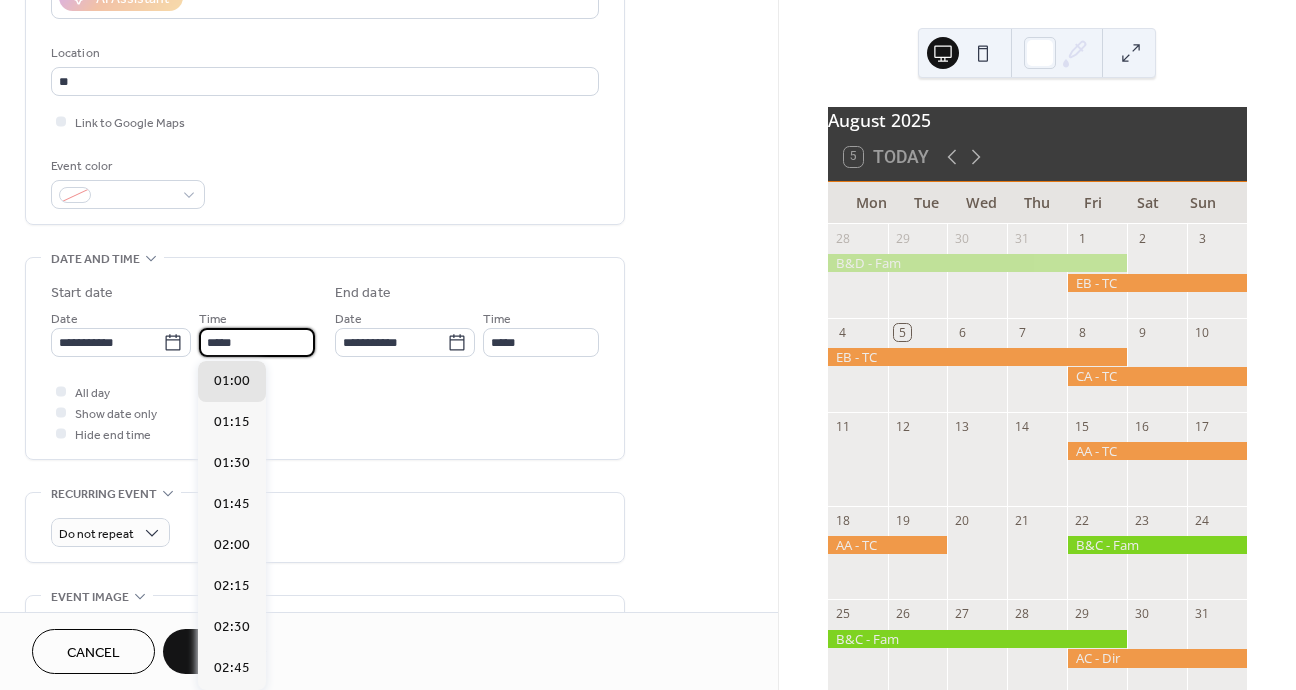 scroll, scrollTop: 2460, scrollLeft: 0, axis: vertical 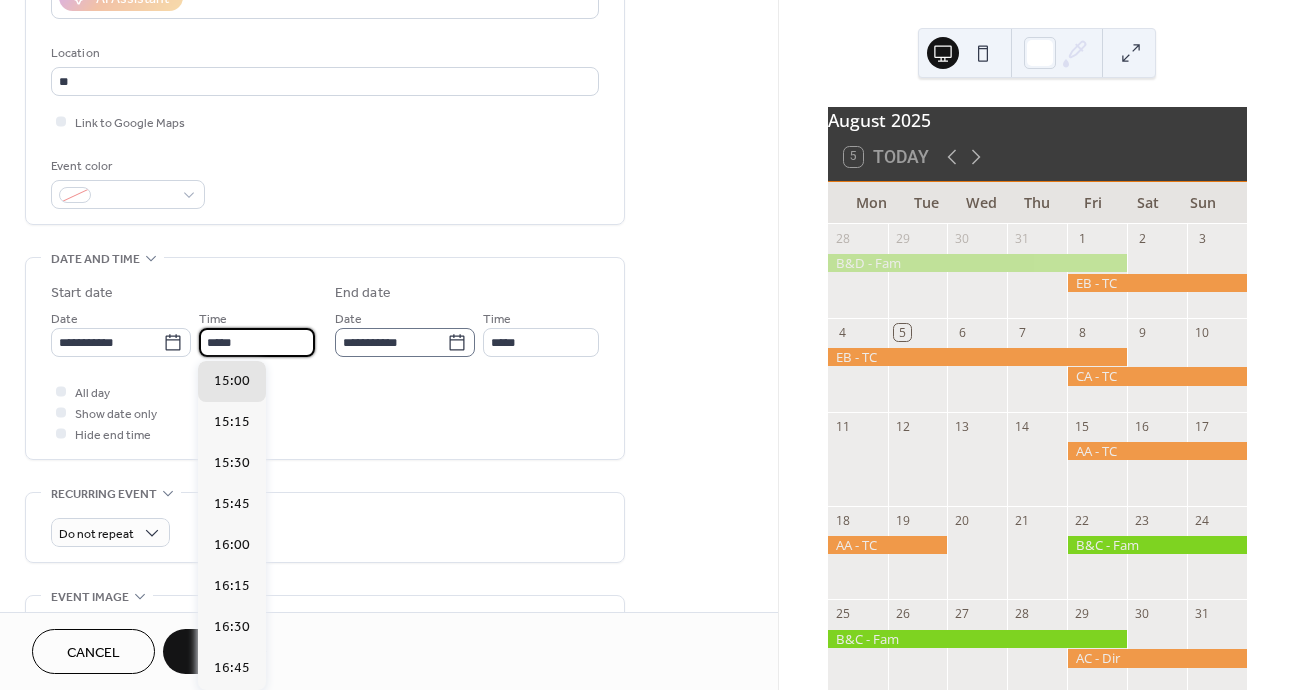 type on "*****" 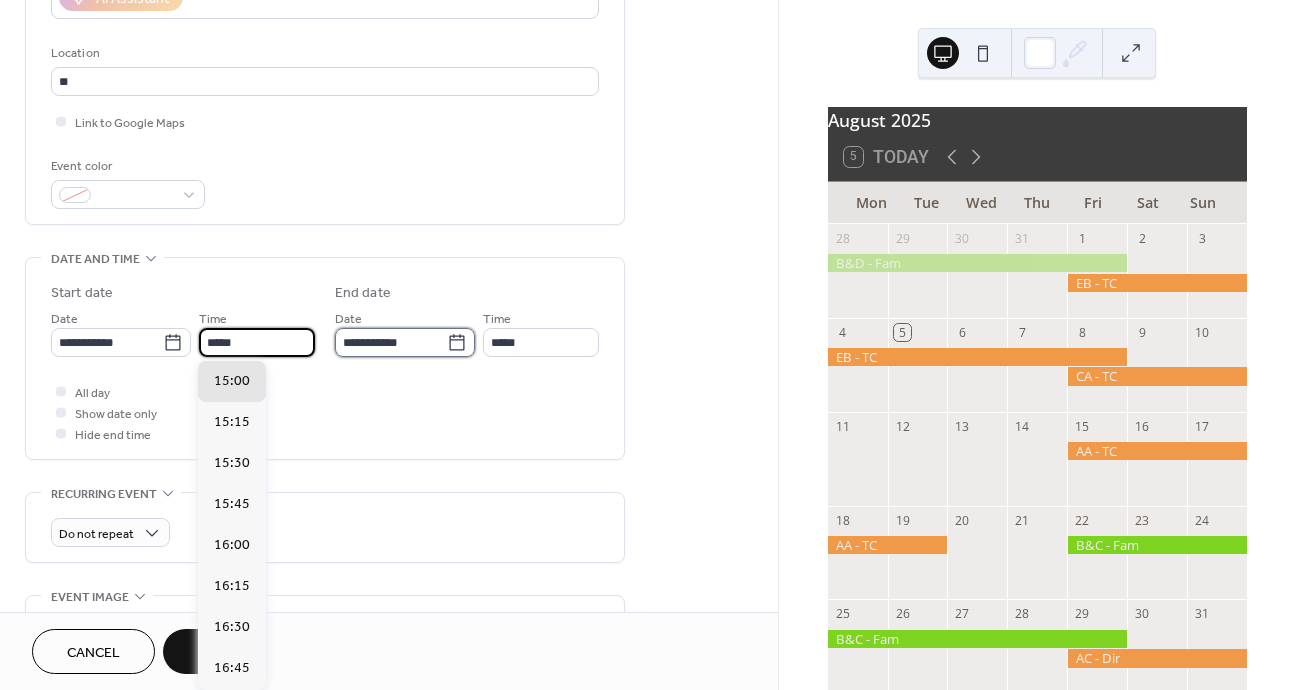 click on "**********" at bounding box center [391, 342] 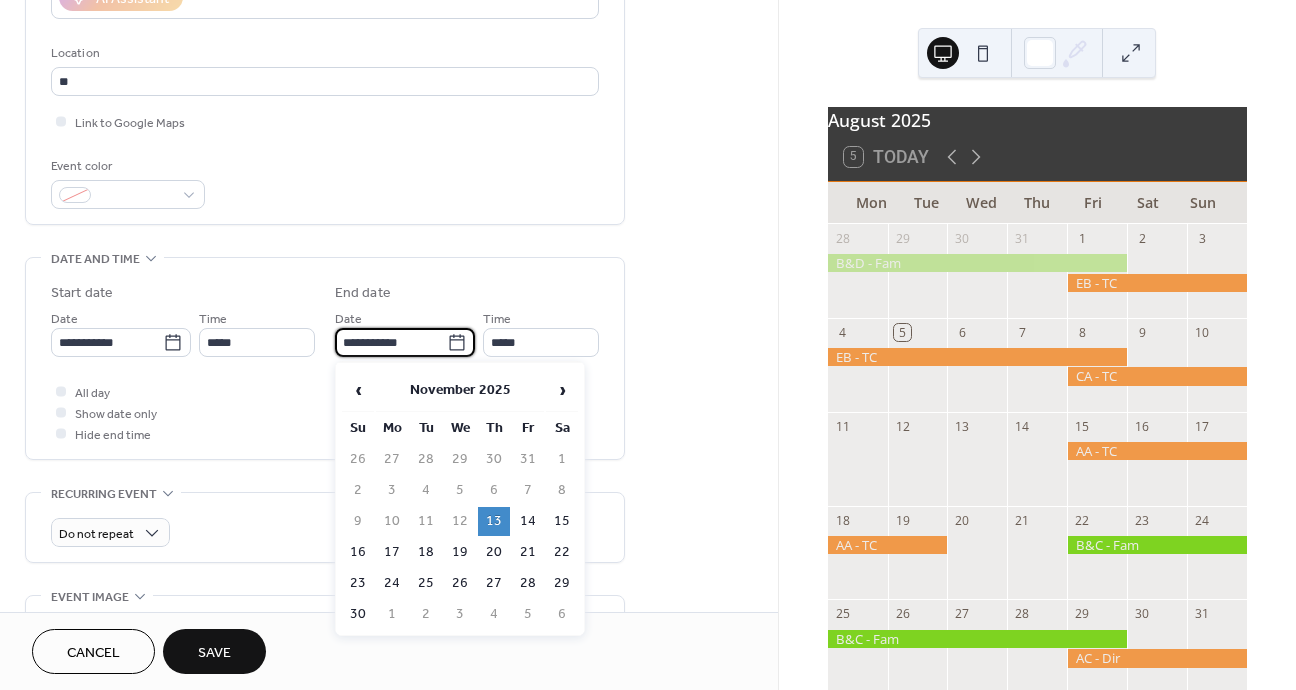 type on "*****" 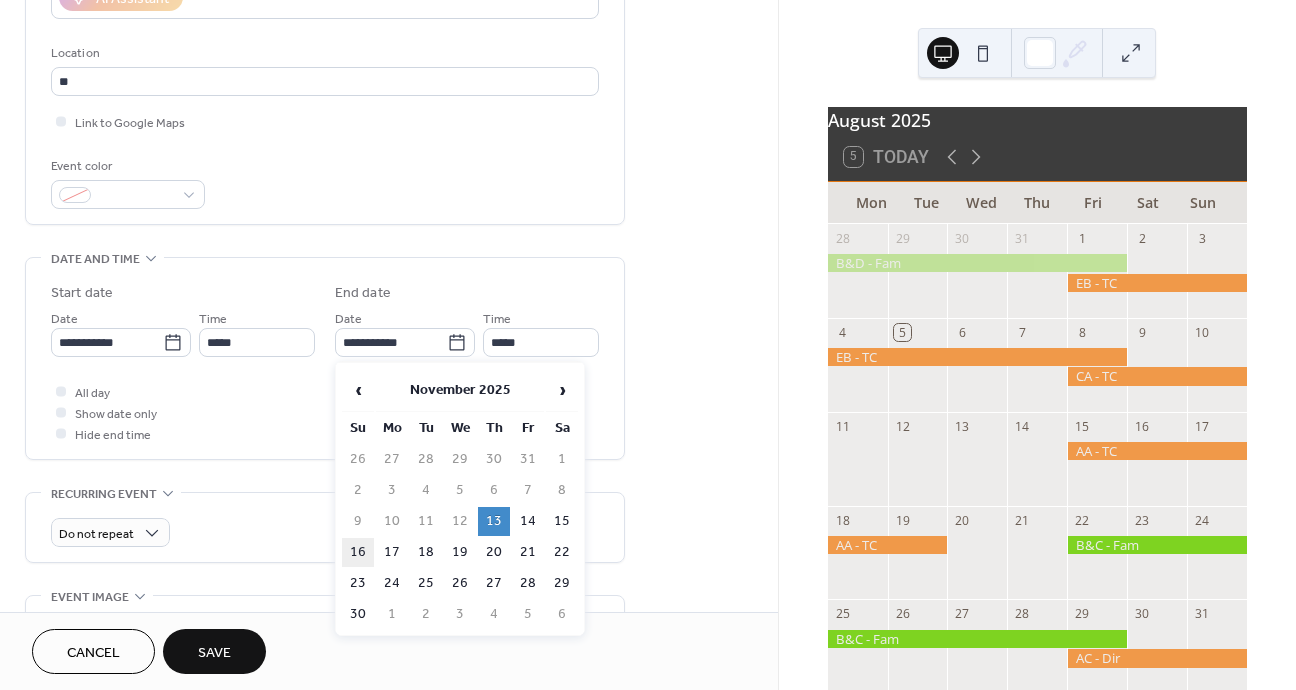 click on "16" at bounding box center (358, 552) 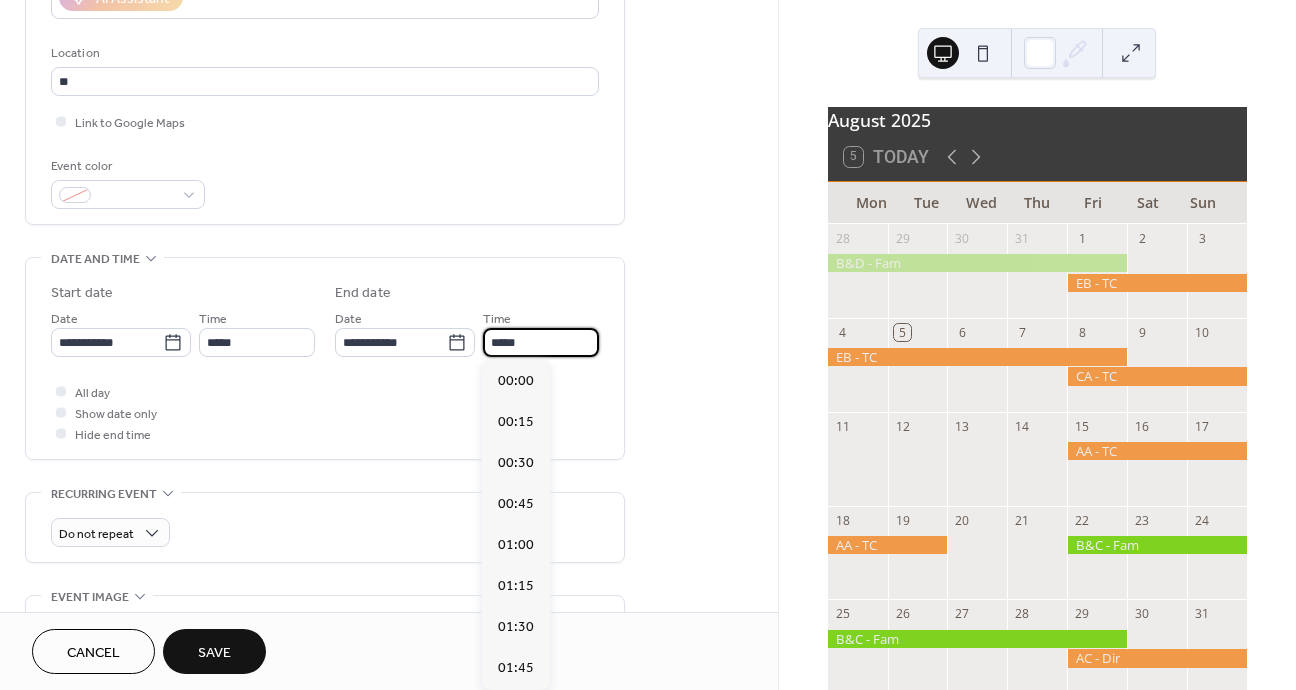 click on "*****" at bounding box center (541, 342) 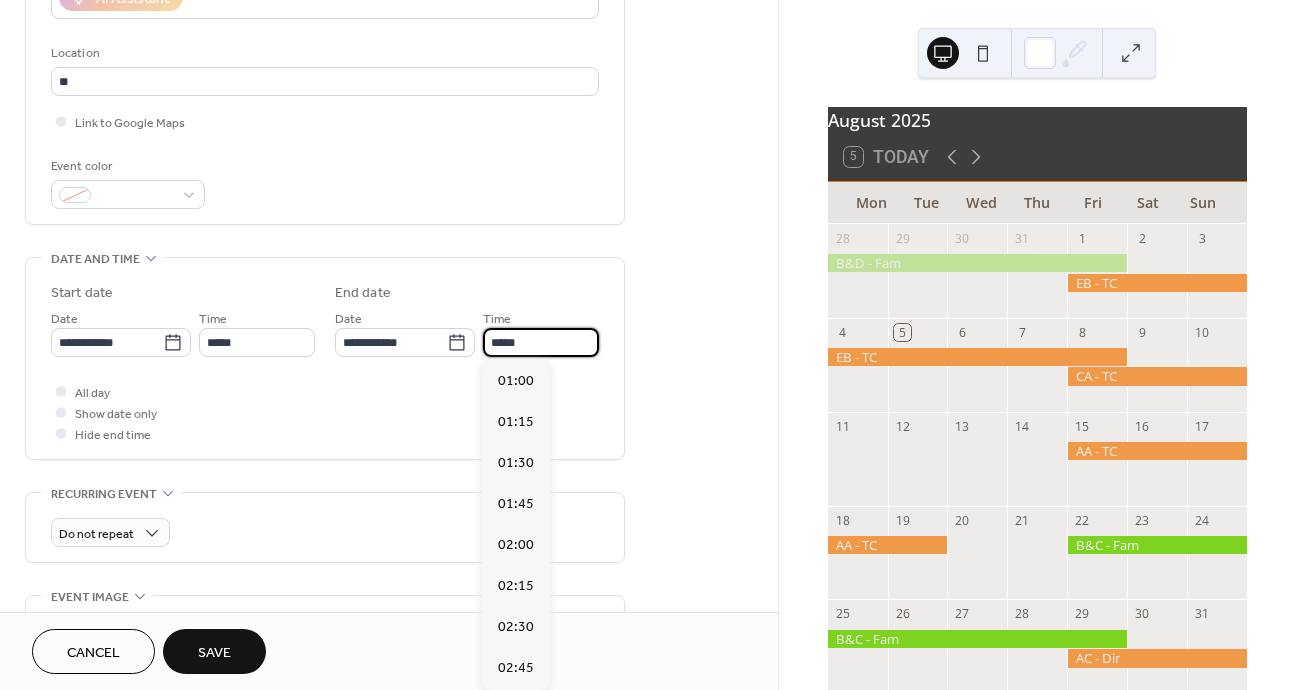 scroll, scrollTop: 1640, scrollLeft: 0, axis: vertical 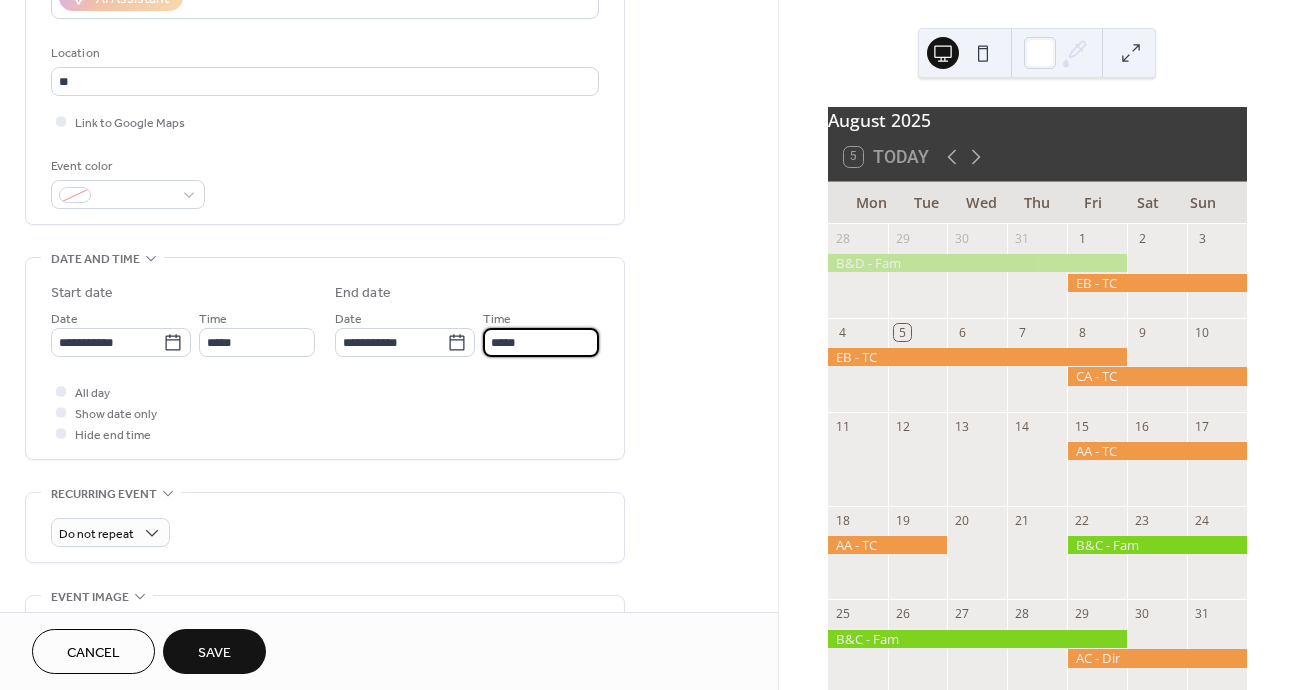 type on "*****" 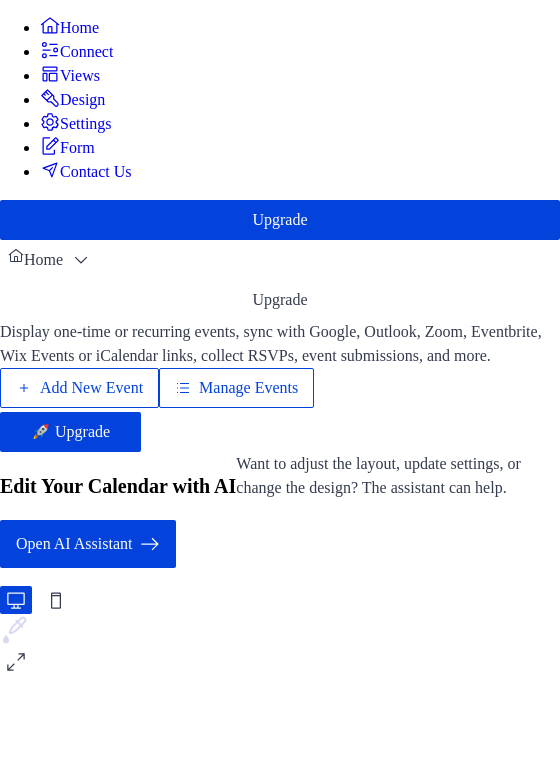 scroll, scrollTop: 0, scrollLeft: 0, axis: both 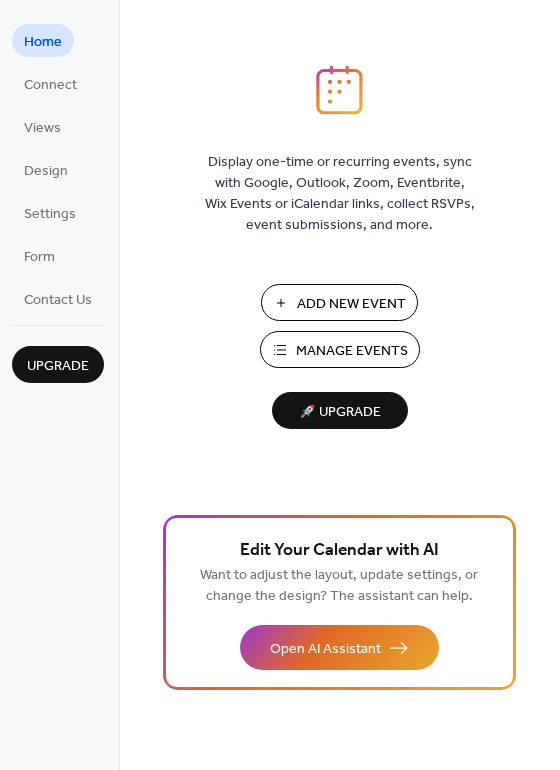 click on "Add New Event" at bounding box center (351, 304) 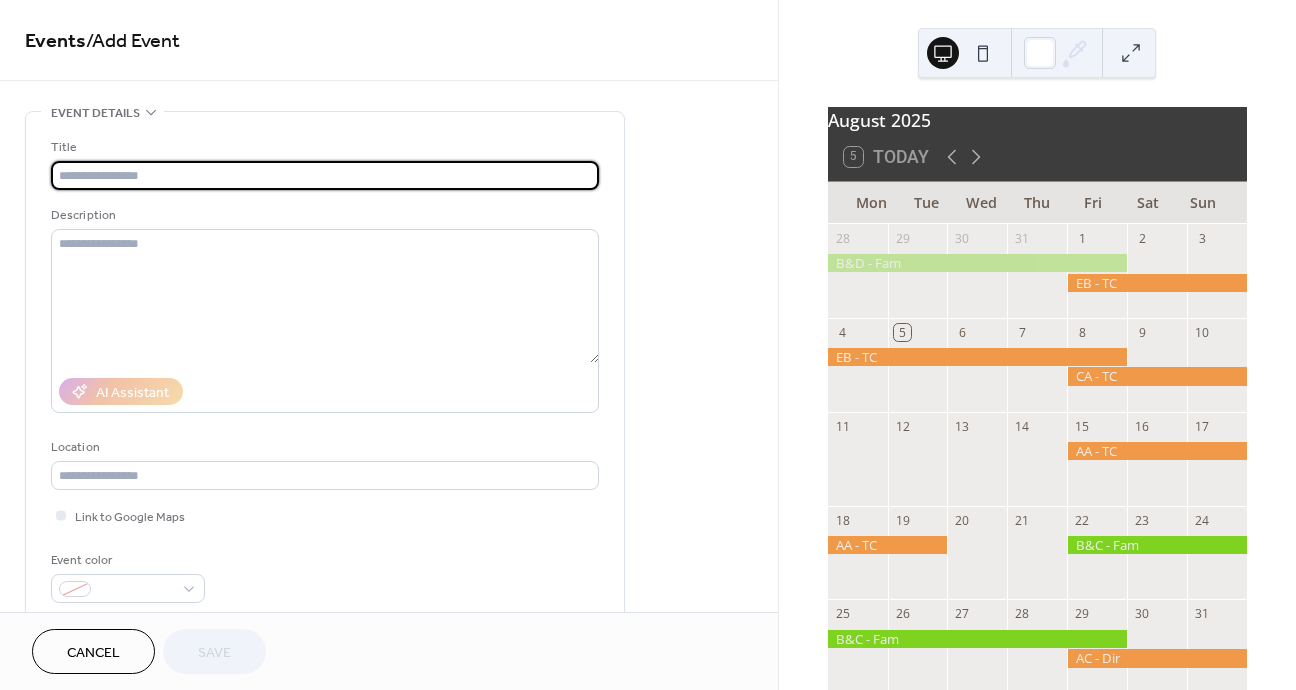 scroll, scrollTop: 0, scrollLeft: 0, axis: both 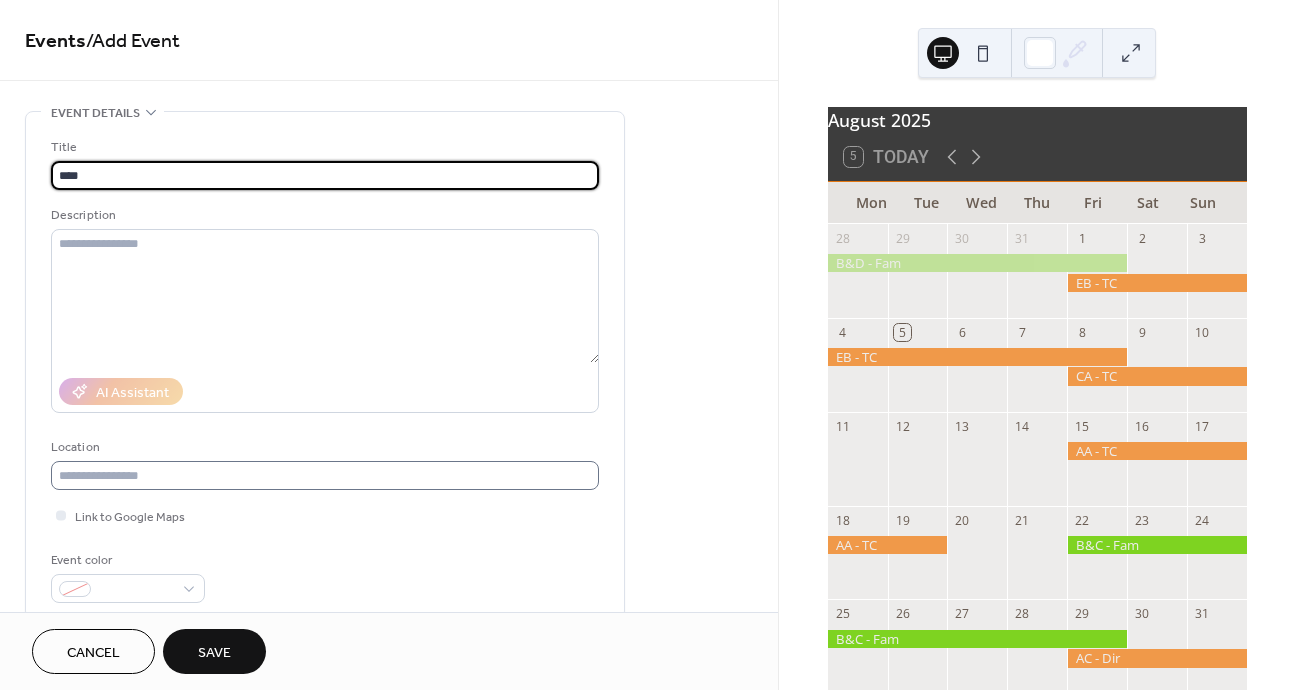 type on "***" 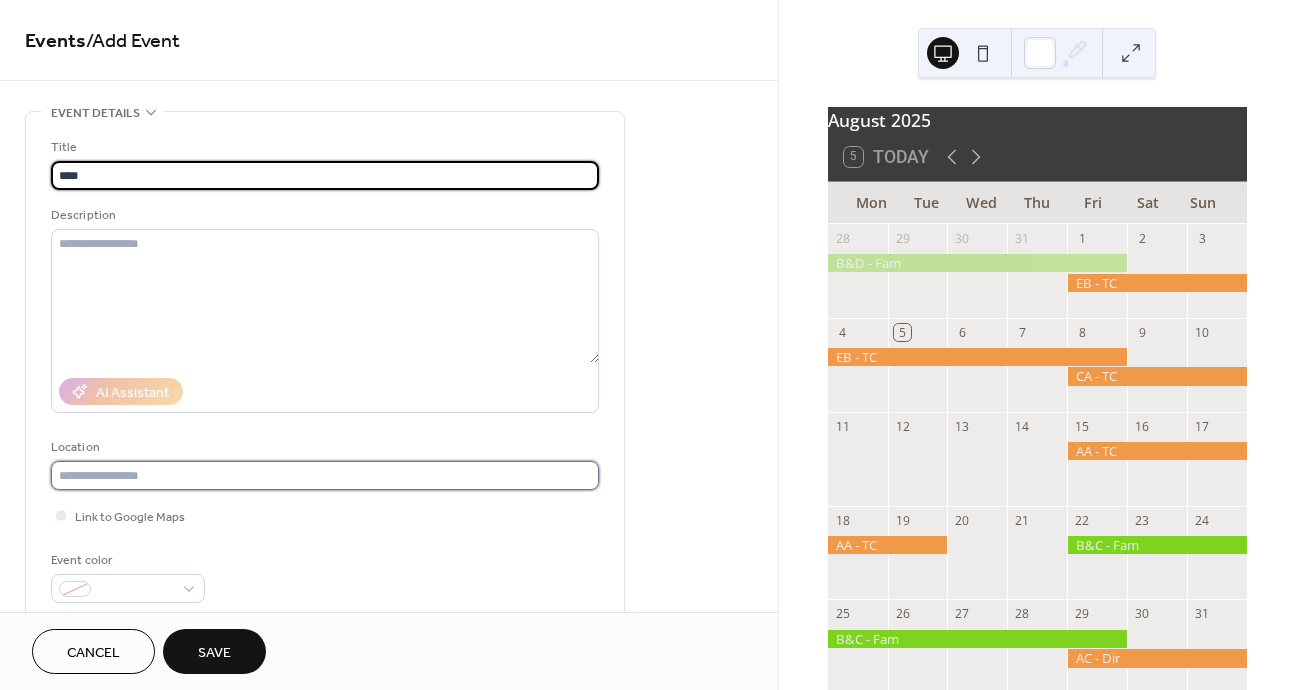 click at bounding box center [325, 475] 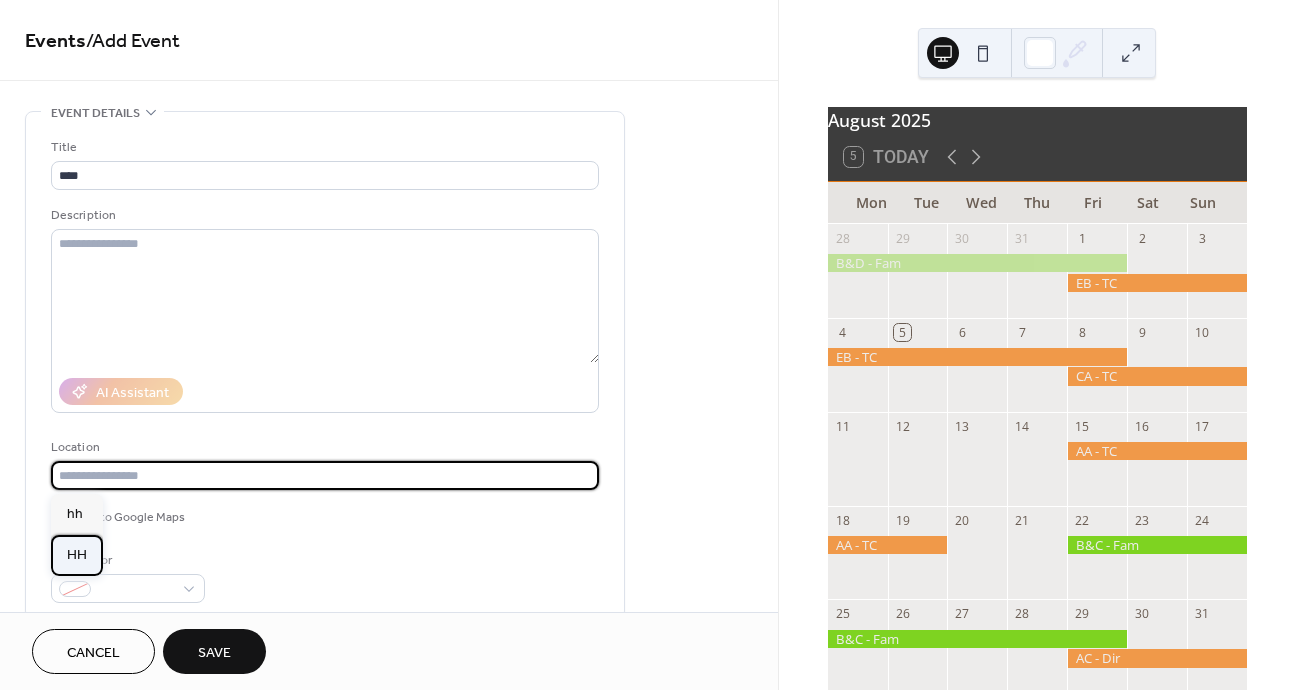 click on "HH" at bounding box center (77, 555) 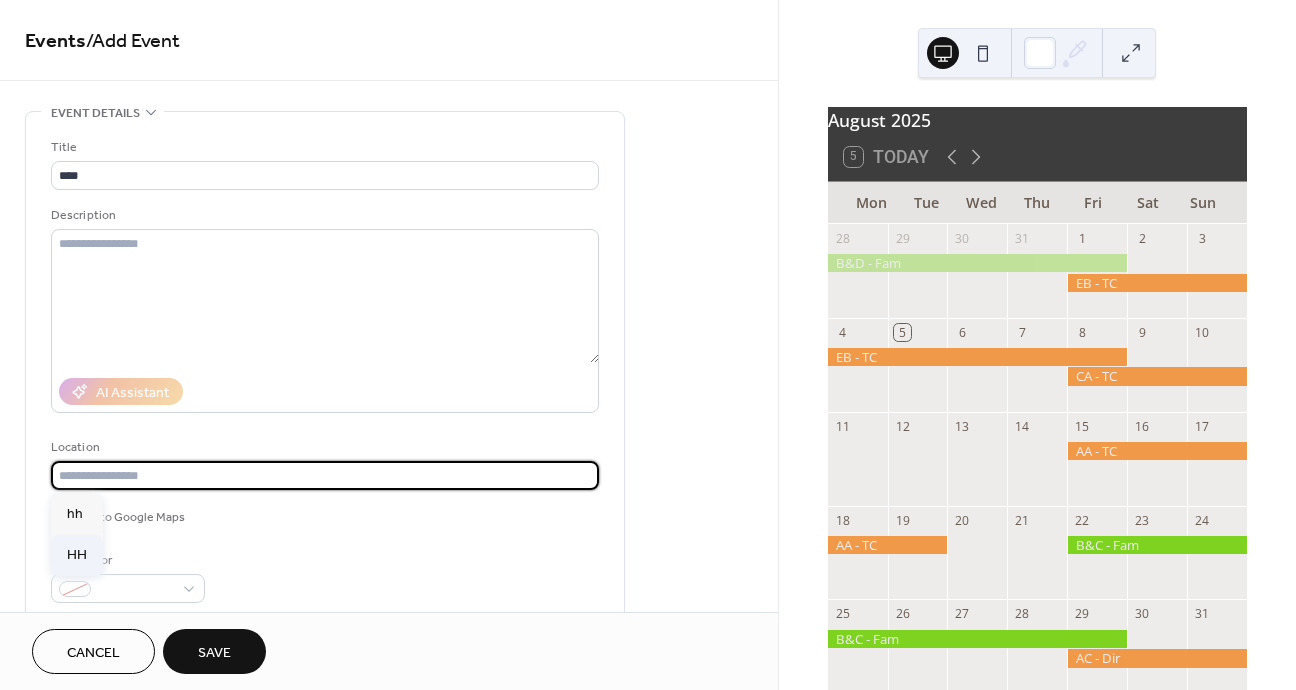 type on "**" 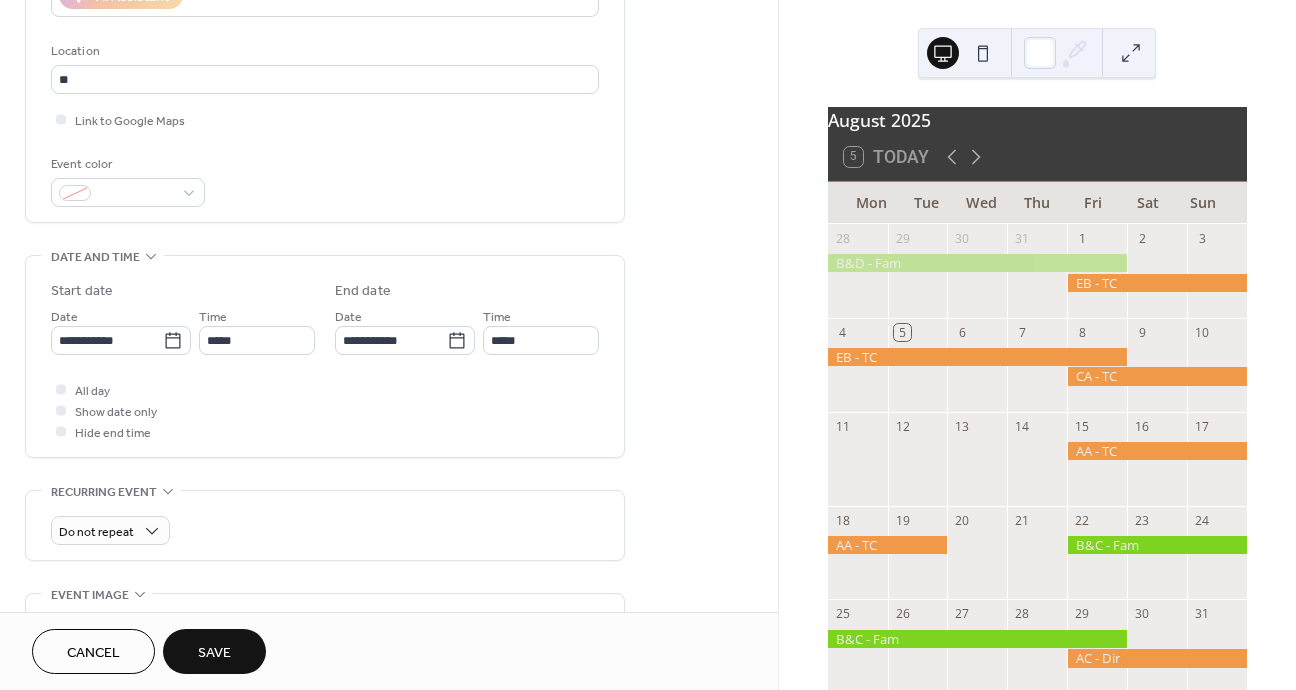 scroll, scrollTop: 413, scrollLeft: 0, axis: vertical 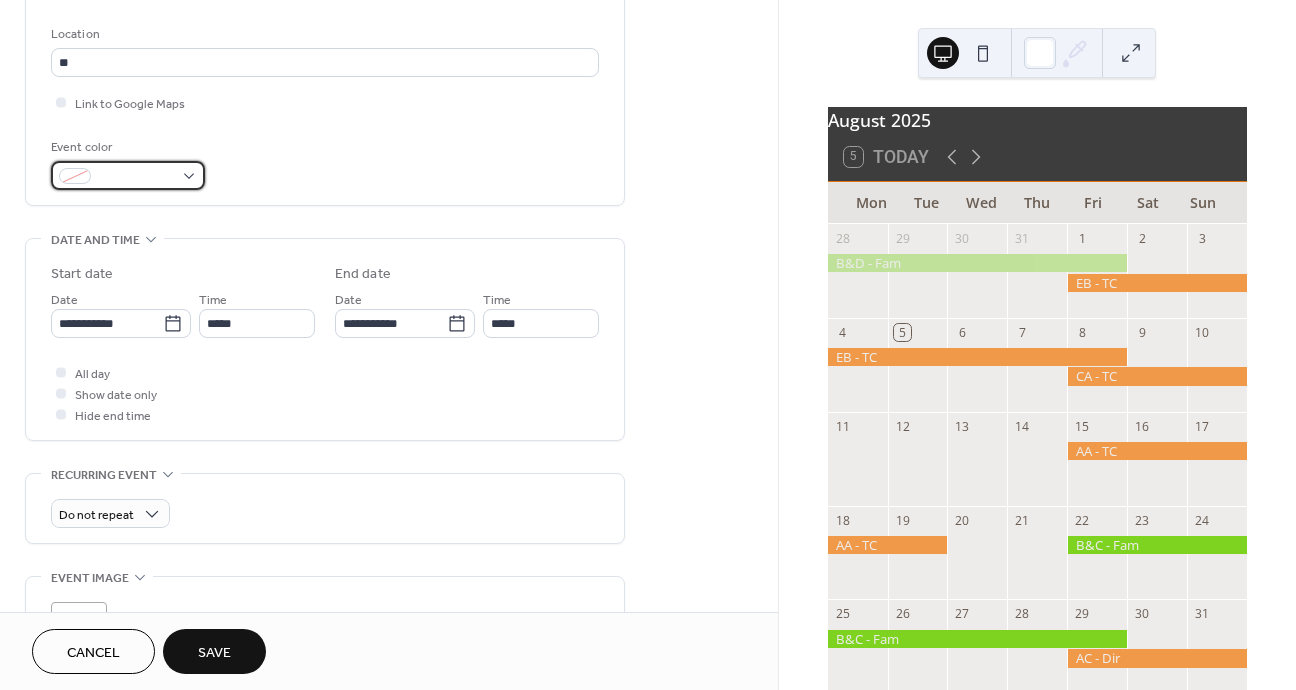 click at bounding box center [75, 176] 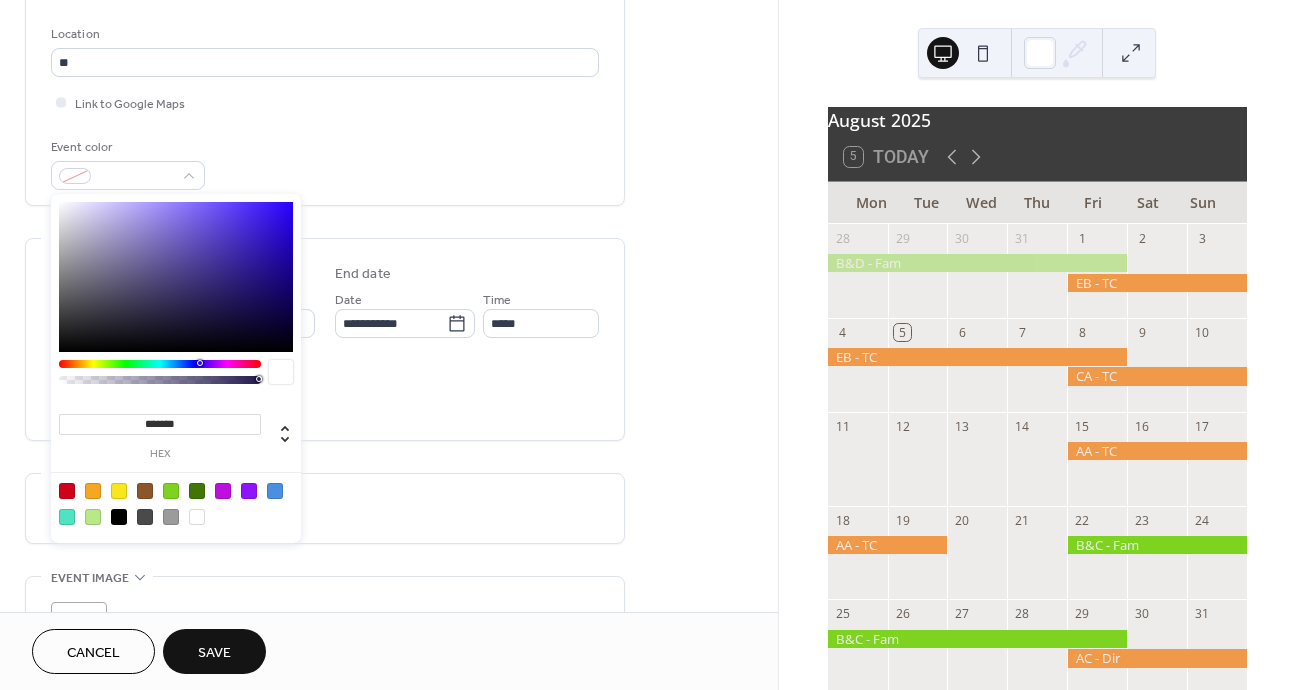 click at bounding box center (93, 517) 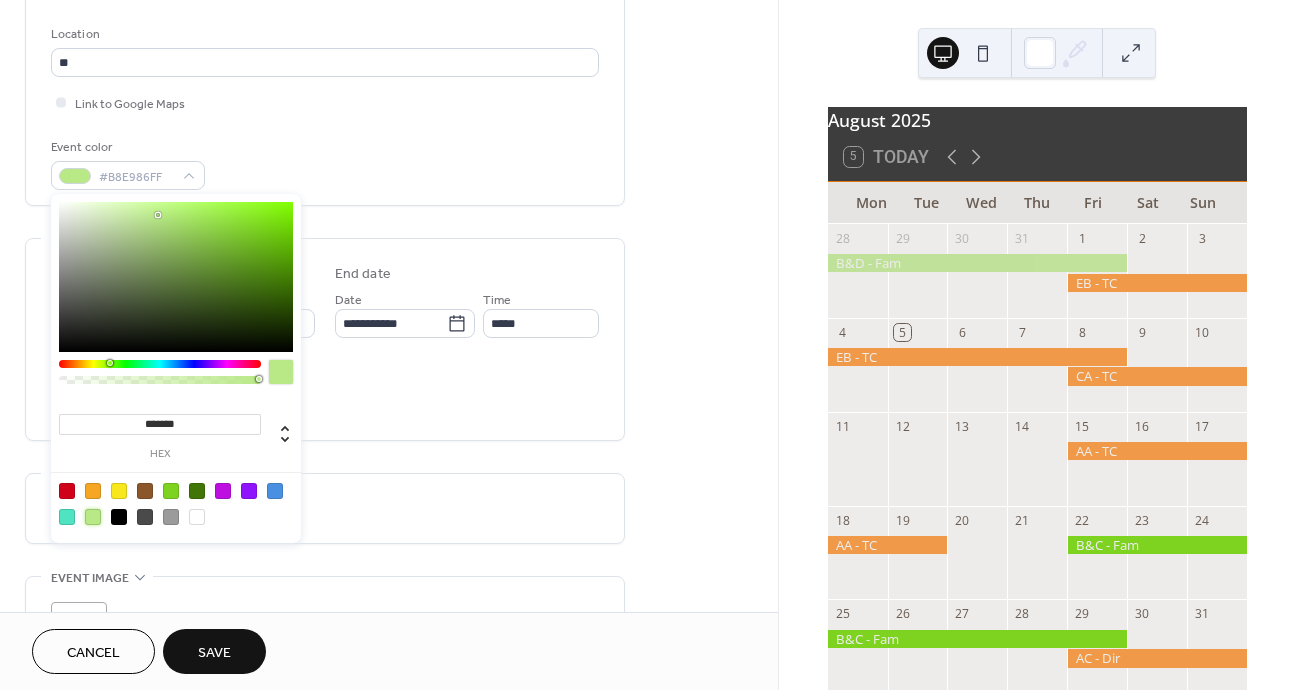 click on "All day Show date only Hide end time" at bounding box center (325, 393) 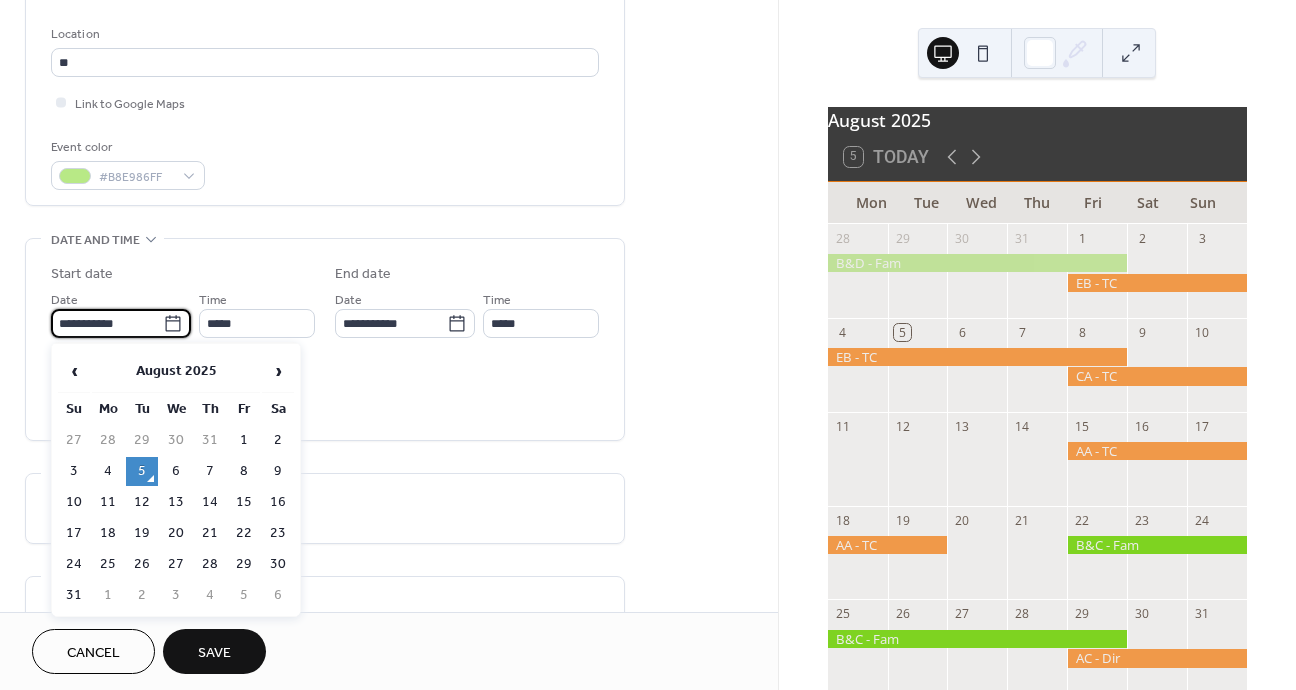 click on "**********" at bounding box center [107, 323] 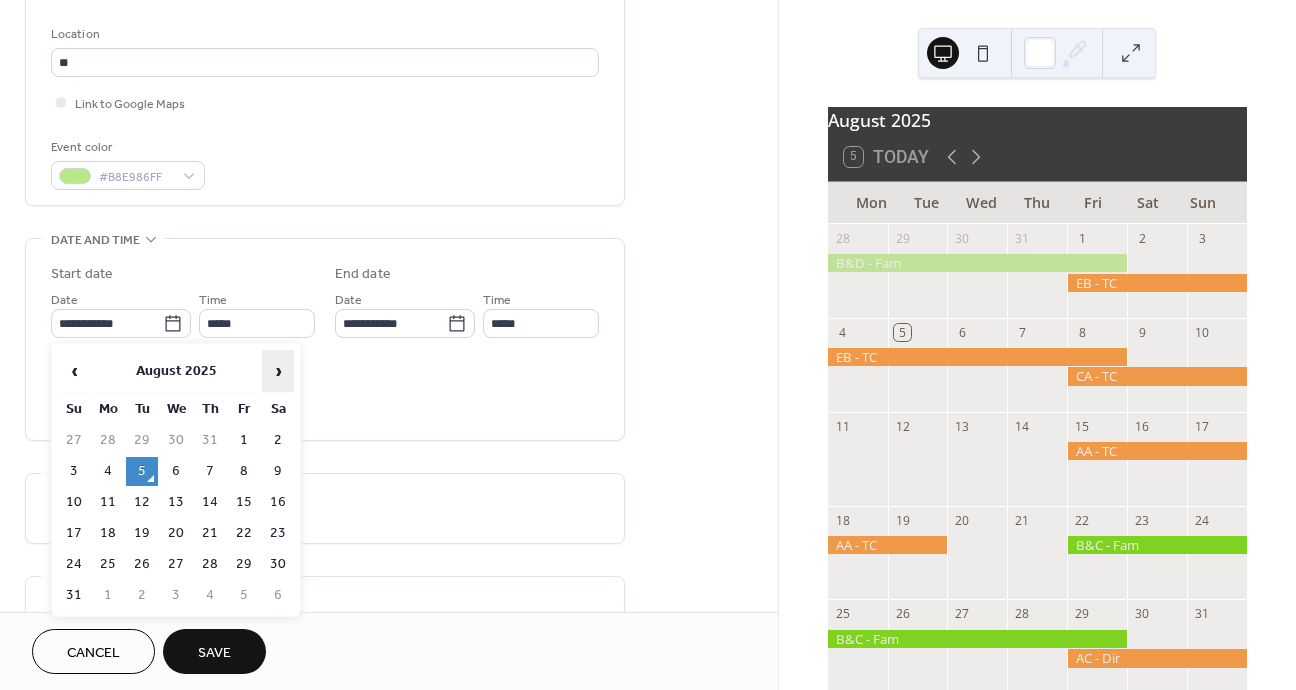 click on "›" at bounding box center (278, 371) 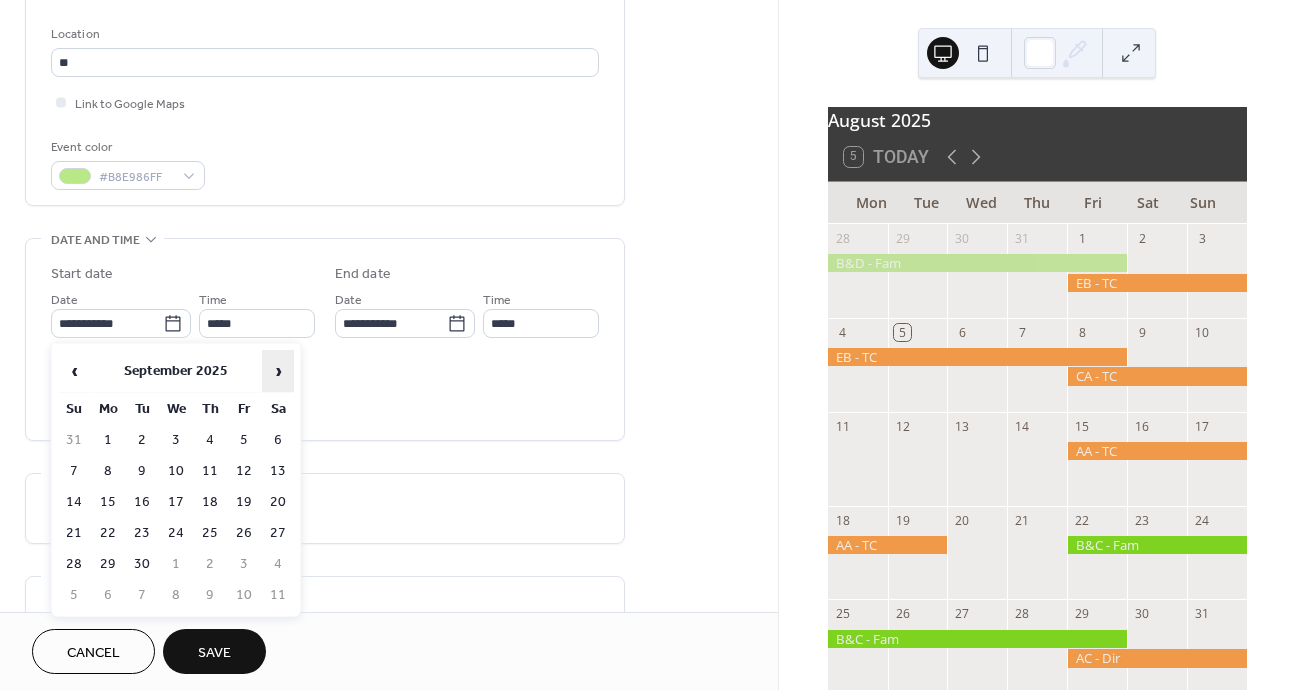 click on "›" at bounding box center [278, 371] 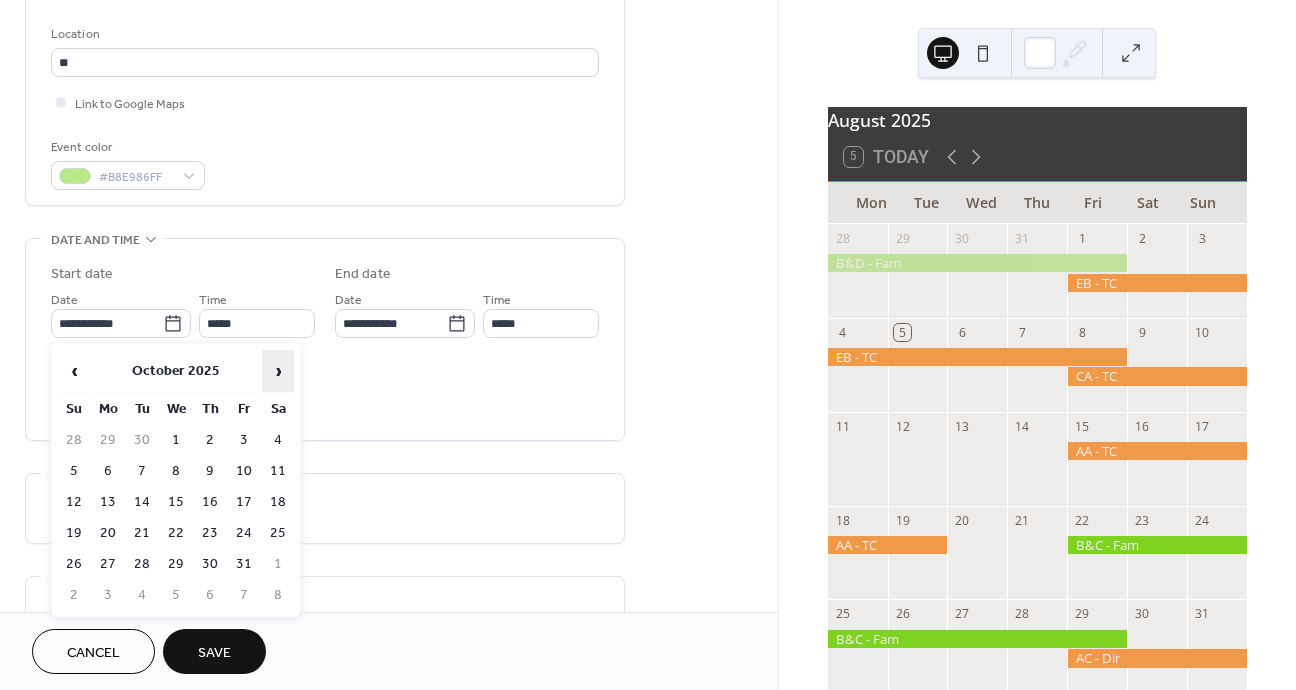click on "›" at bounding box center (278, 371) 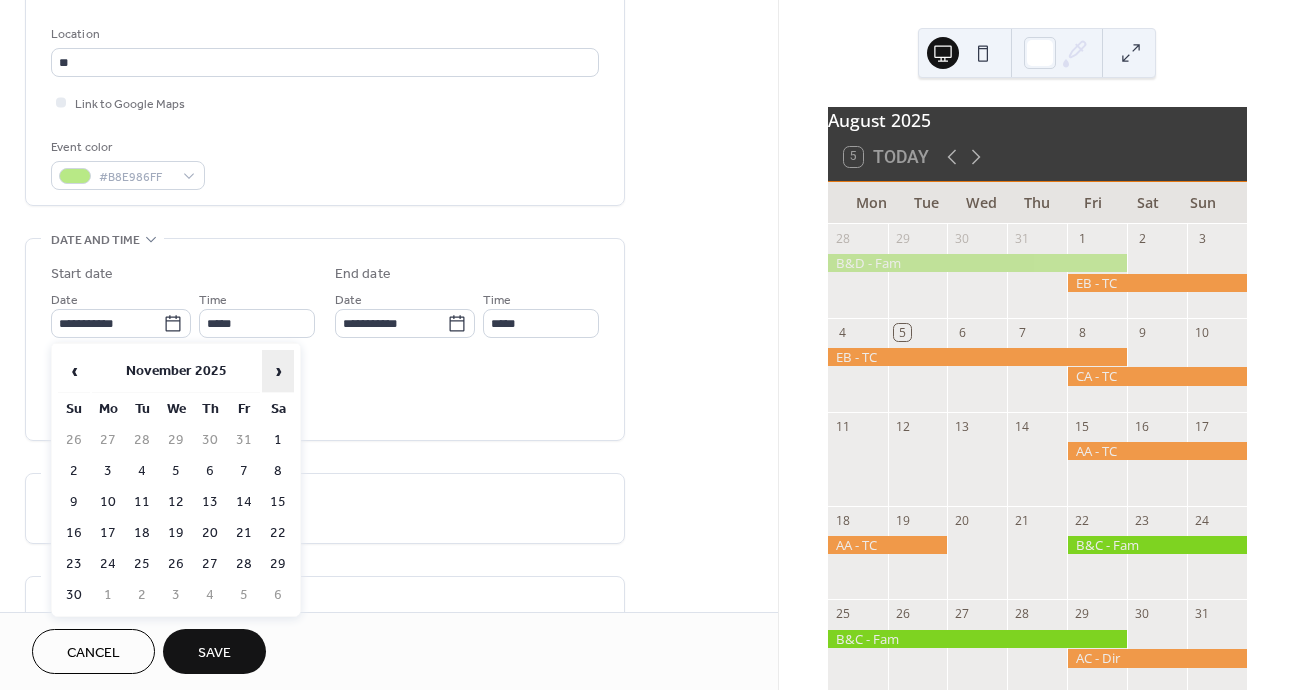 click on "›" at bounding box center [278, 371] 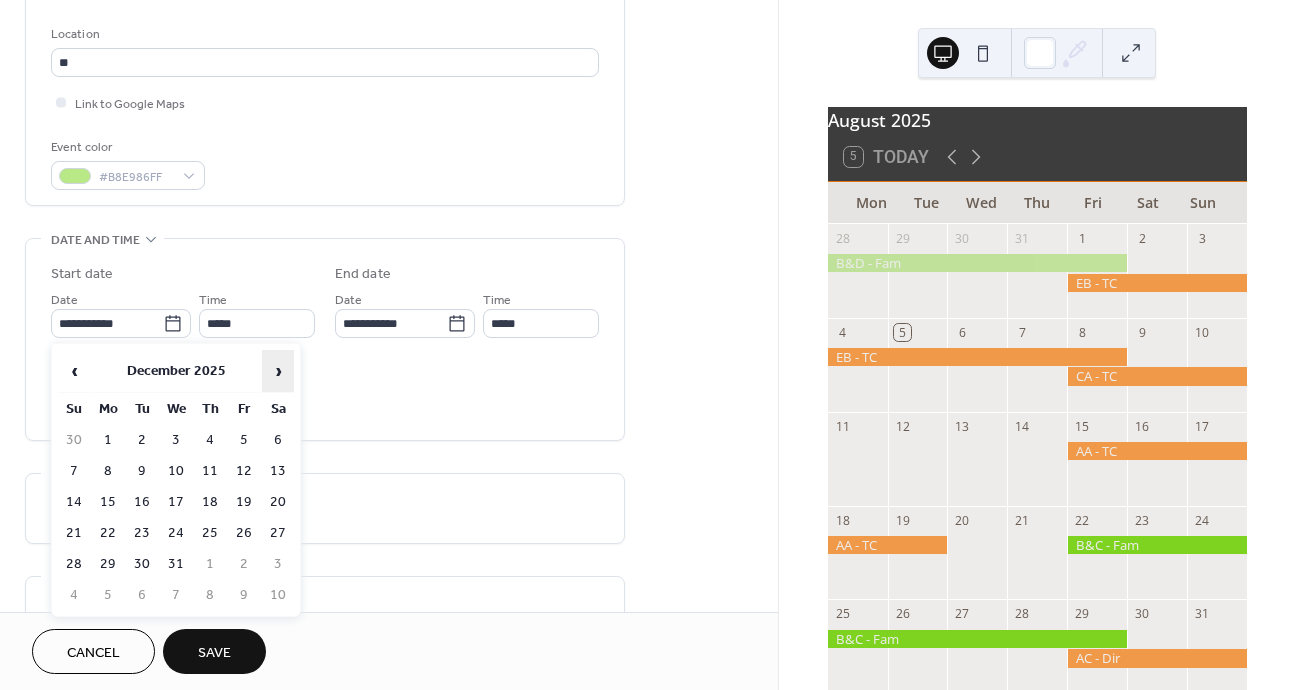click on "›" at bounding box center [278, 371] 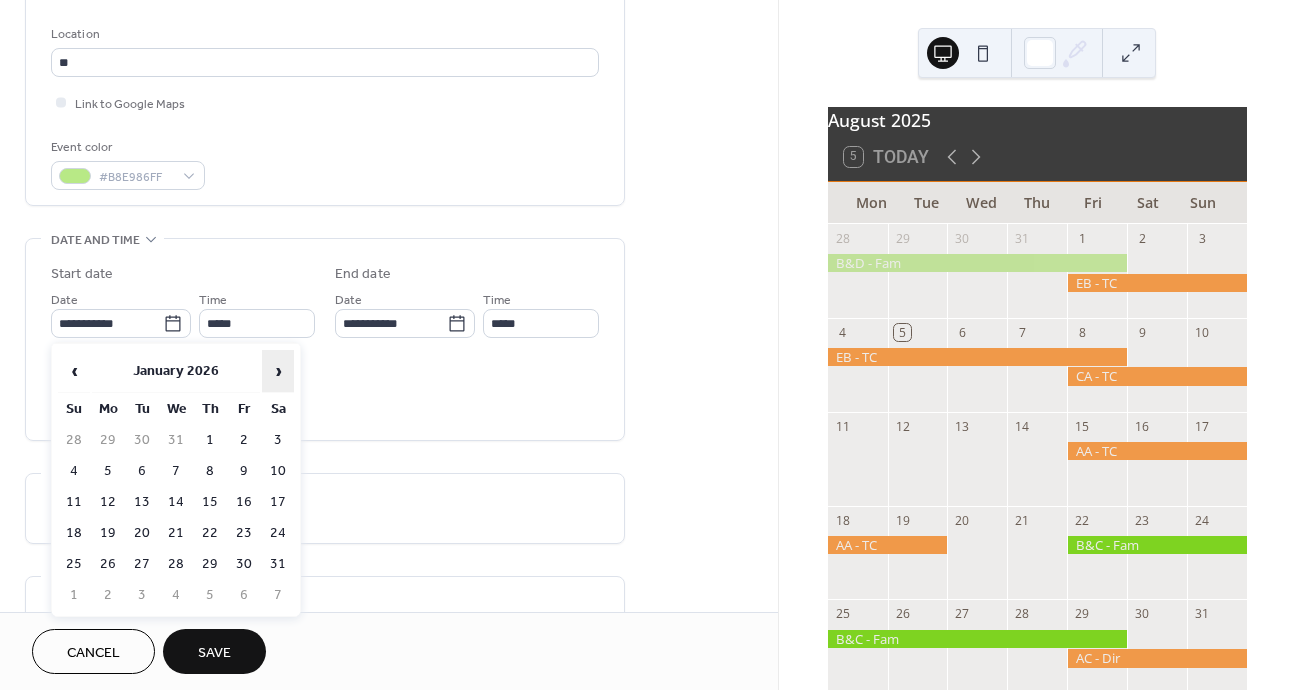 click on "›" at bounding box center (278, 371) 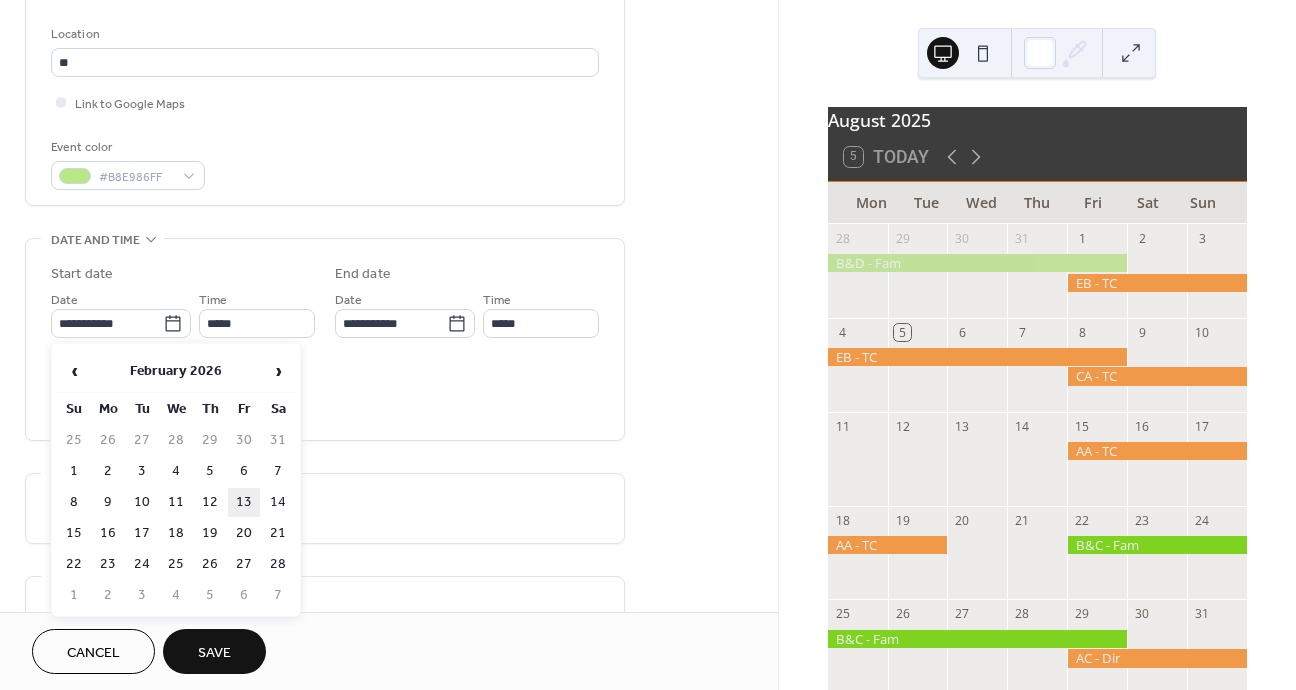 click on "13" at bounding box center (244, 502) 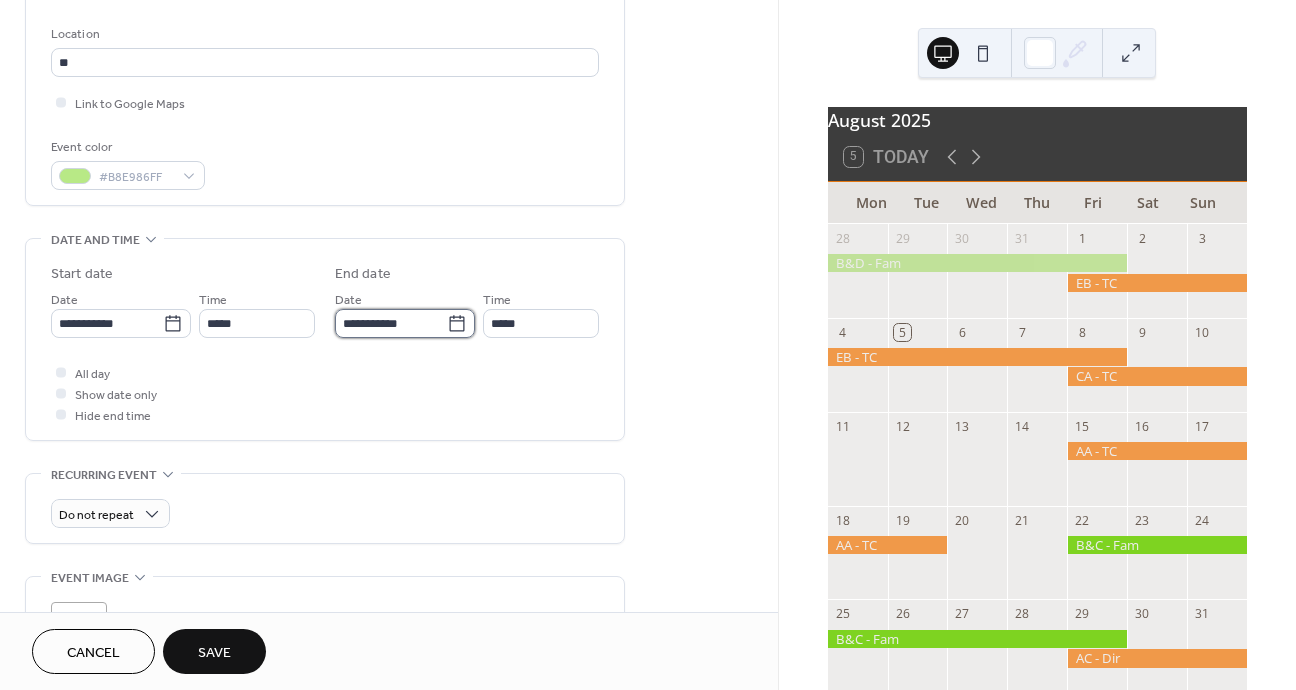 click on "**********" at bounding box center [391, 323] 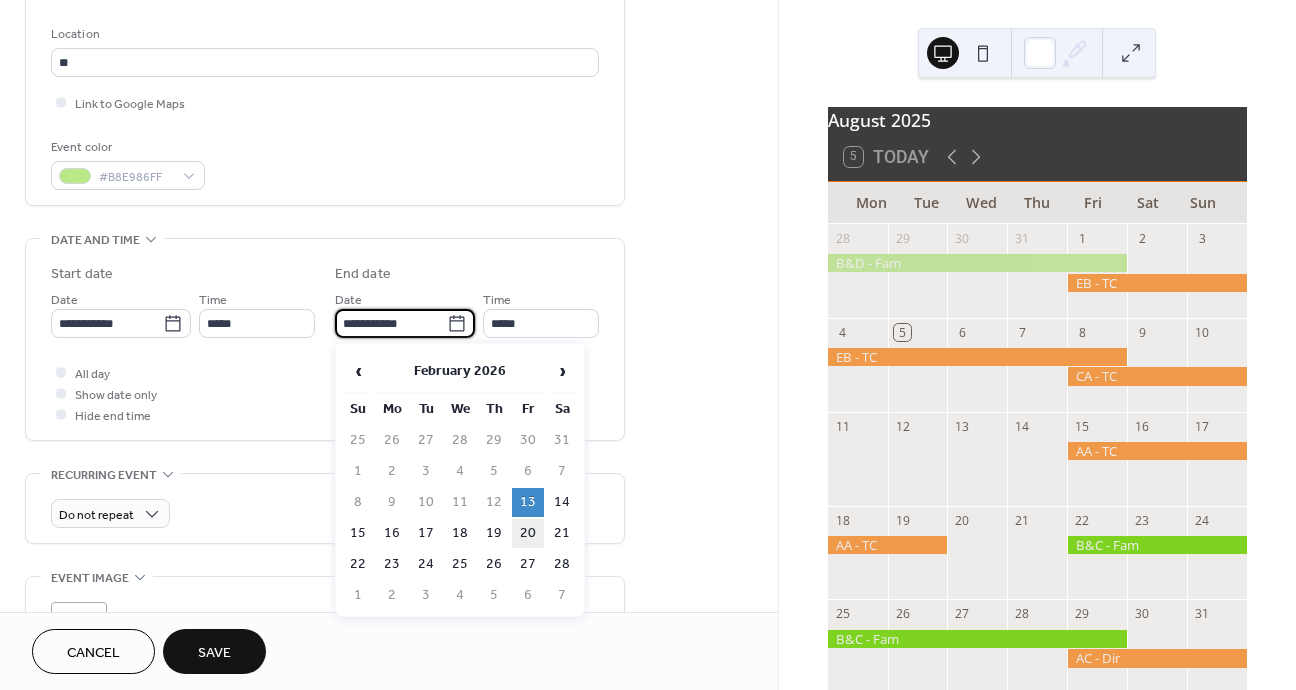click on "20" at bounding box center [528, 533] 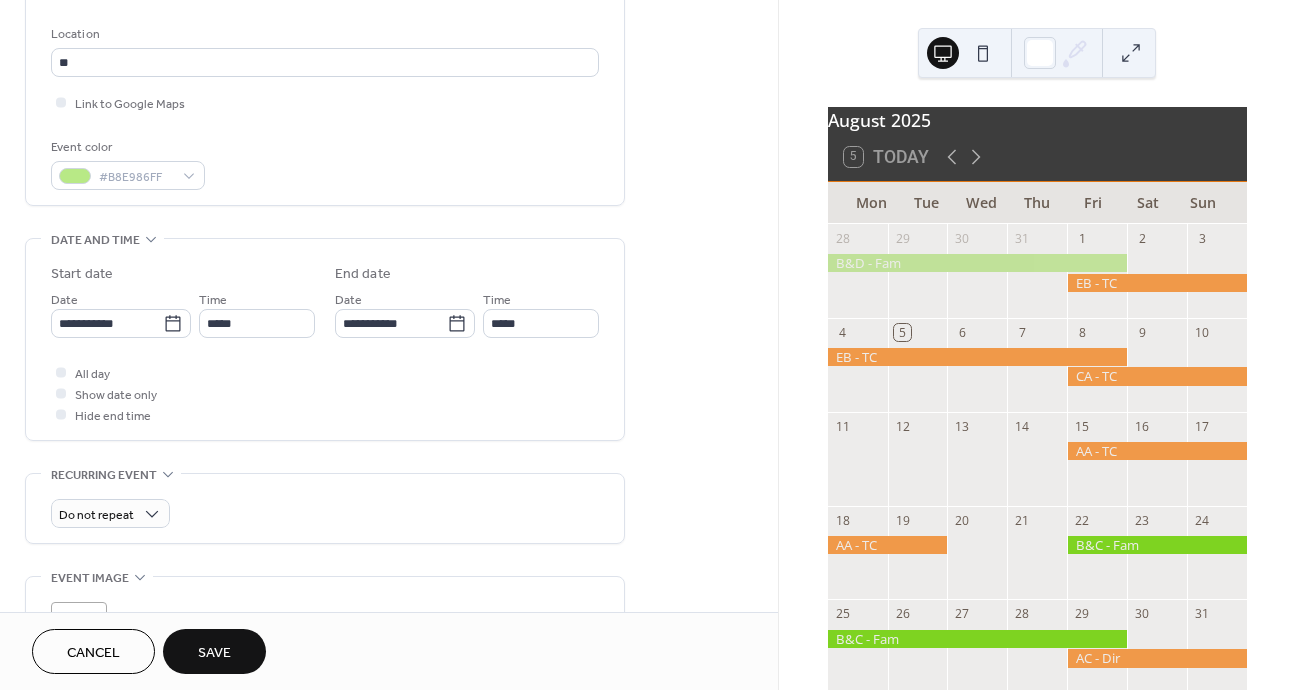 click on "Save" at bounding box center [214, 653] 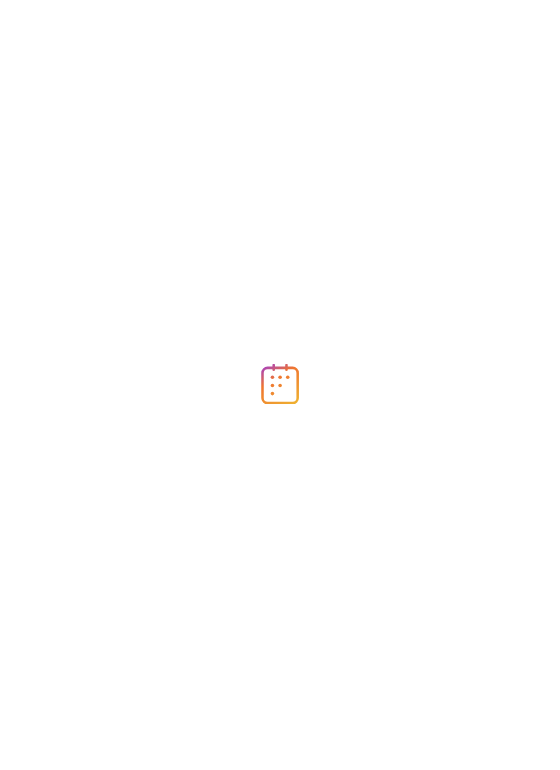 scroll, scrollTop: 0, scrollLeft: 0, axis: both 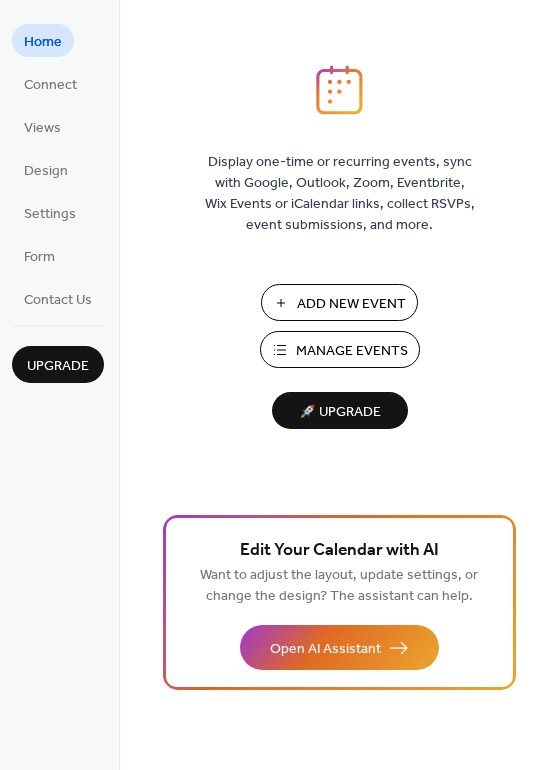 click on "Add New Event" at bounding box center (351, 304) 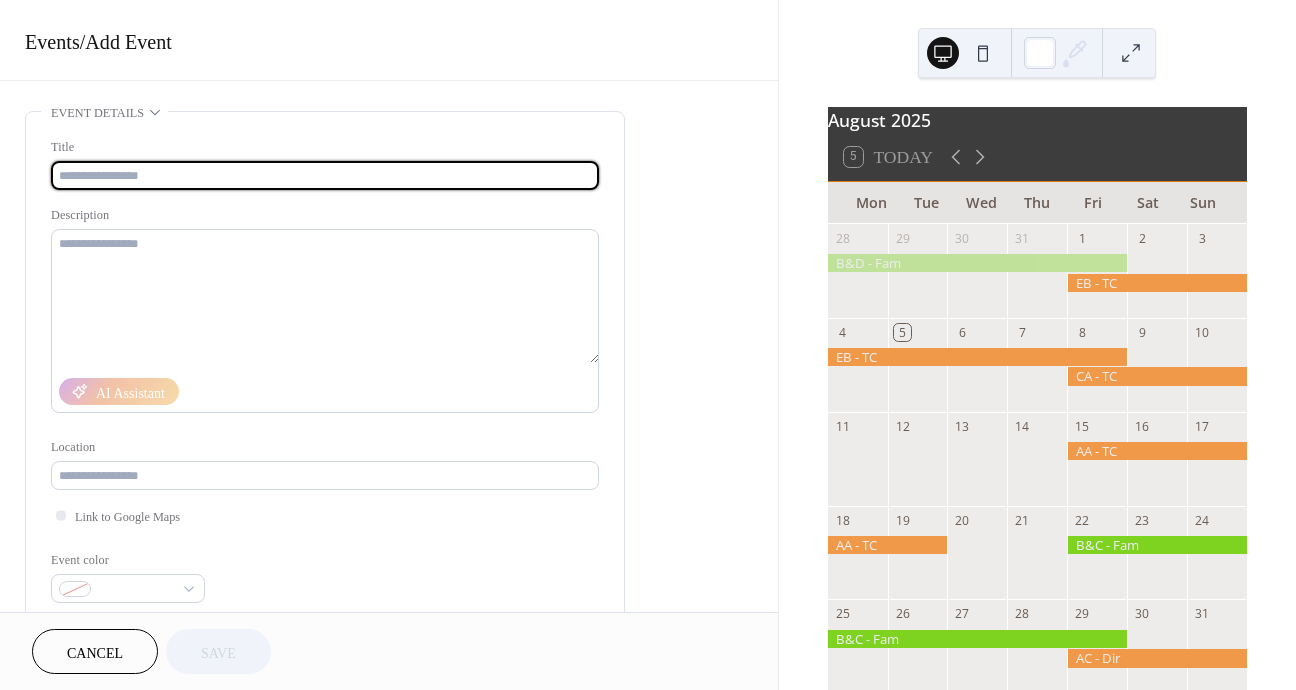 scroll, scrollTop: 0, scrollLeft: 0, axis: both 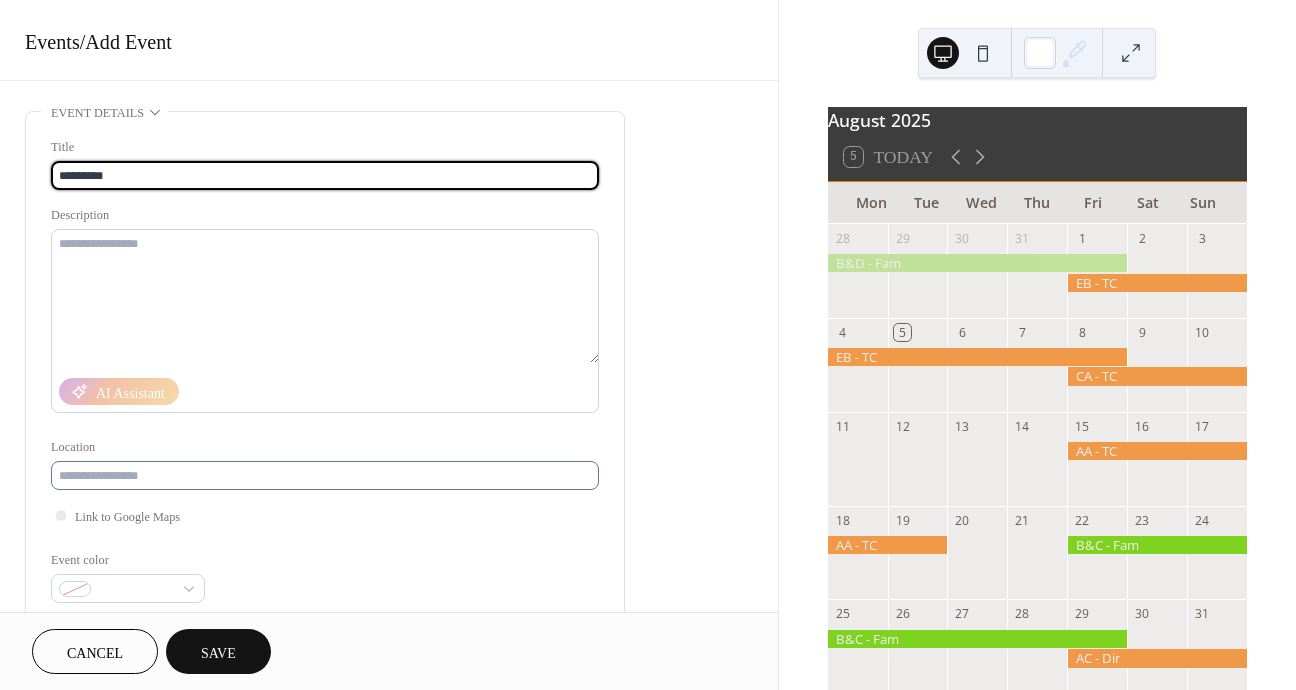 type on "*********" 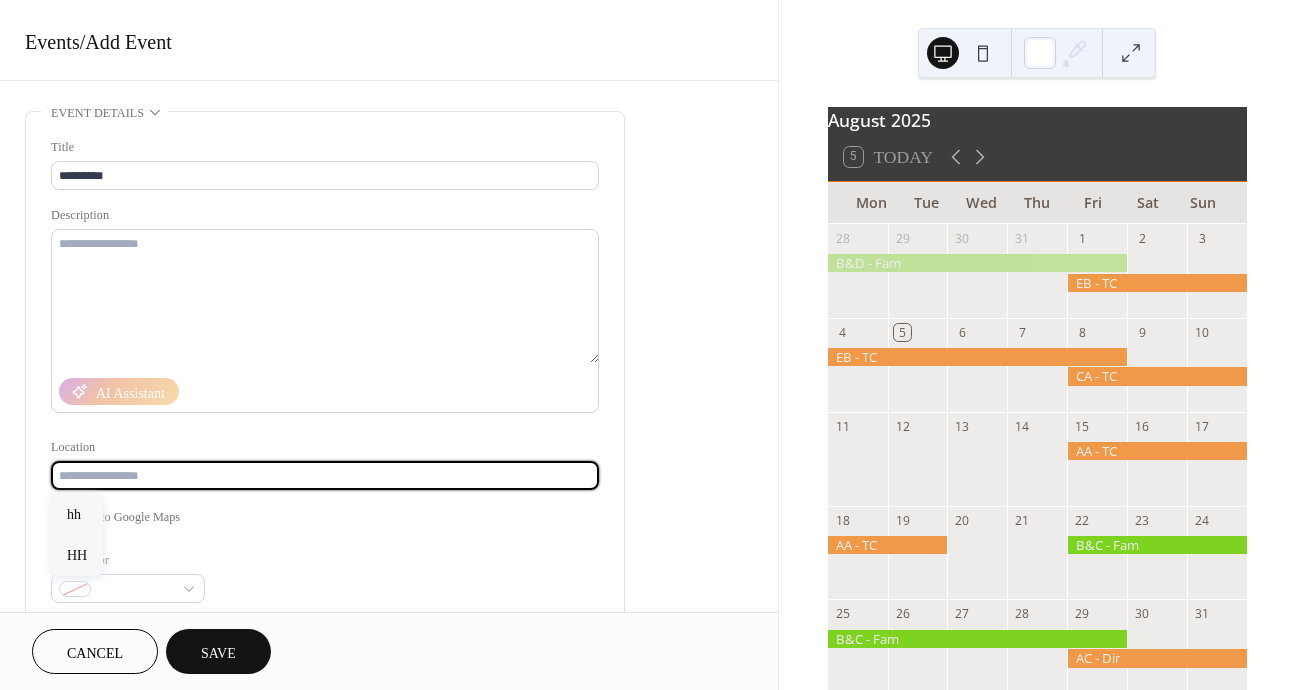click at bounding box center (325, 475) 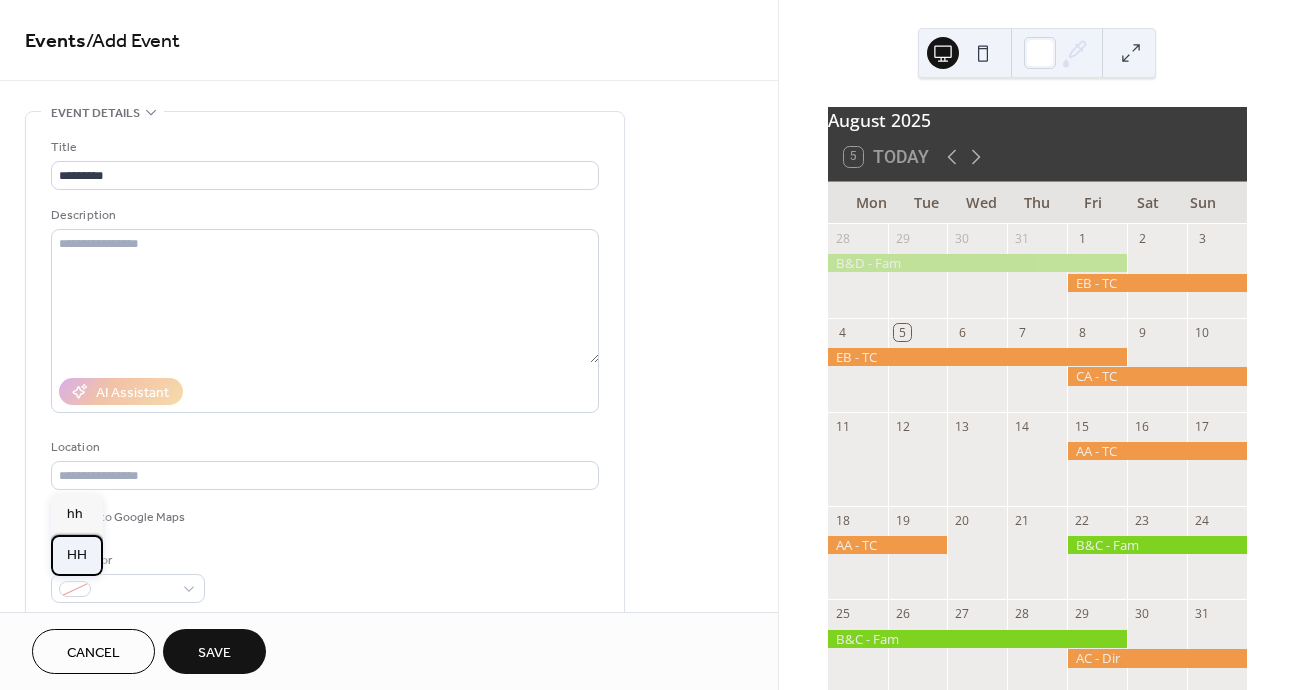 click on "HH" at bounding box center [77, 555] 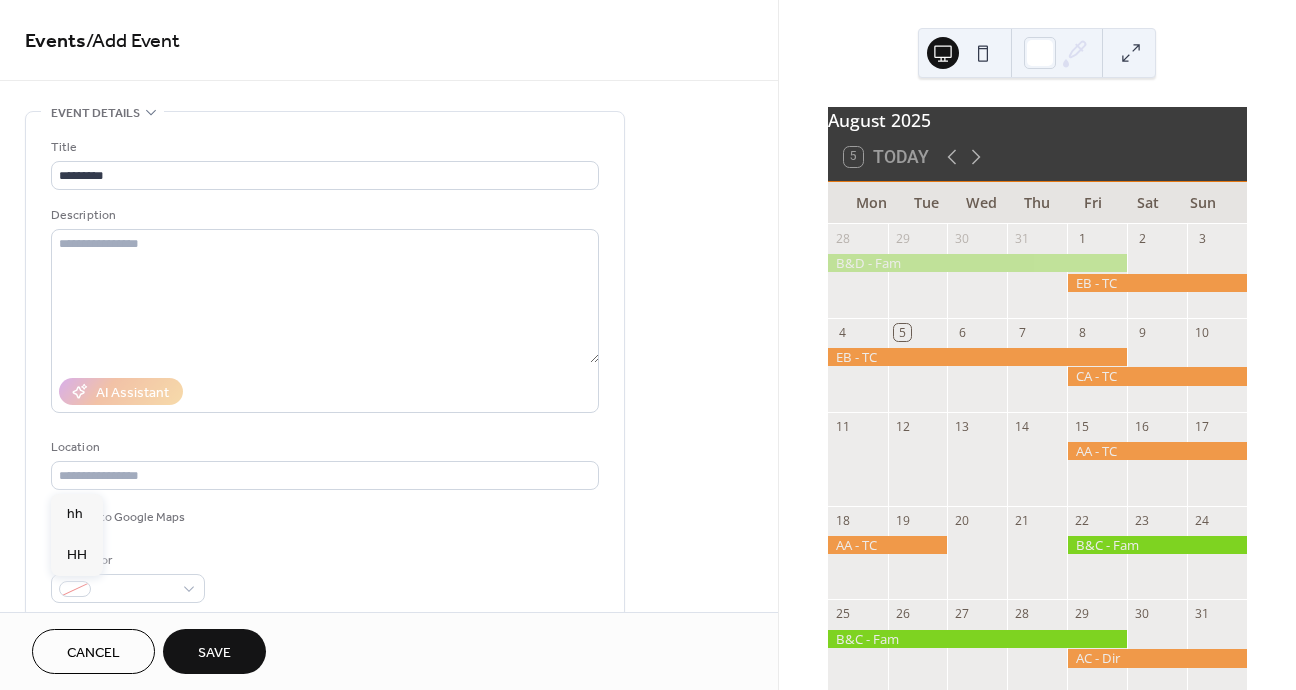 type on "**" 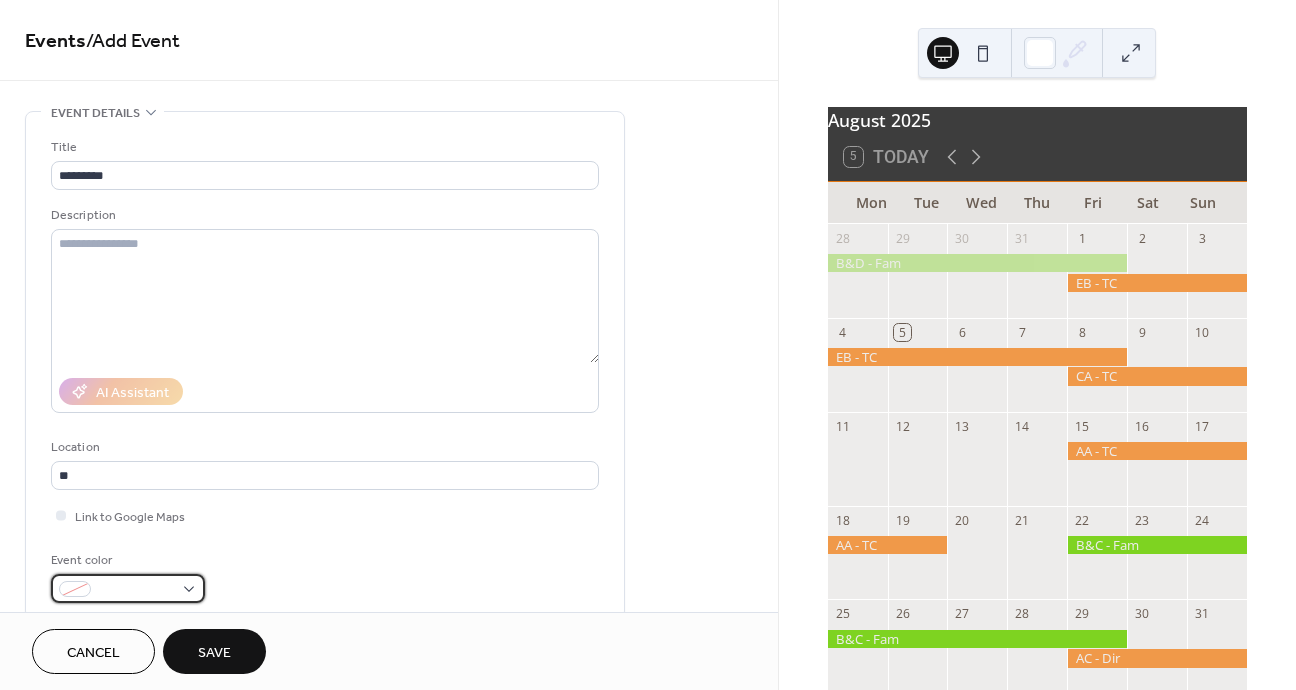 click at bounding box center (75, 589) 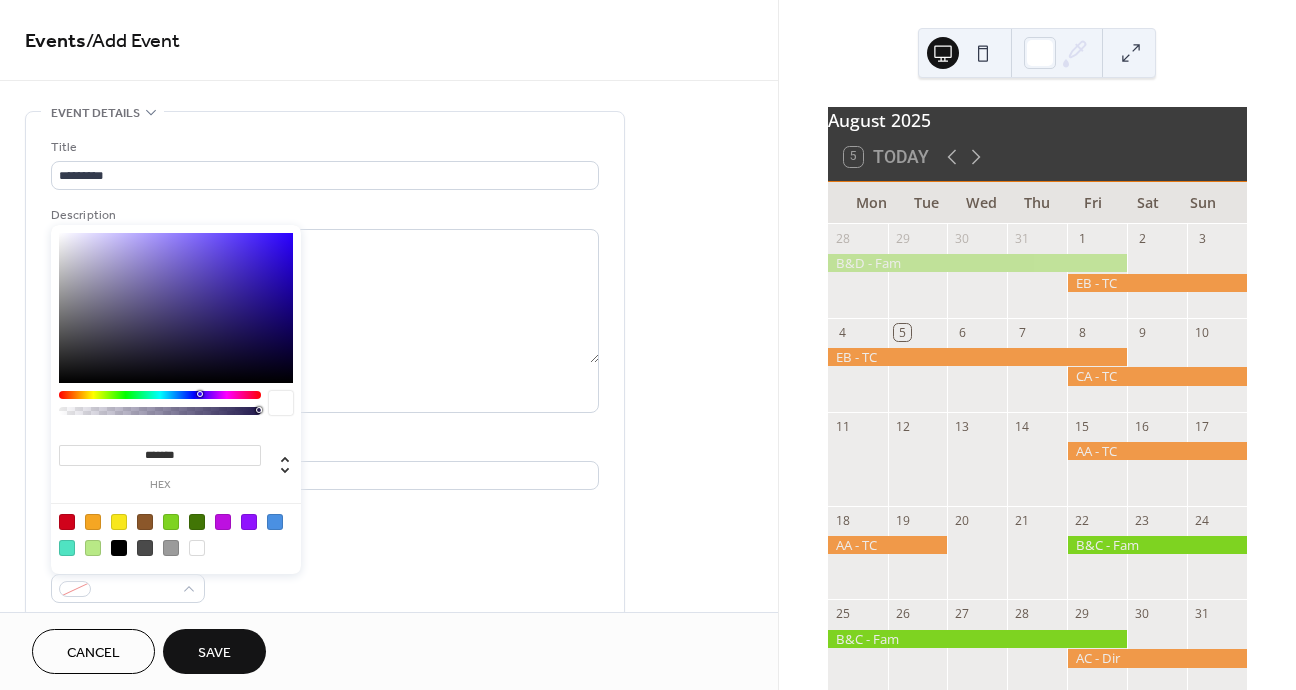 click at bounding box center [93, 548] 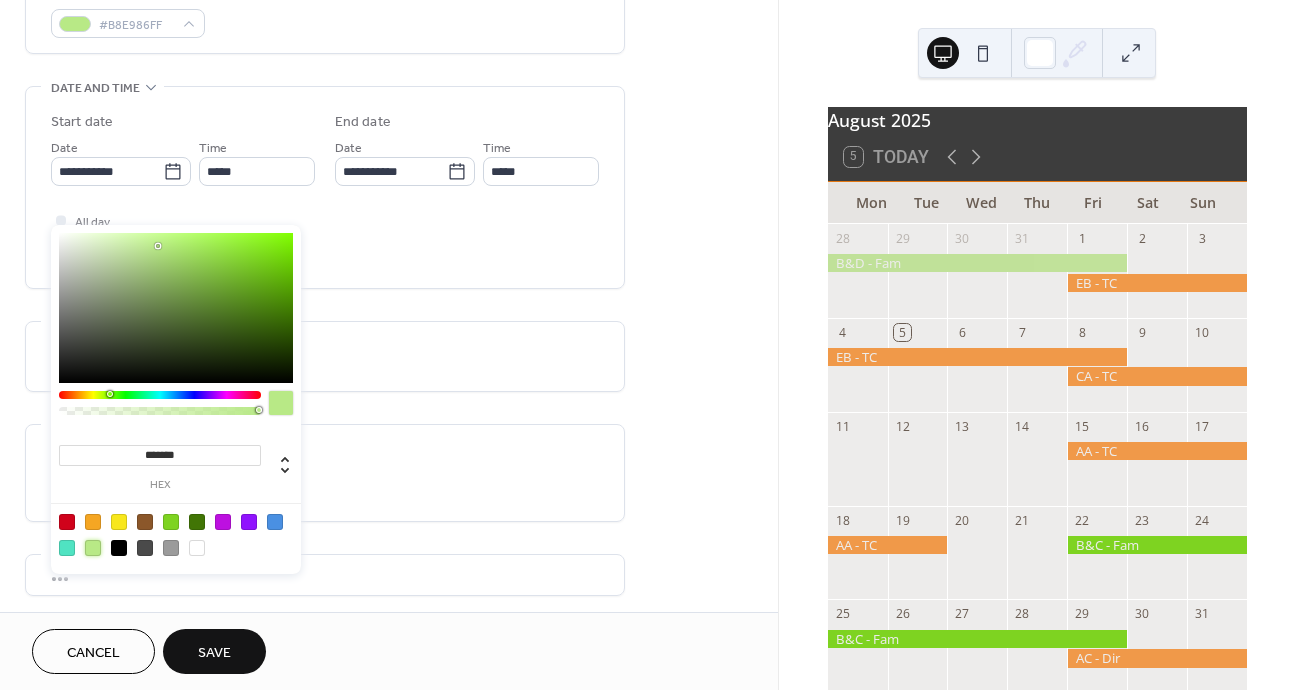 scroll, scrollTop: 578, scrollLeft: 0, axis: vertical 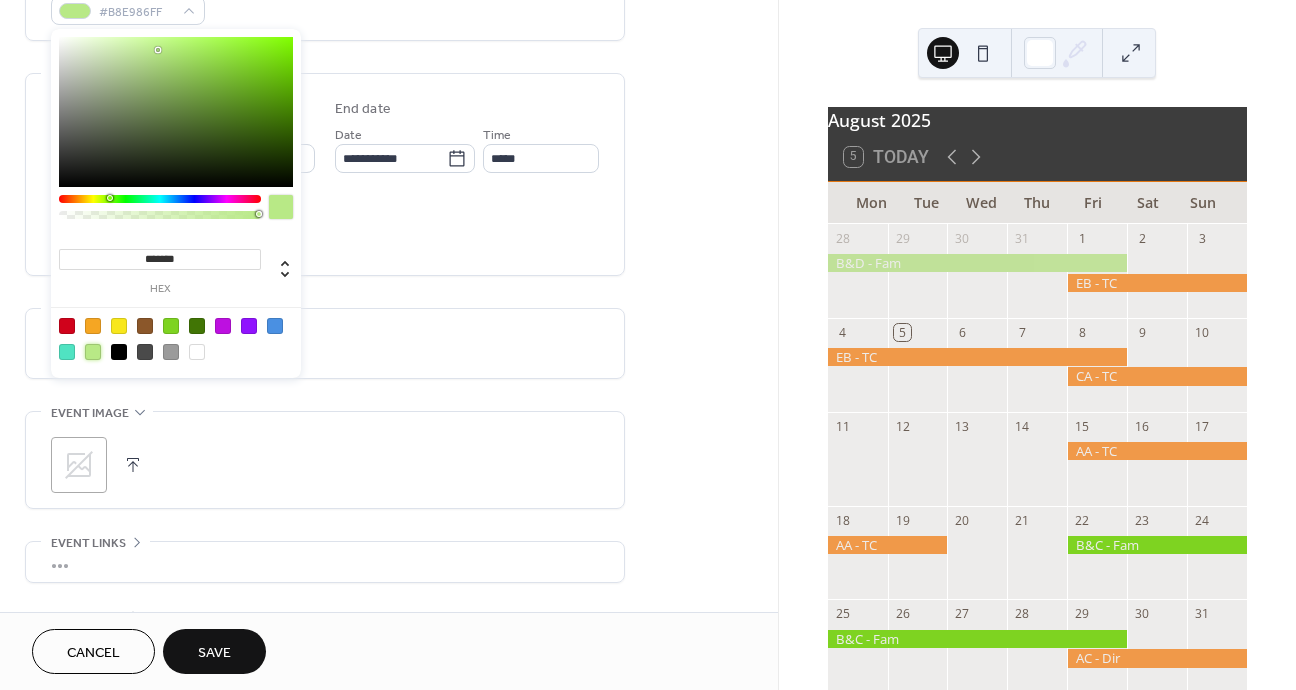 click on "All day Show date only Hide end time" at bounding box center [325, 228] 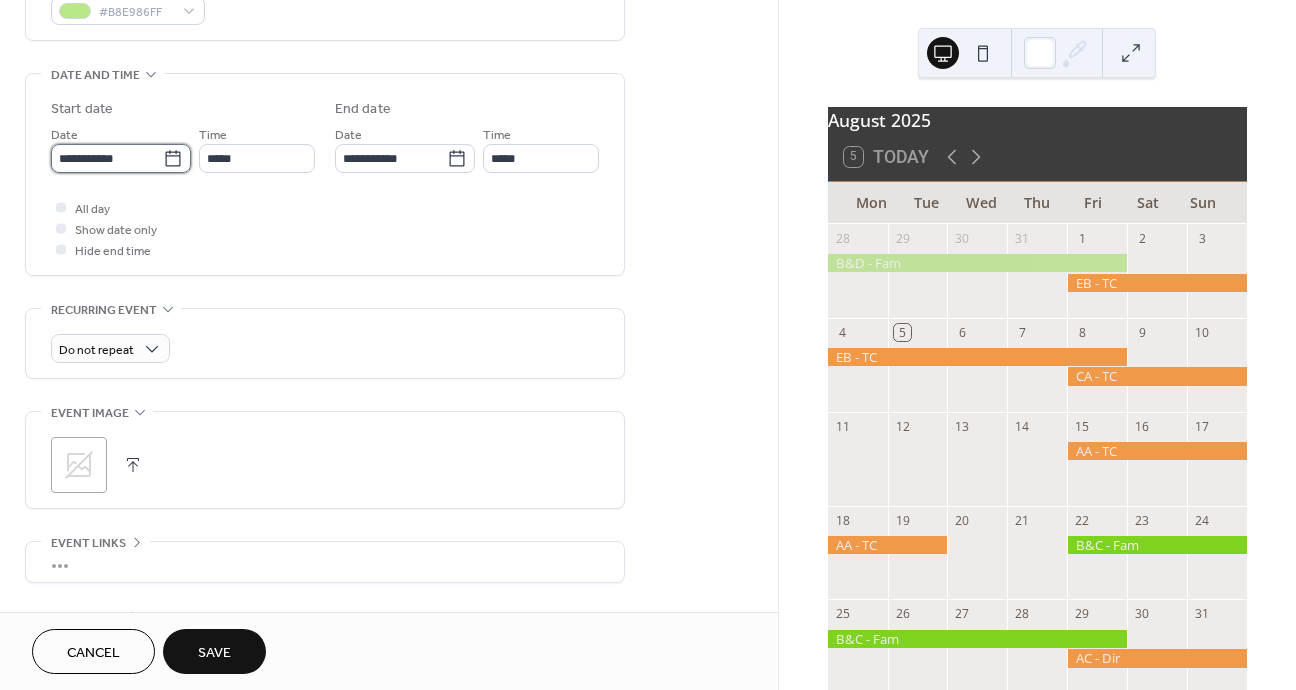 click on "**********" at bounding box center (107, 158) 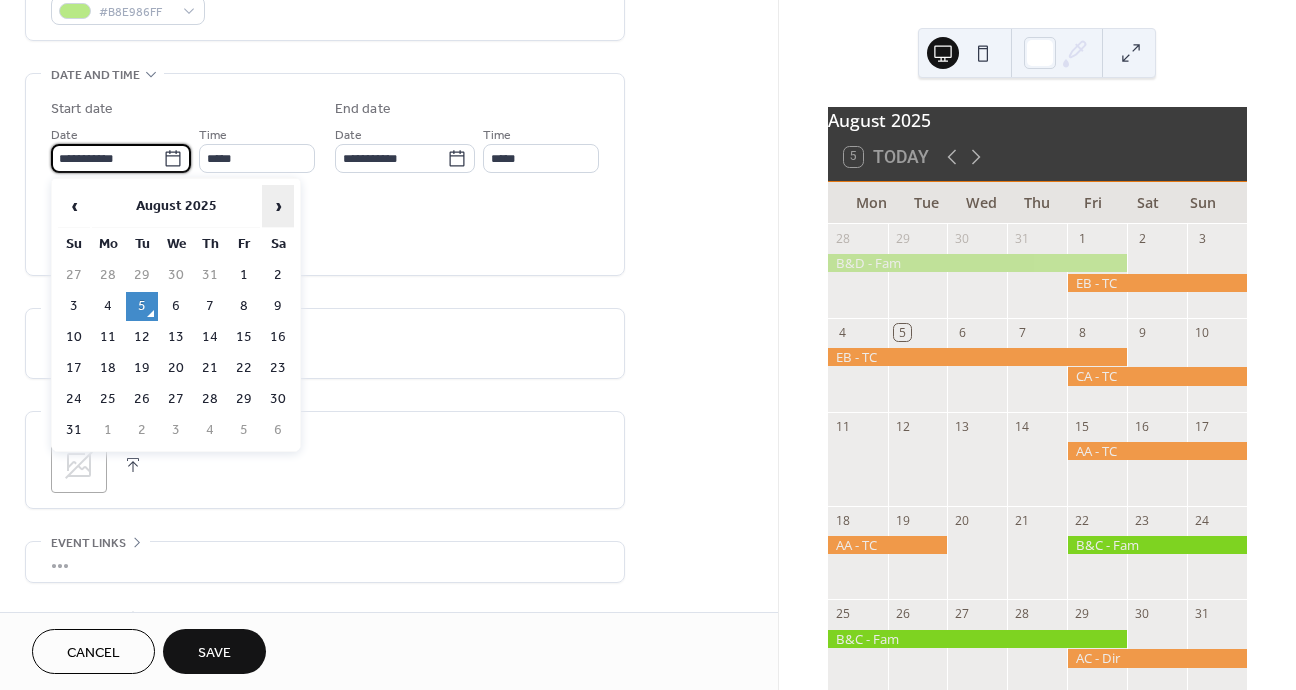click on "›" at bounding box center (278, 206) 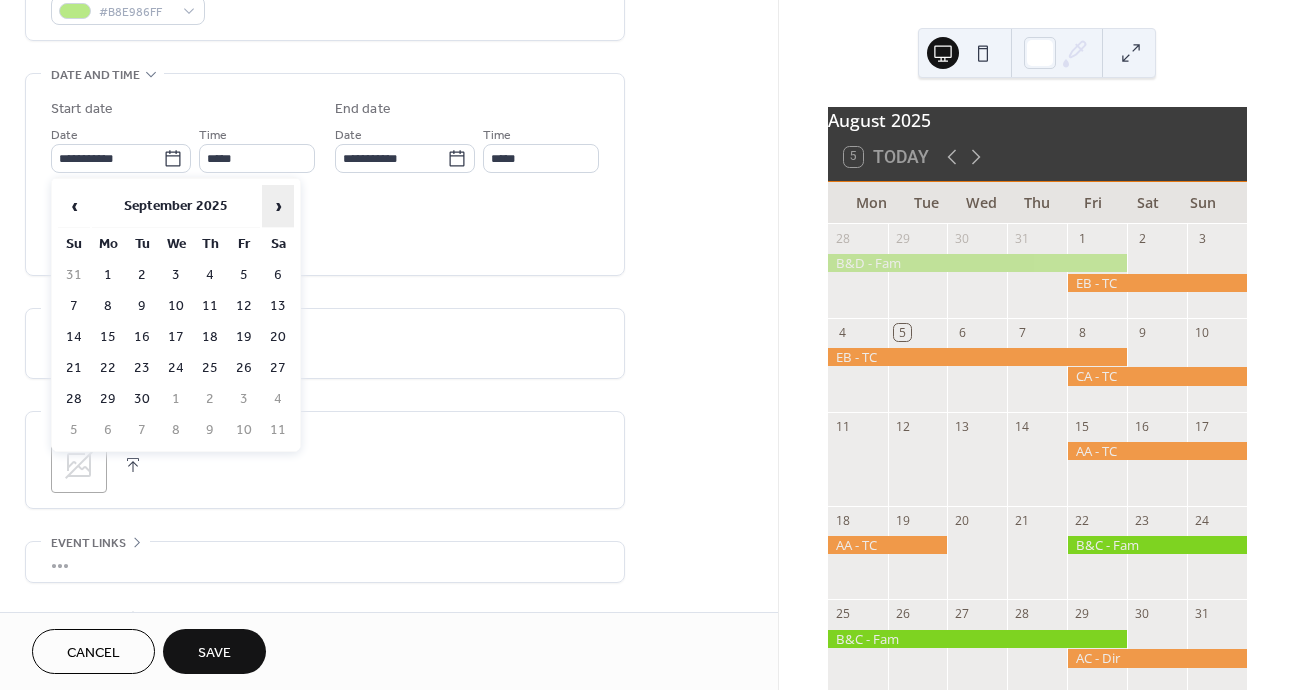click on "›" at bounding box center [278, 206] 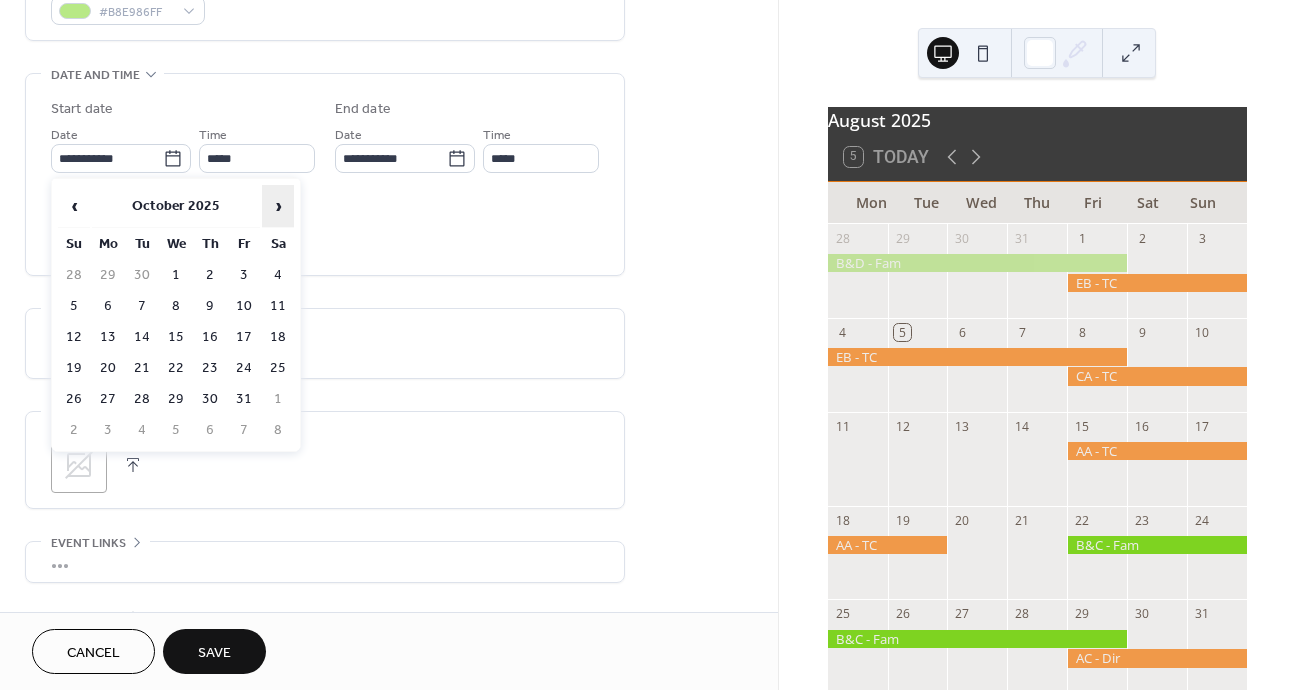 click on "›" at bounding box center [278, 206] 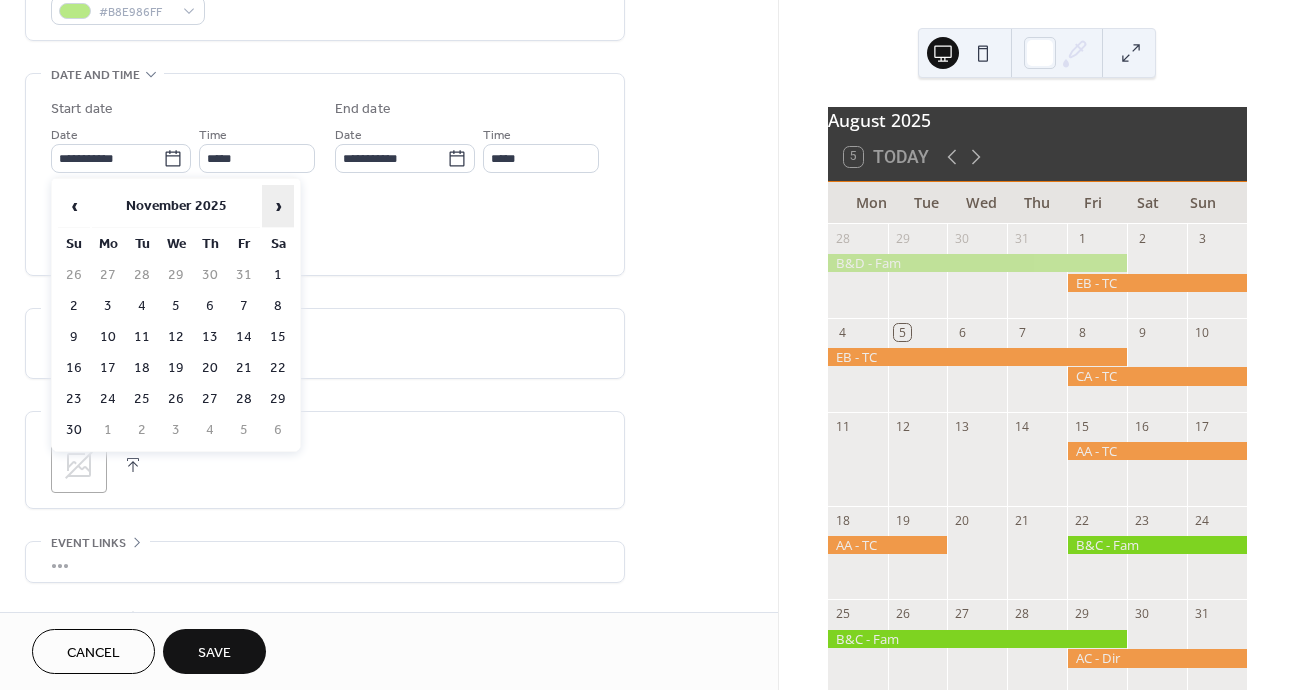 click on "›" at bounding box center [278, 206] 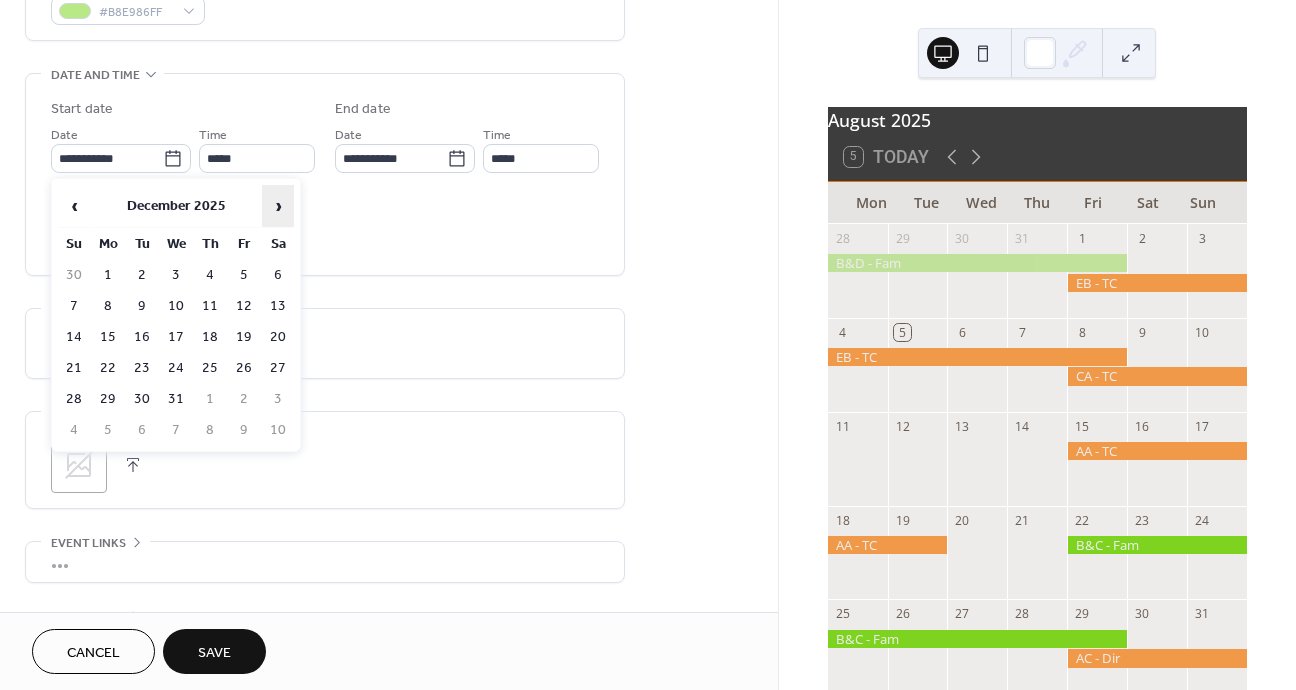 click on "›" at bounding box center (278, 206) 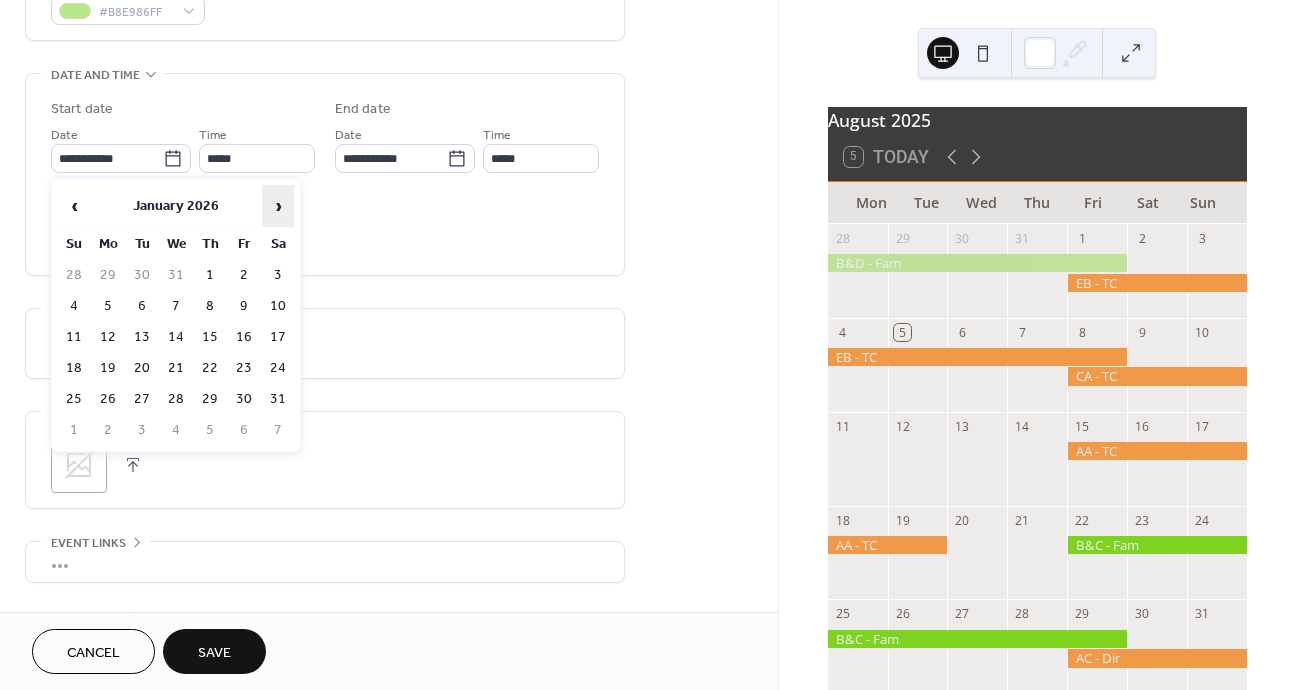 click on "›" at bounding box center (278, 206) 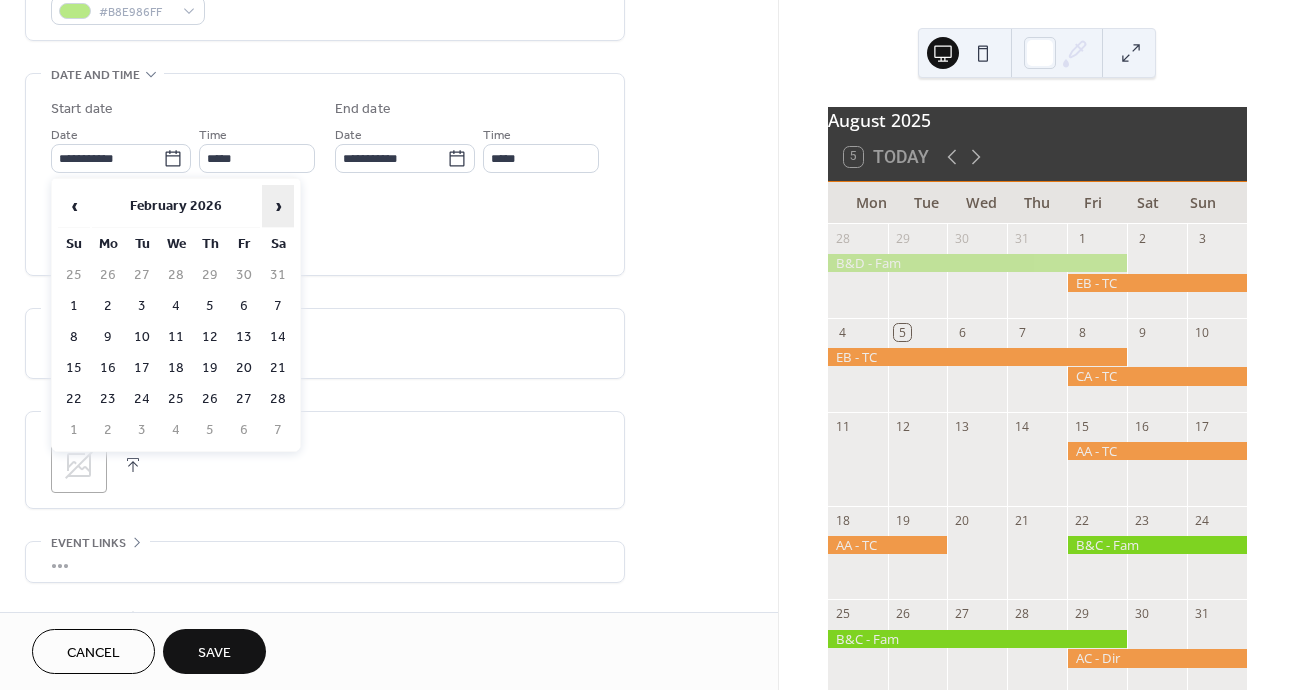 click on "›" at bounding box center (278, 206) 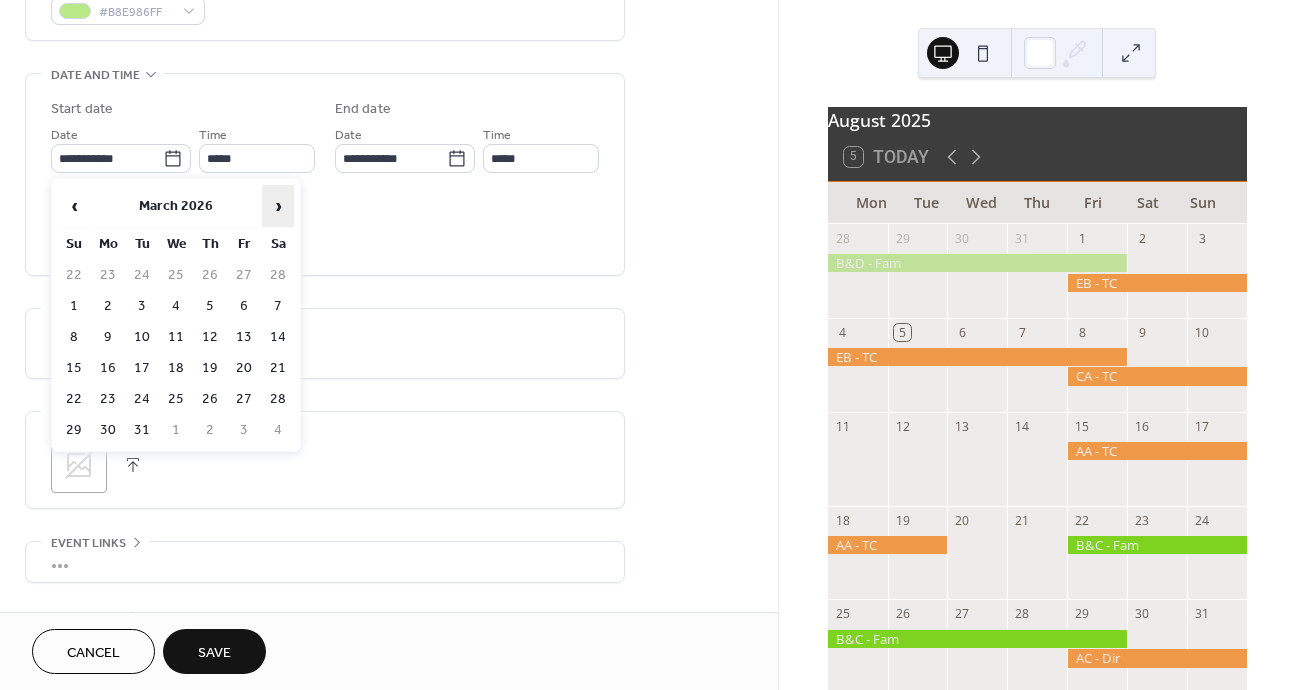 click on "›" at bounding box center (278, 206) 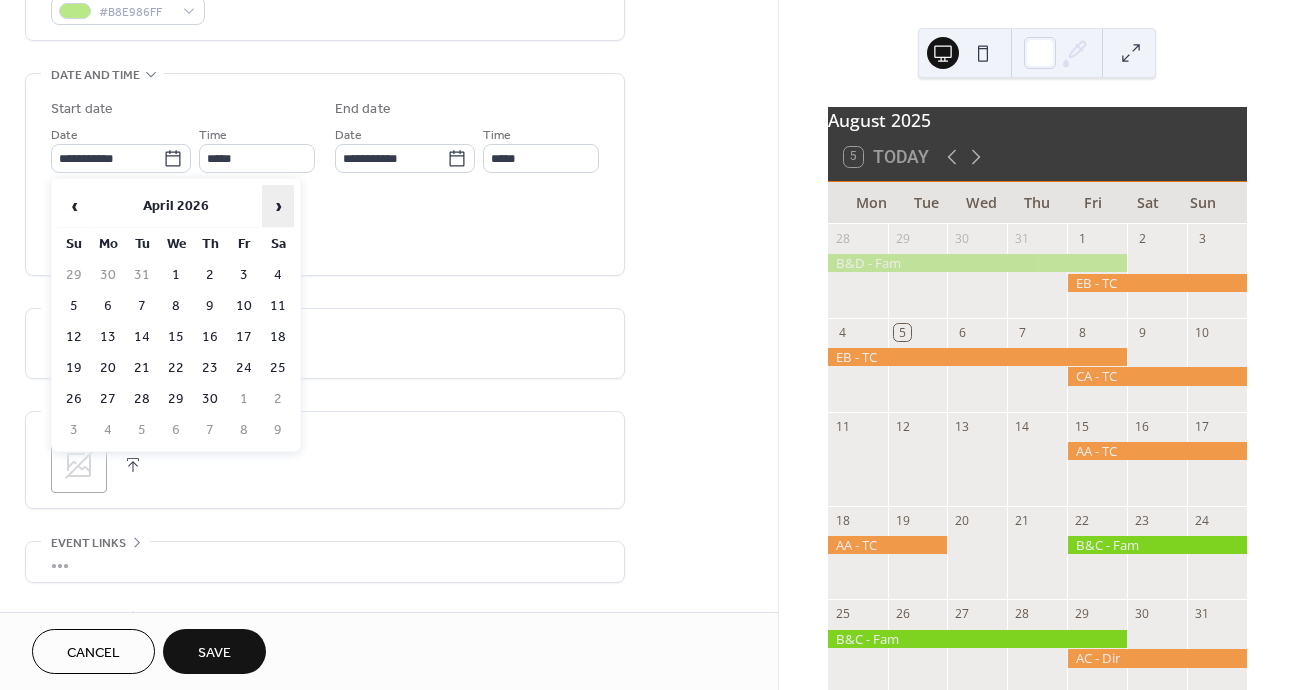 click on "›" at bounding box center [278, 206] 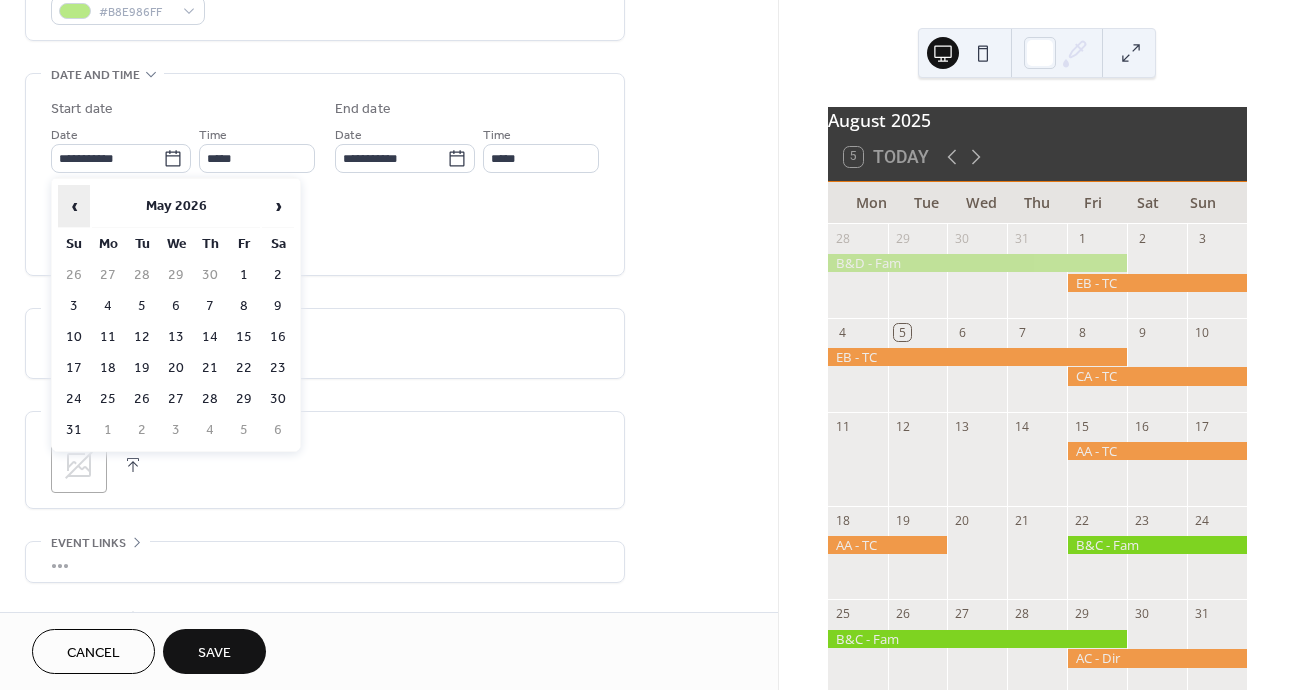 click on "‹" at bounding box center [74, 206] 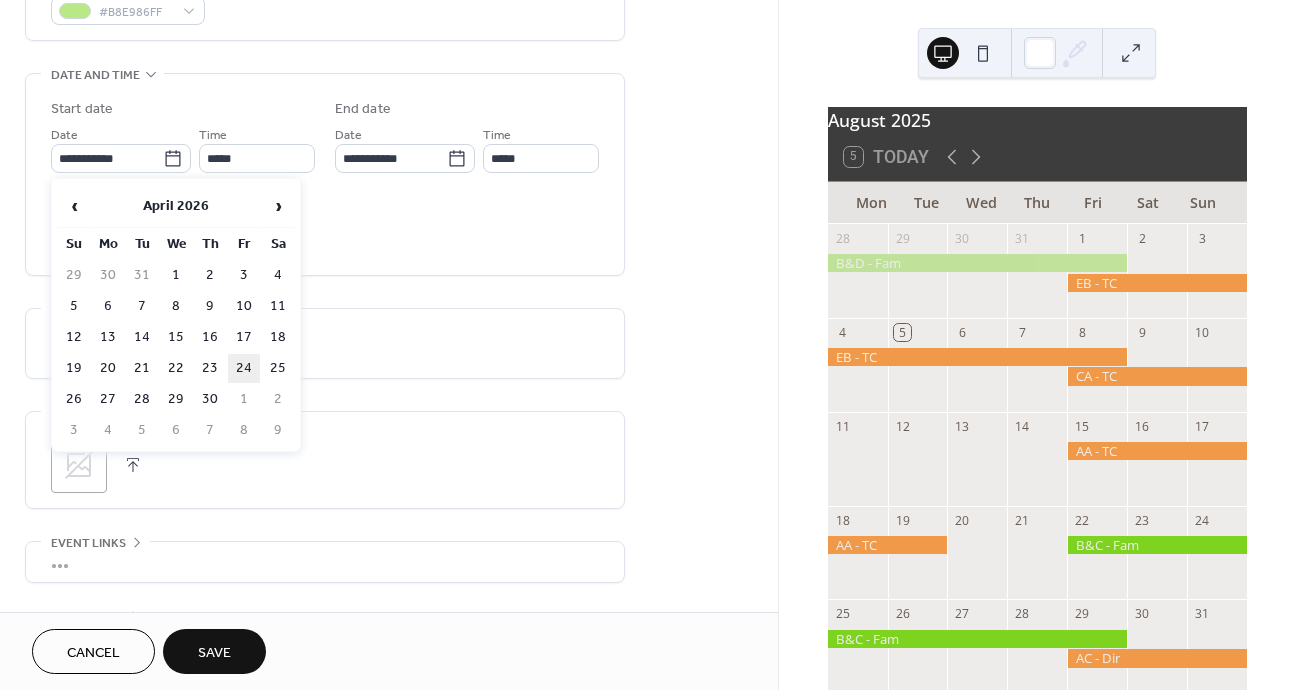 click on "24" at bounding box center (244, 368) 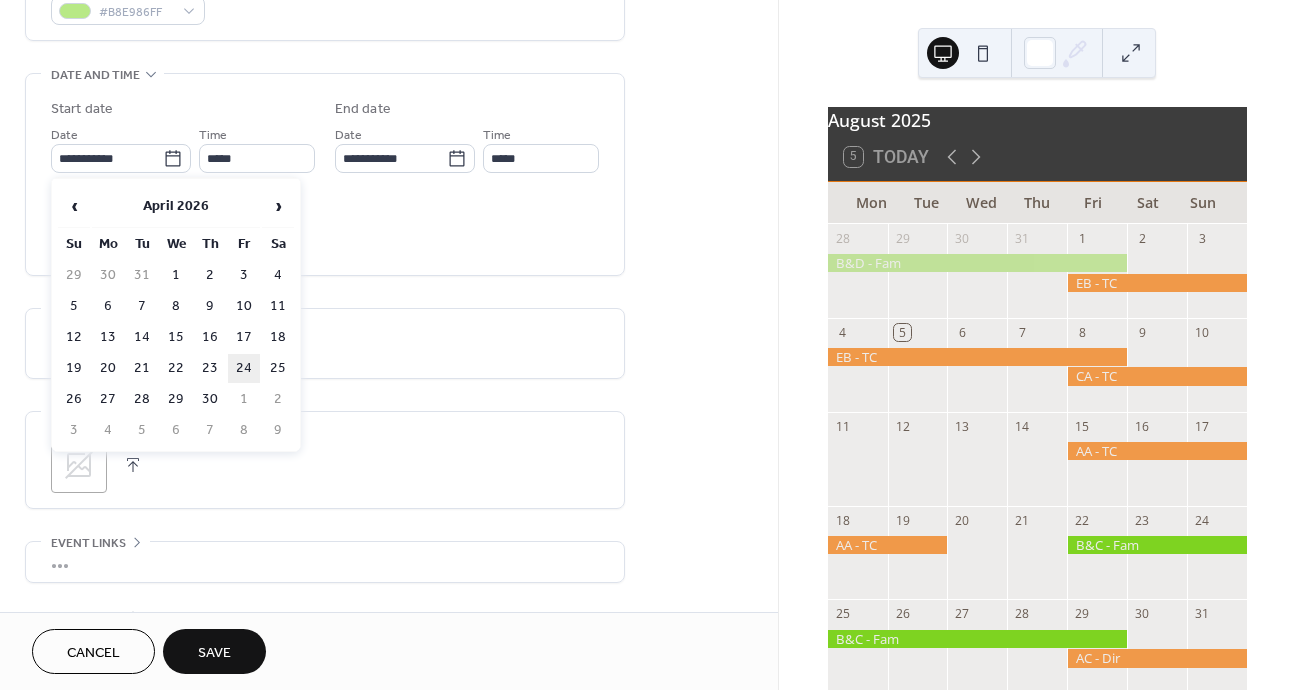 type on "**********" 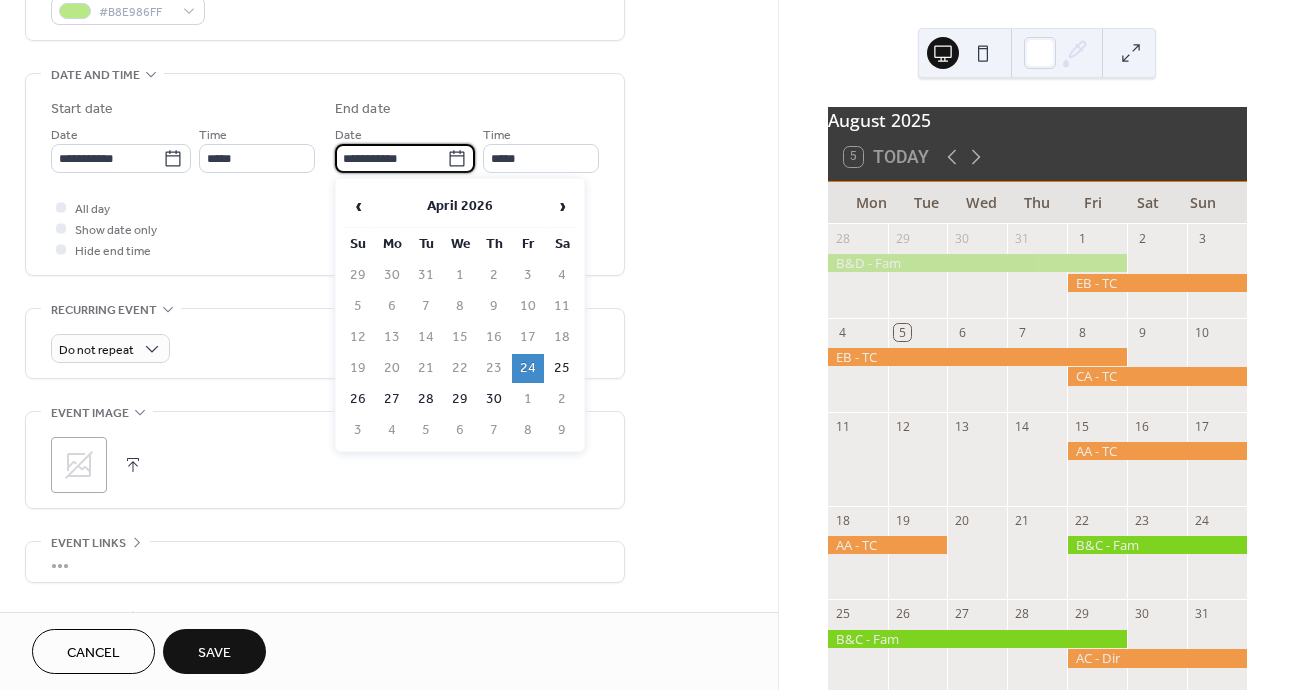 click on "**********" at bounding box center [391, 158] 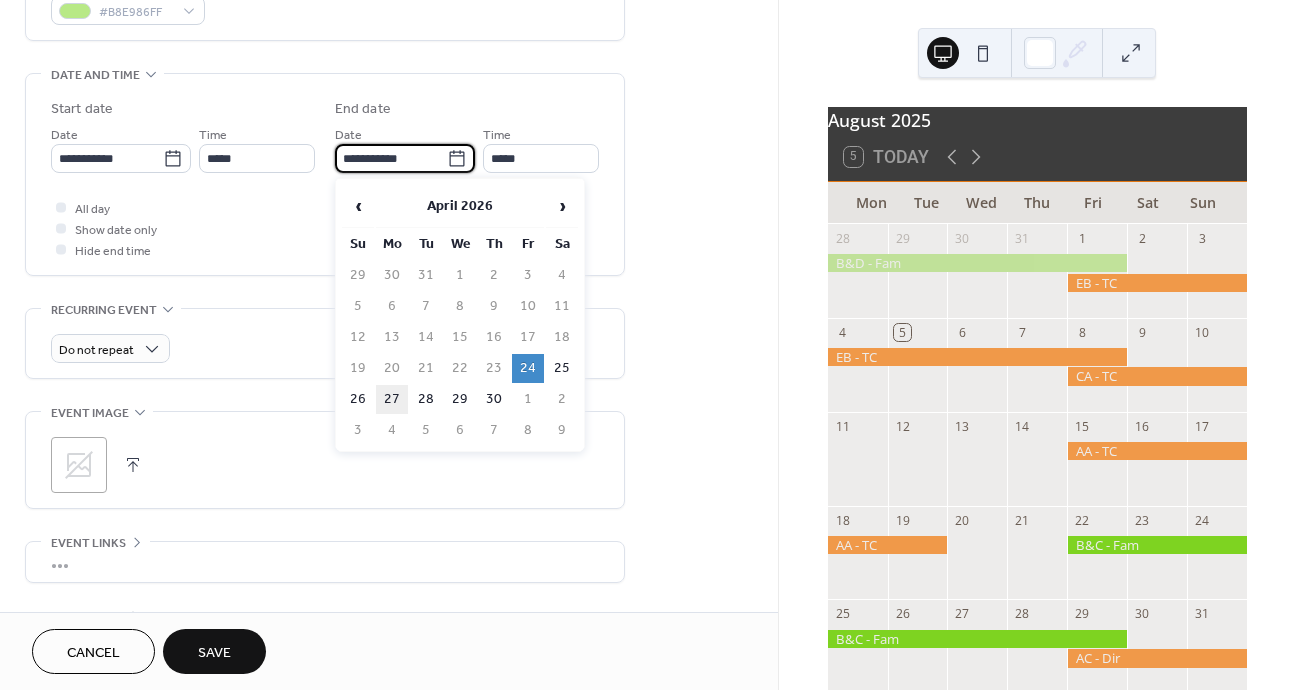 click on "27" at bounding box center [392, 399] 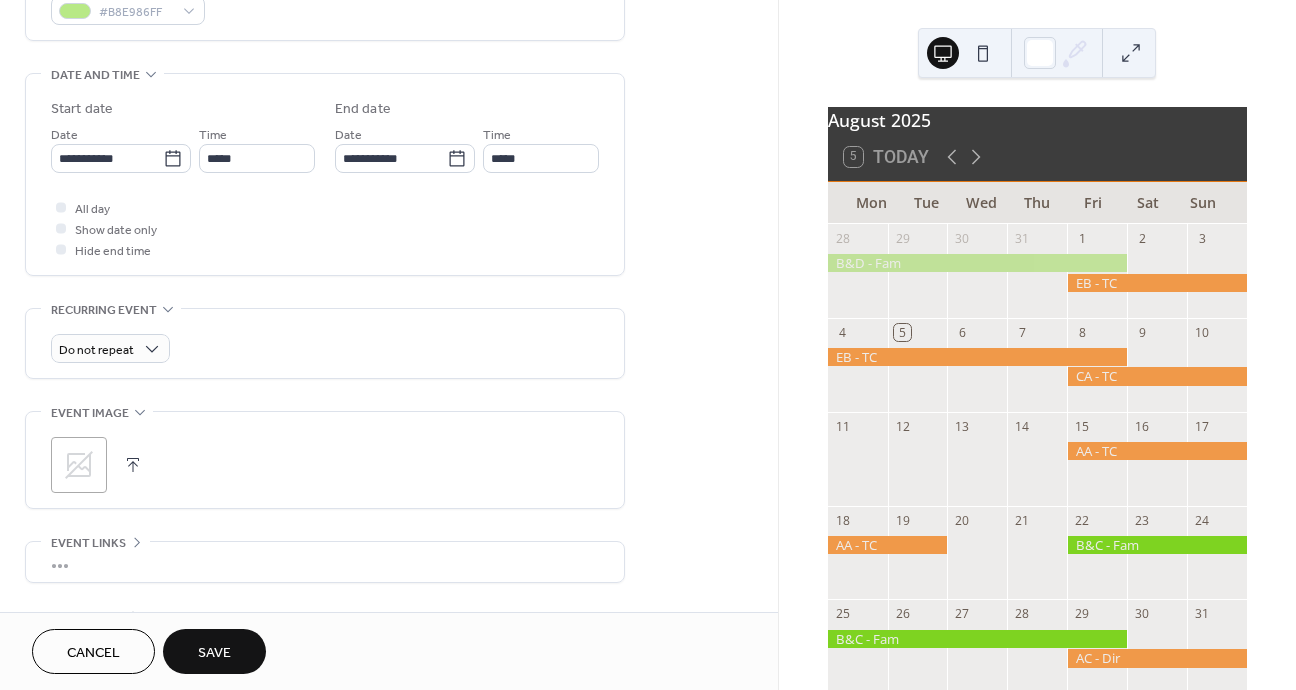 click on "Save" at bounding box center [214, 653] 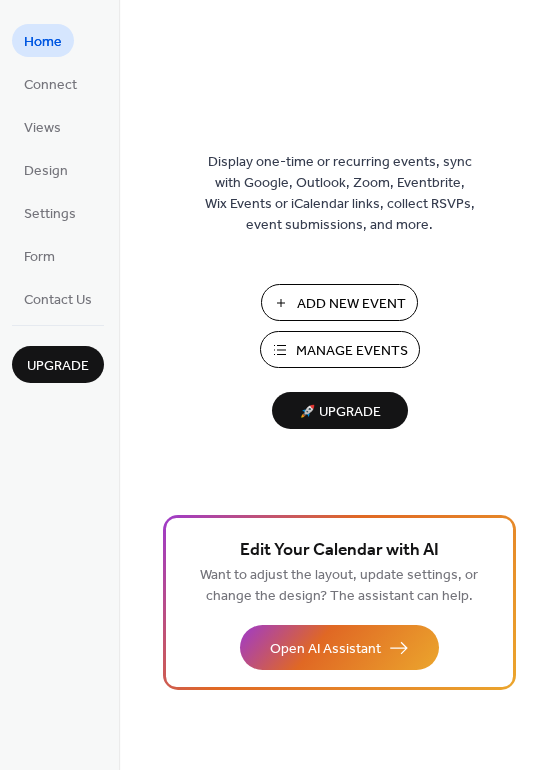 scroll, scrollTop: 0, scrollLeft: 0, axis: both 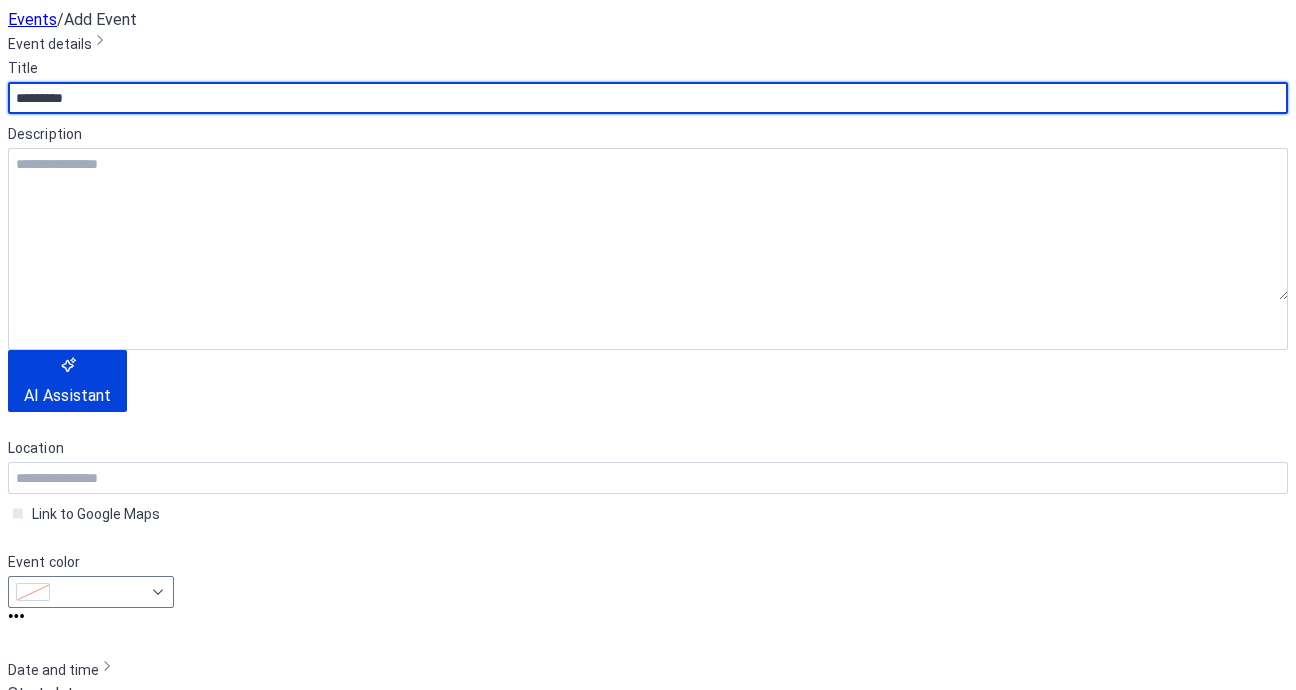 type on "*********" 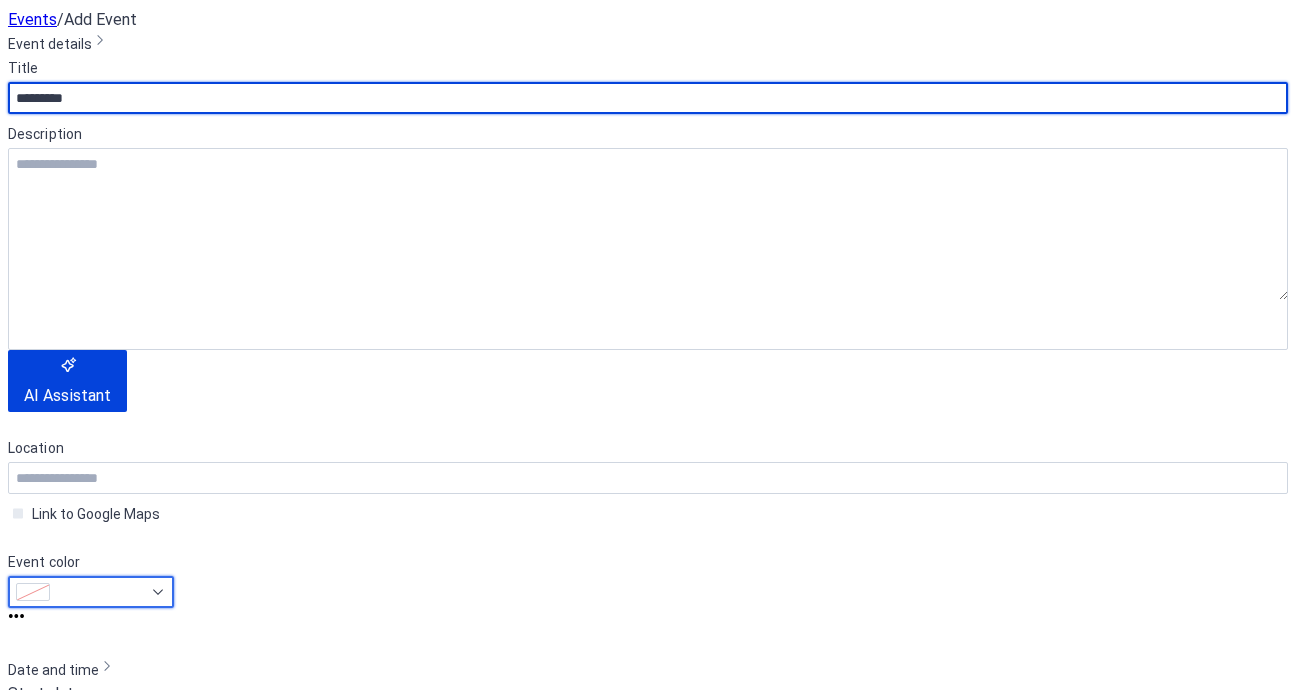 click at bounding box center (33, 592) 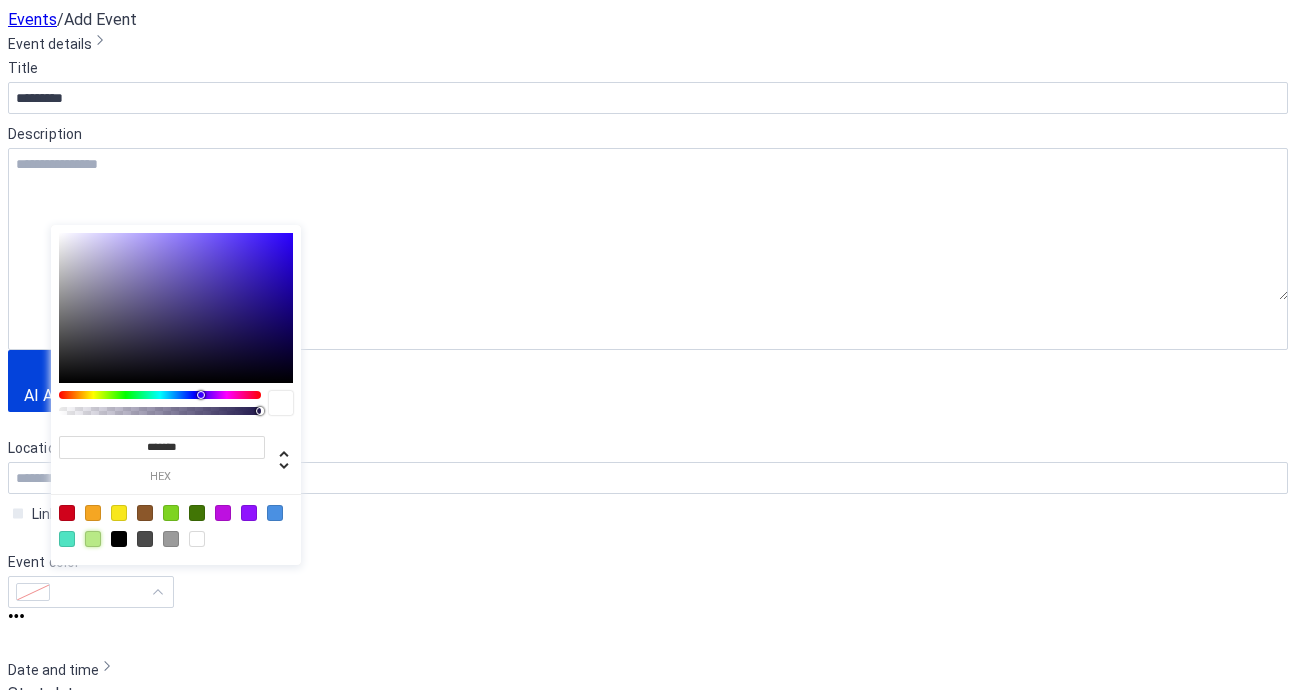 click at bounding box center [93, 539] 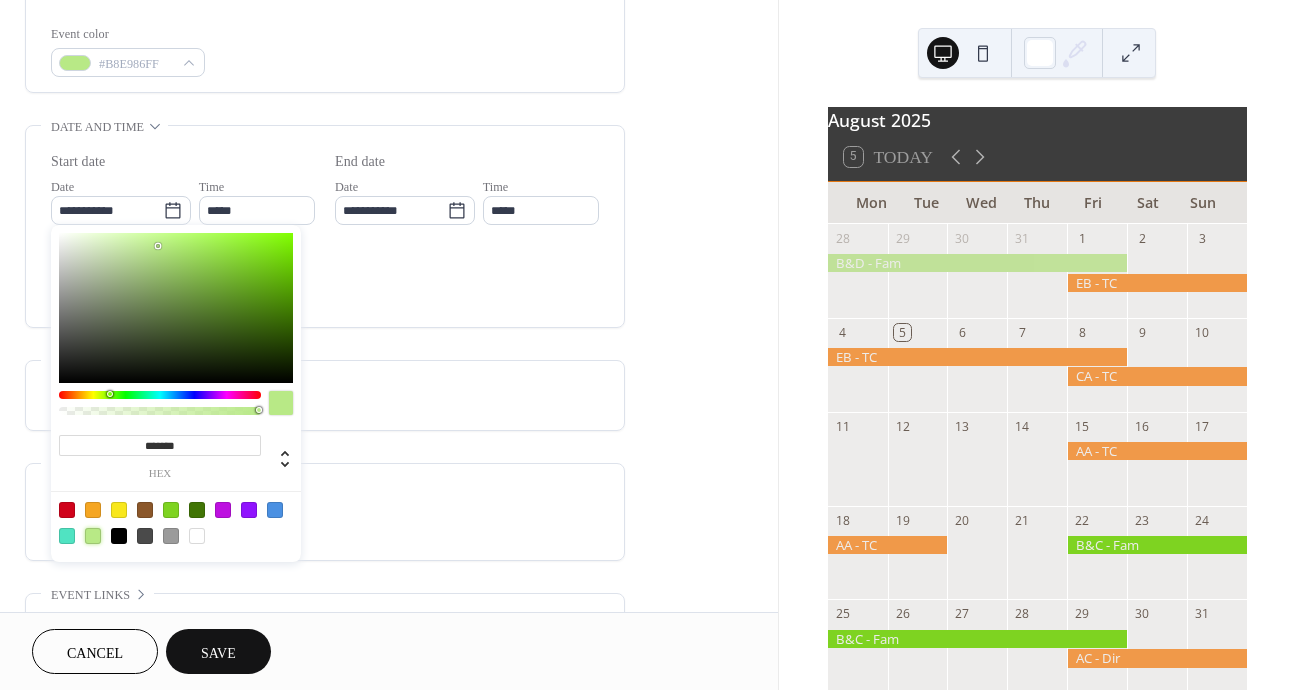 scroll, scrollTop: 556, scrollLeft: 0, axis: vertical 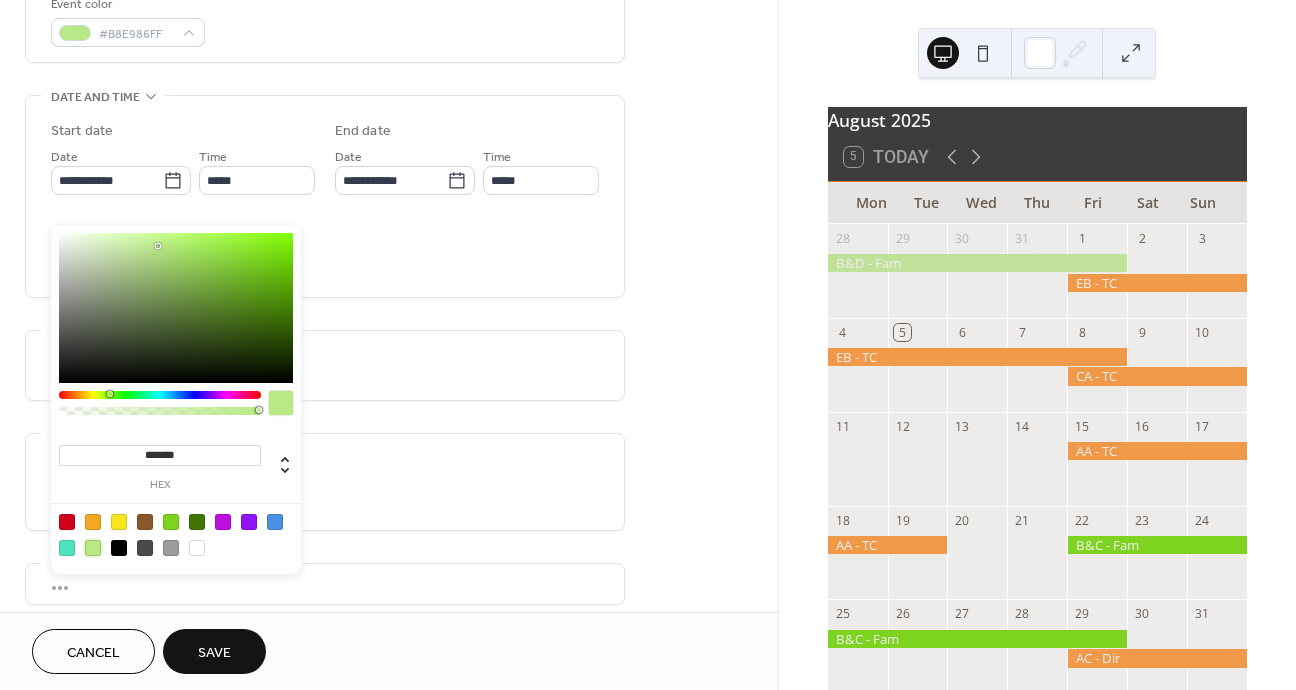 click on "All day Show date only Hide end time" at bounding box center (325, 250) 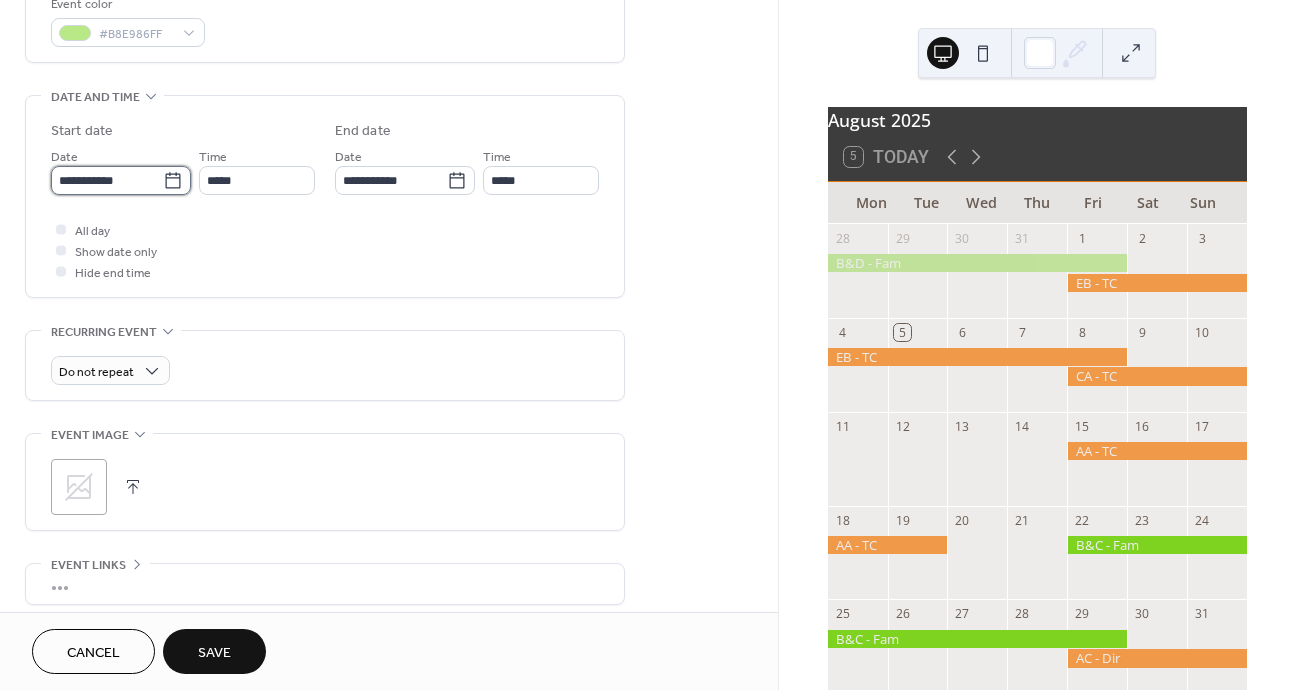 click on "**********" at bounding box center (107, 180) 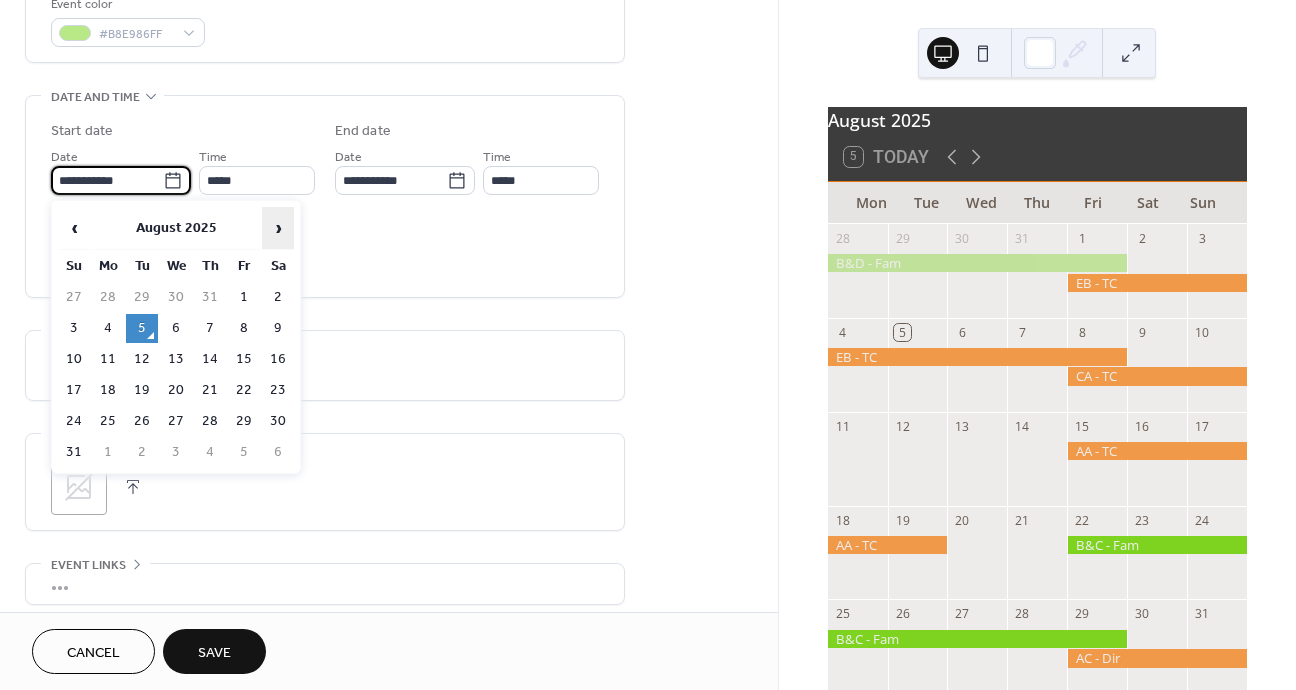 click on "›" at bounding box center (278, 228) 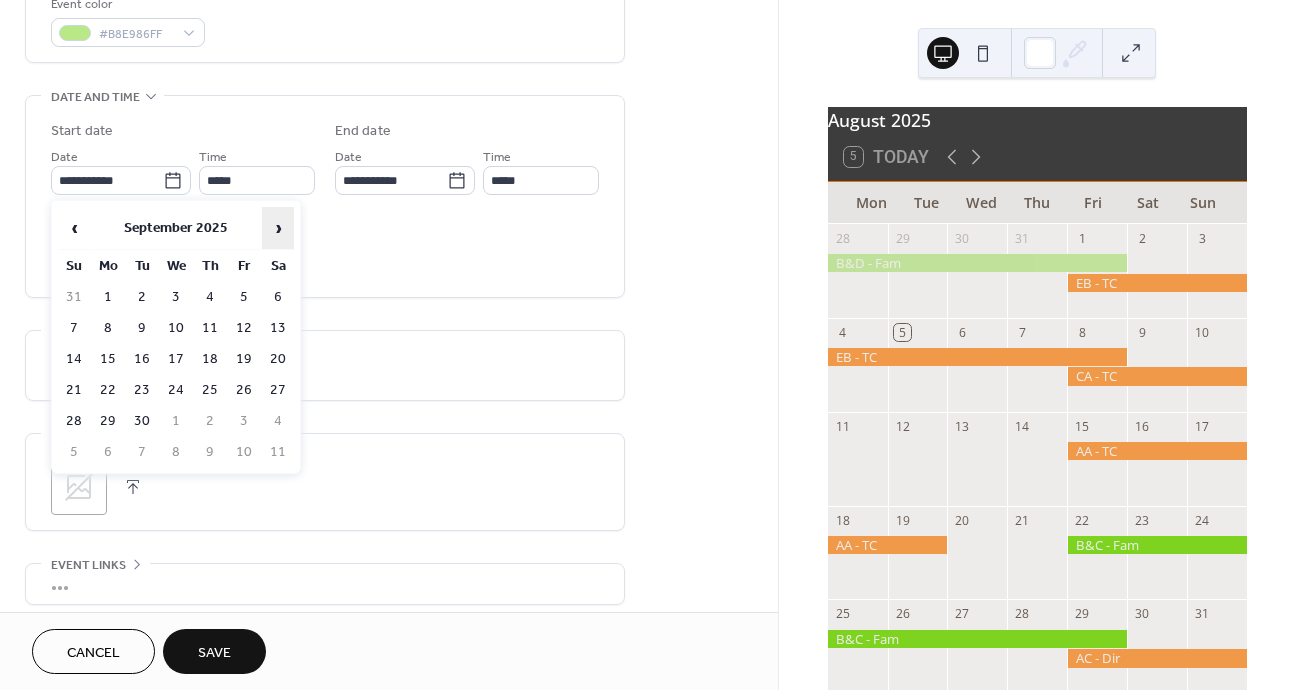 click on "›" at bounding box center (278, 228) 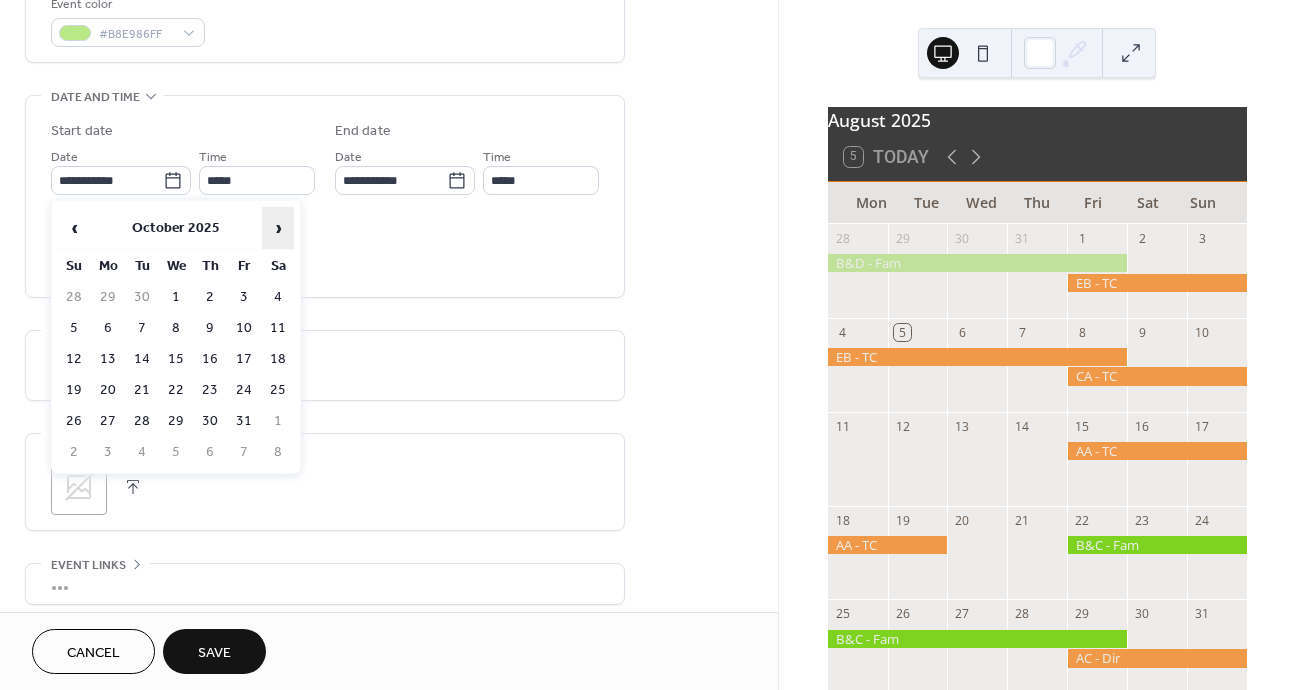 click on "›" at bounding box center (278, 228) 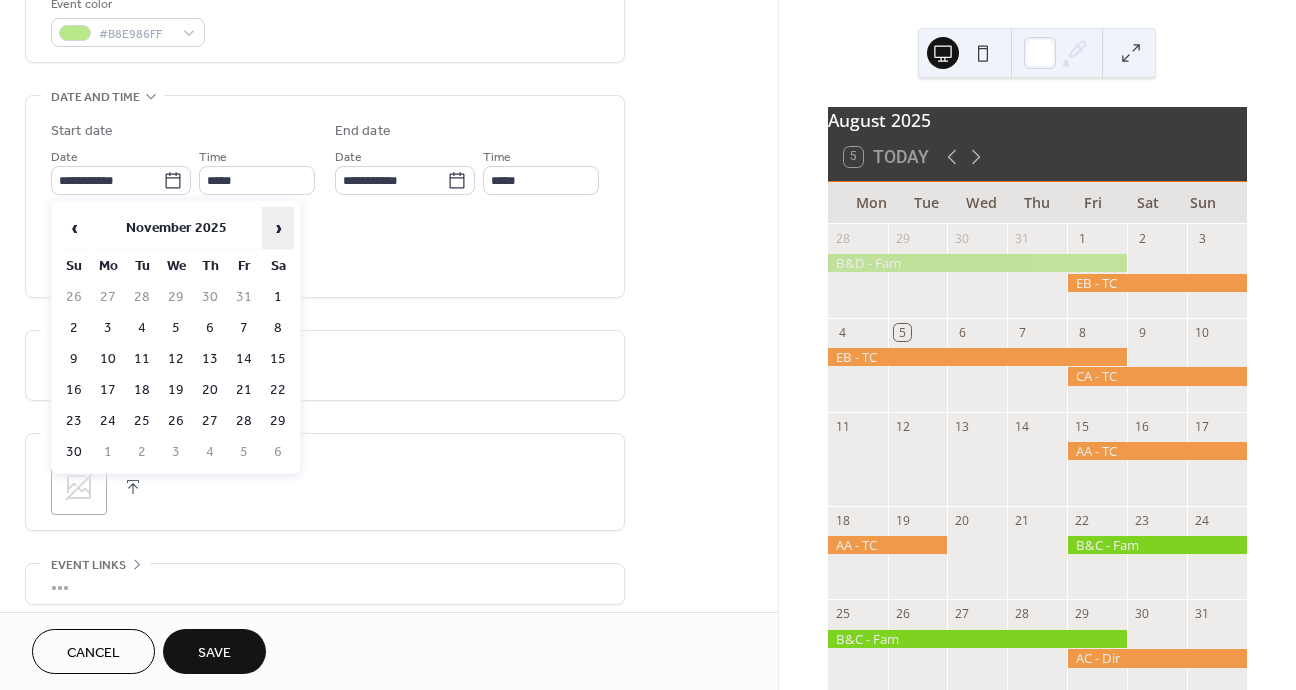 click on "›" at bounding box center (278, 228) 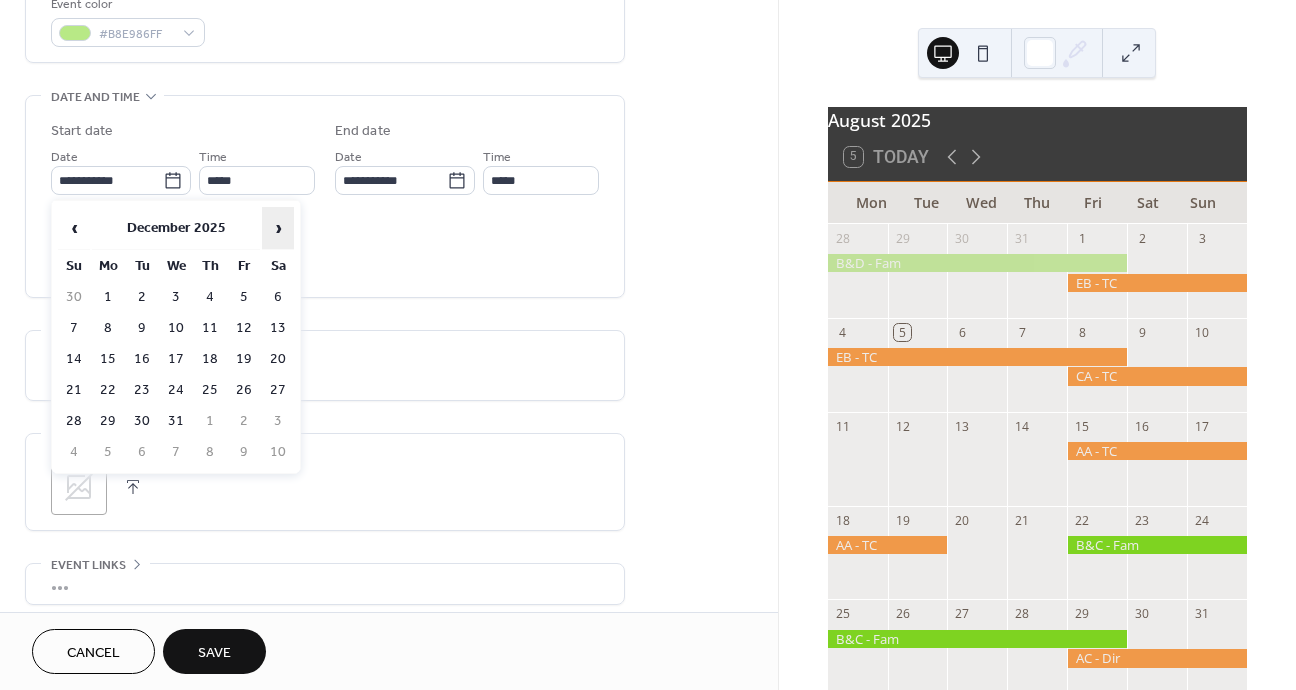 click on "›" at bounding box center [278, 228] 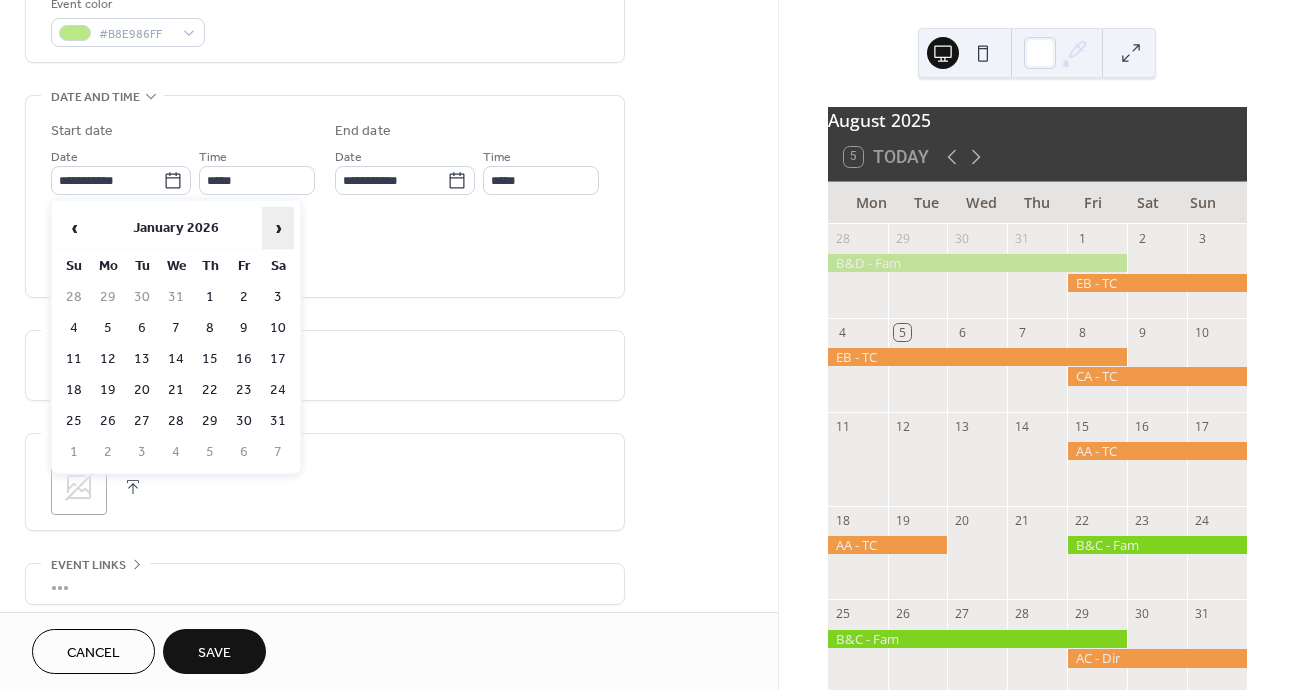 click on "›" at bounding box center (278, 228) 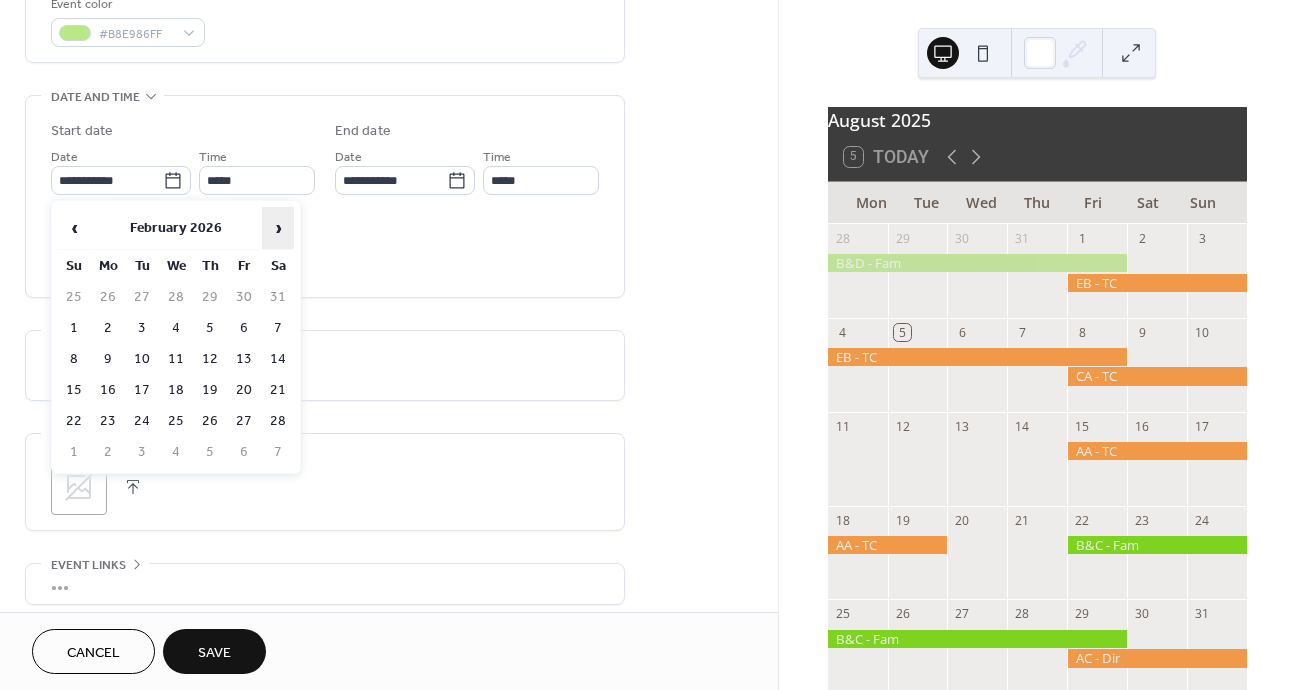 click on "›" at bounding box center (278, 228) 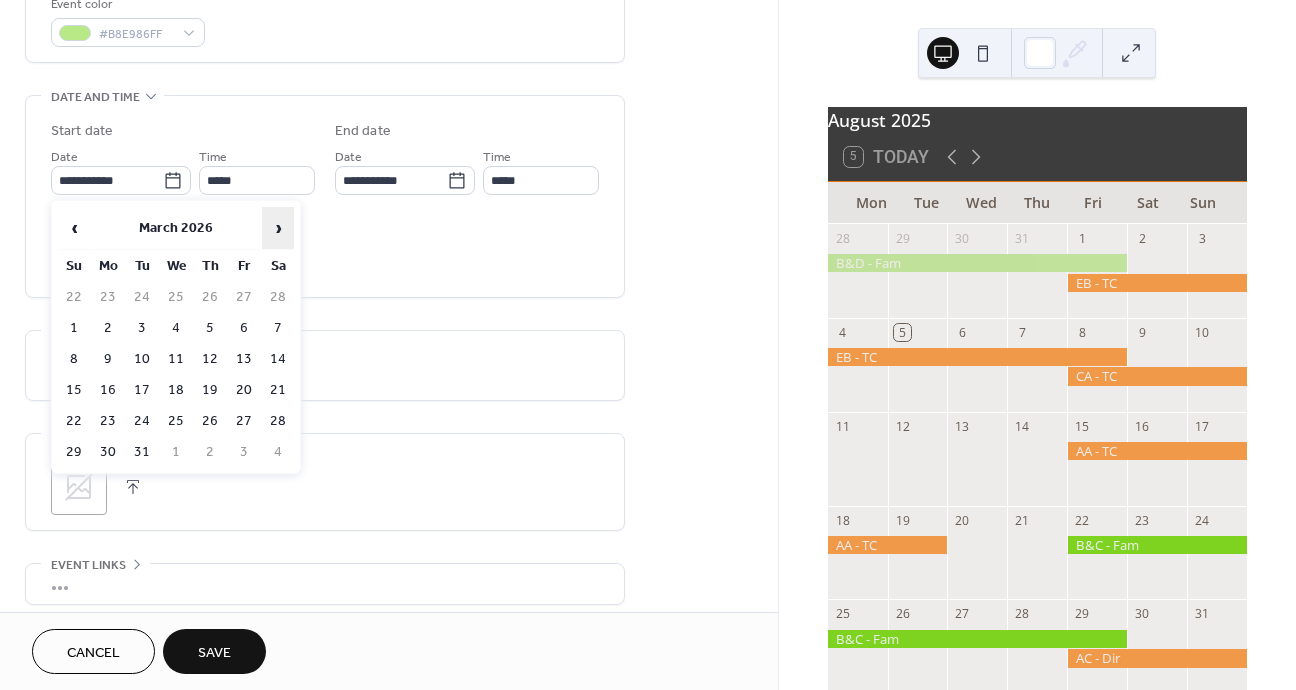 click on "›" at bounding box center (278, 228) 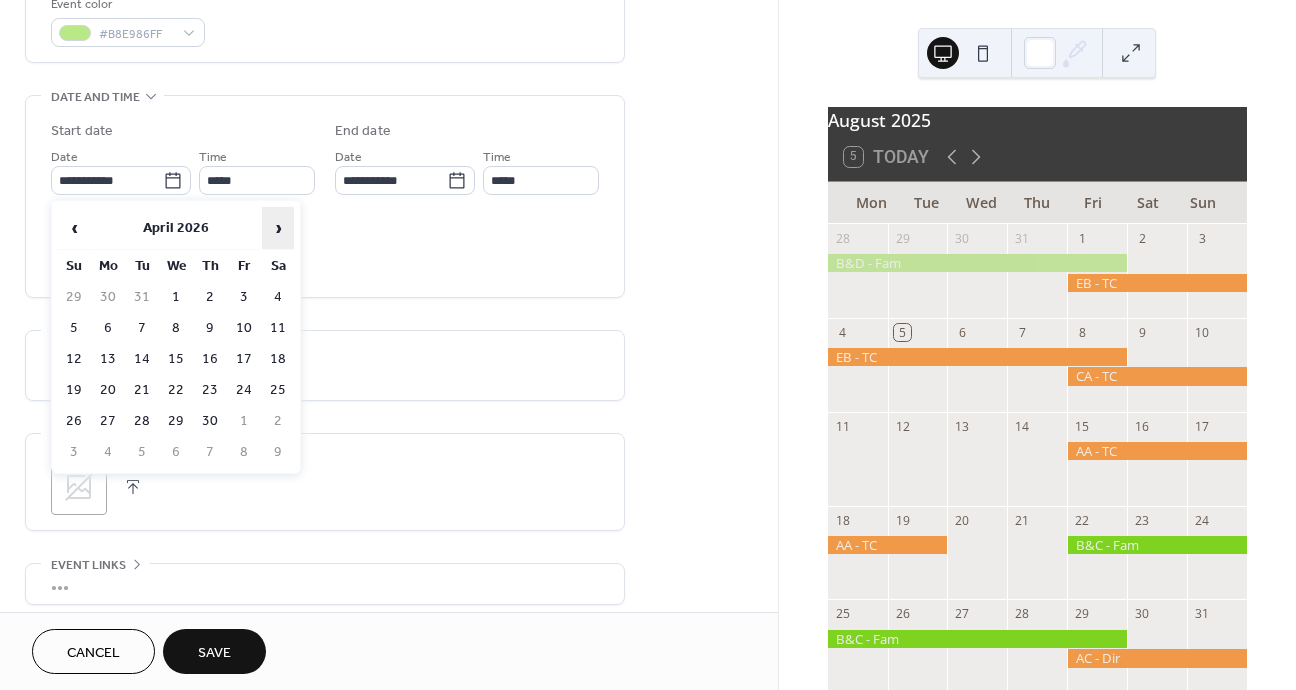 click on "›" at bounding box center (278, 228) 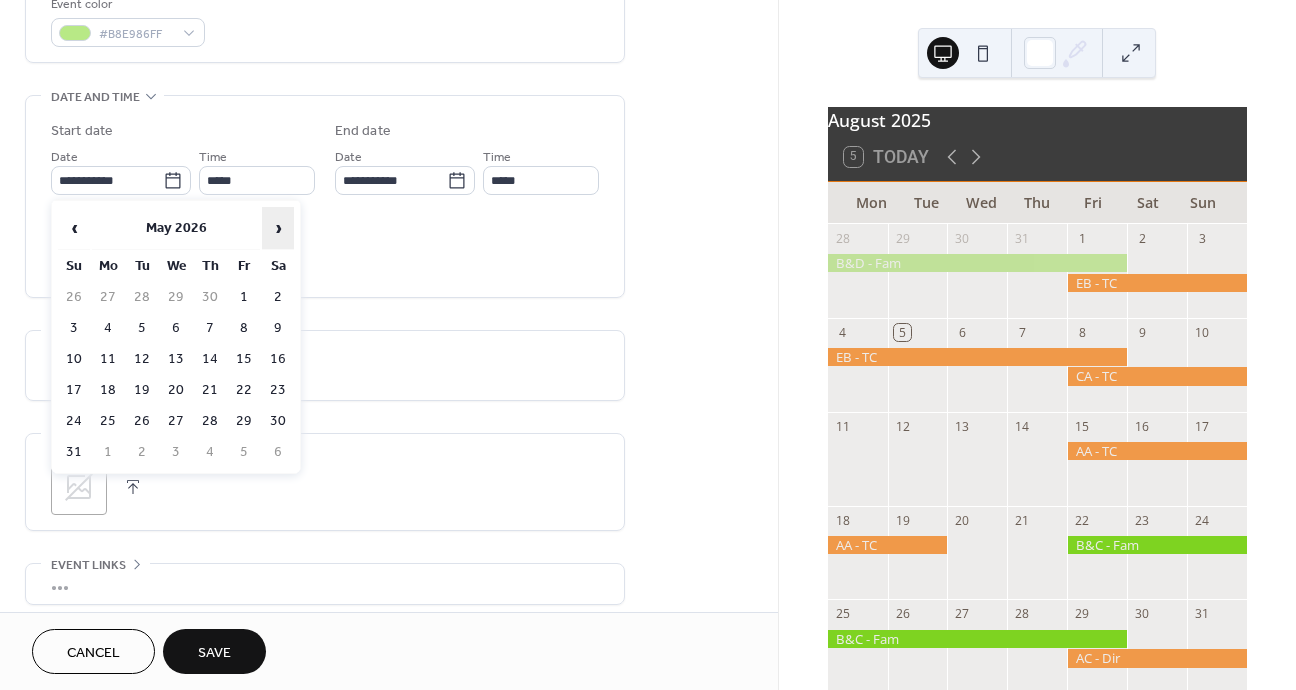 click on "›" at bounding box center [278, 228] 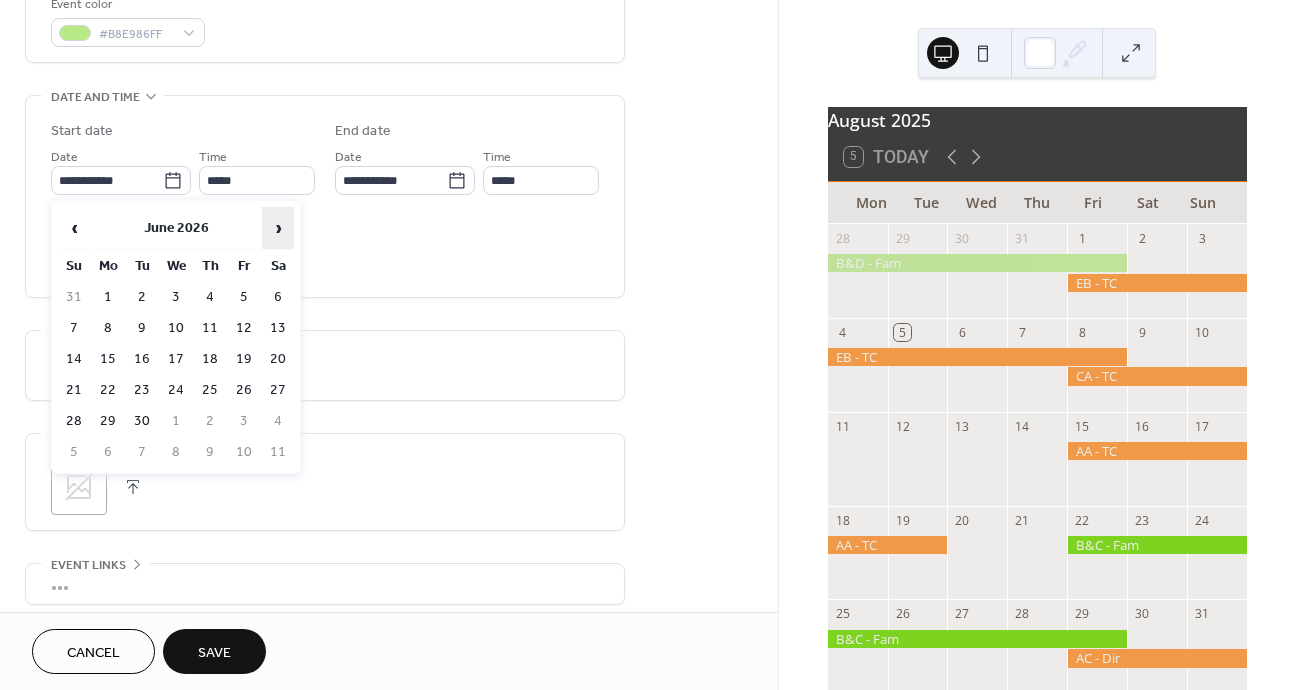 click on "›" at bounding box center (278, 228) 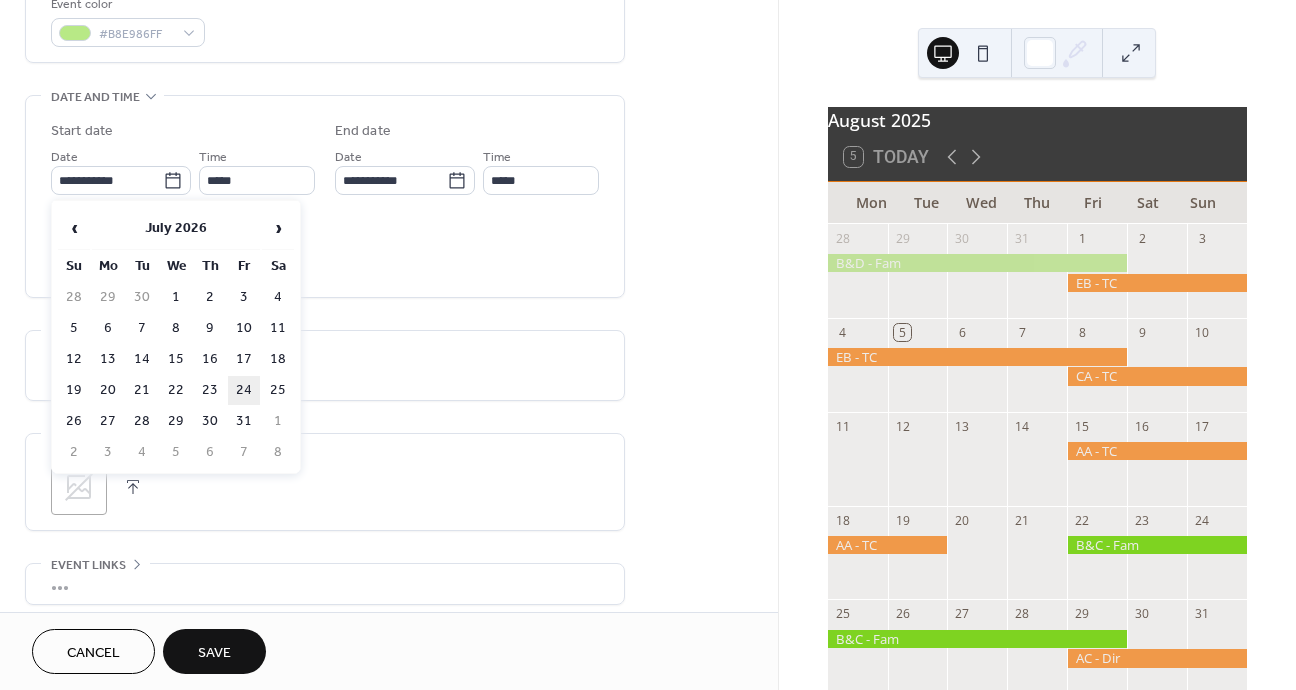 click on "24" at bounding box center (244, 390) 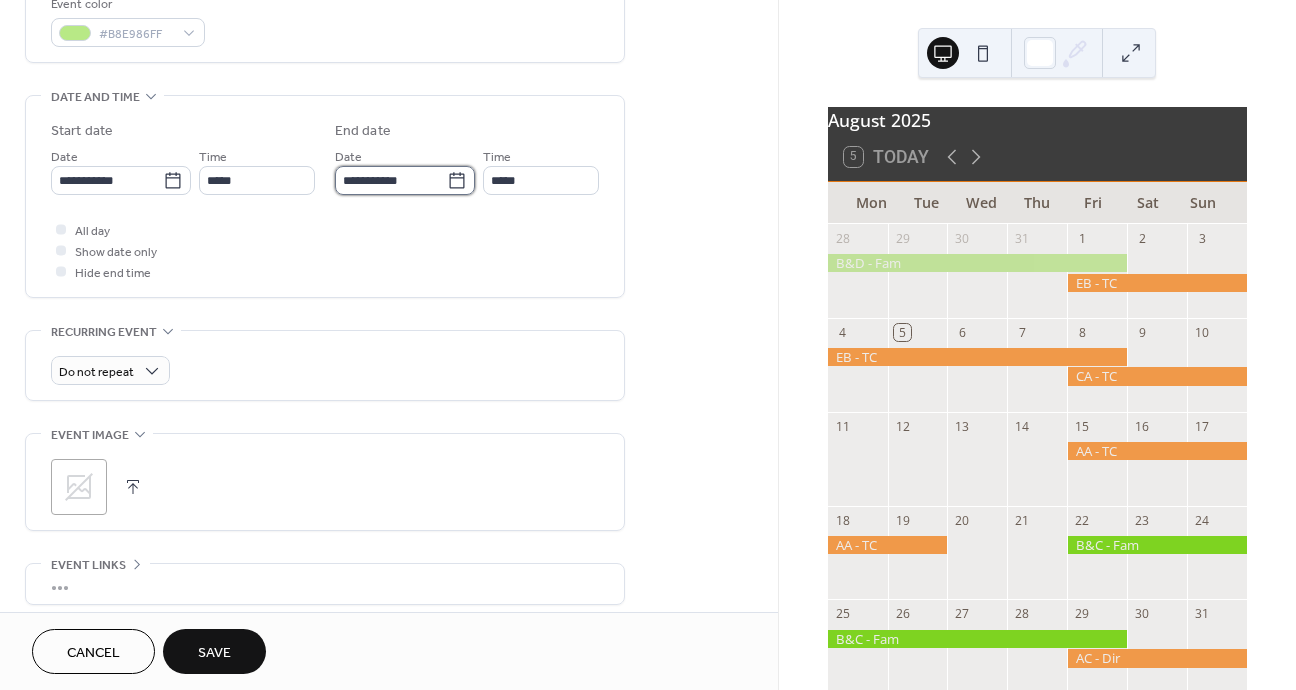 click on "**********" at bounding box center [391, 180] 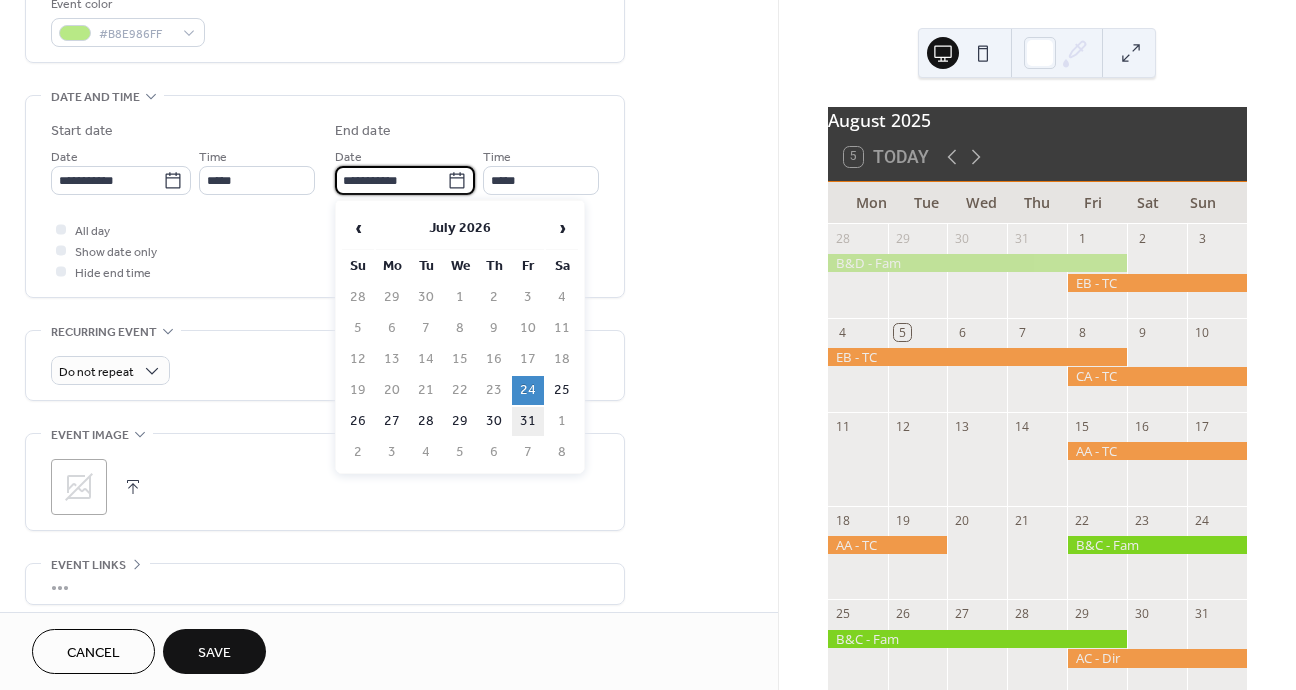 click on "31" at bounding box center (528, 421) 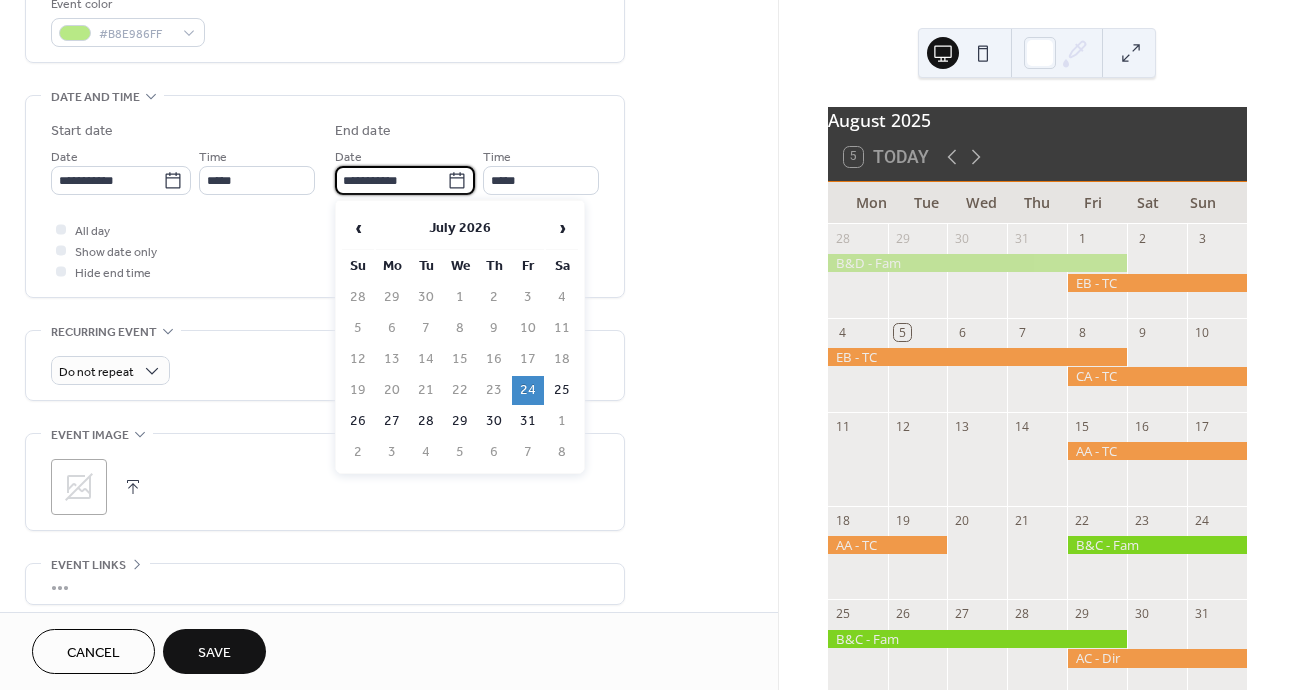 type on "**********" 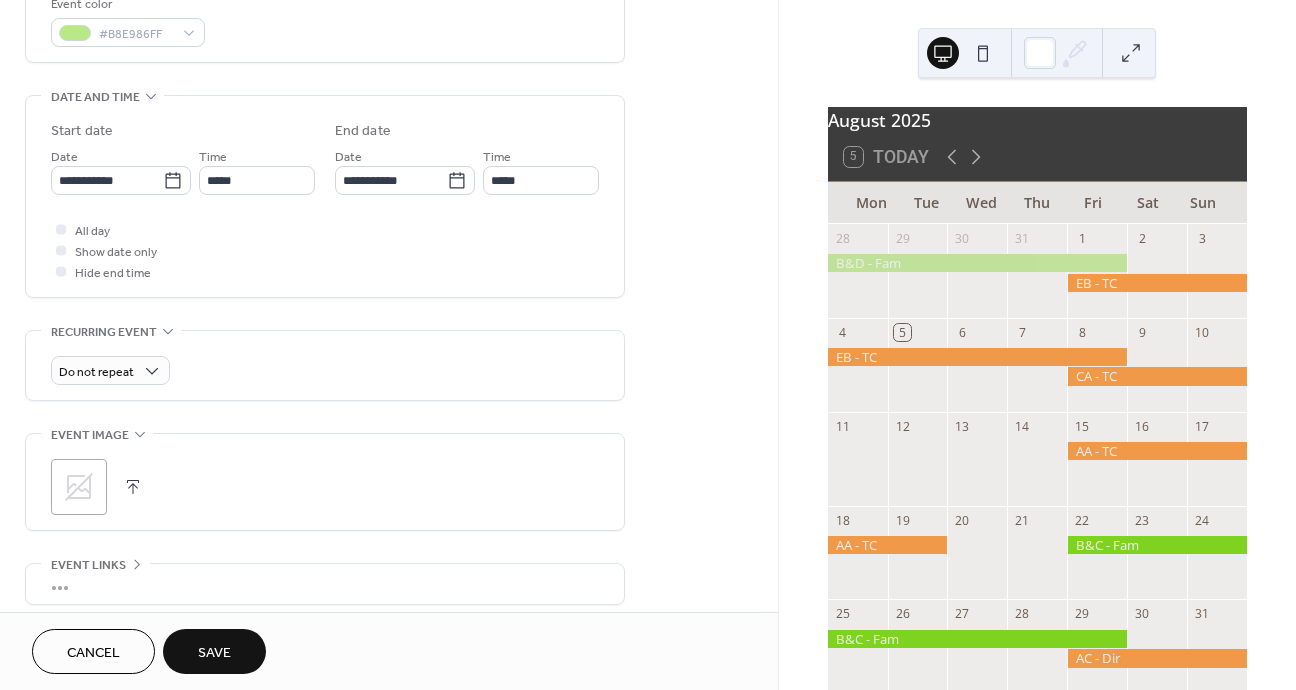 click on "Save" at bounding box center (214, 653) 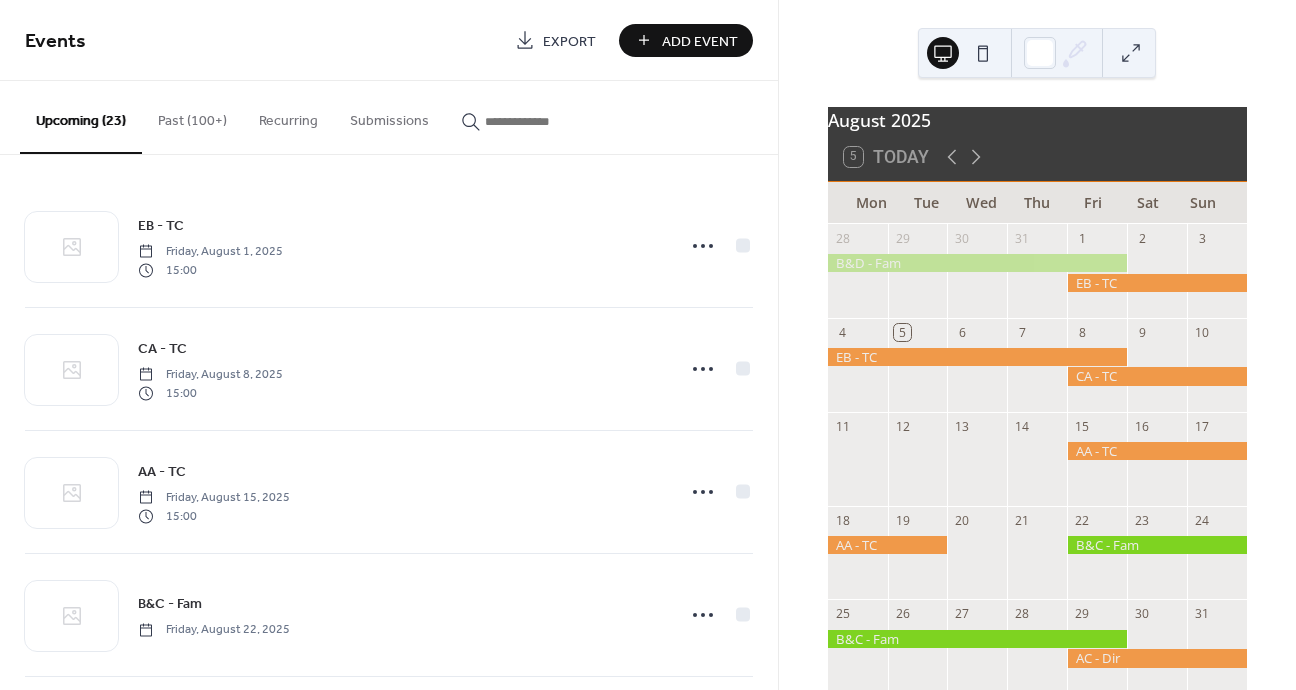 click on "Add Event" at bounding box center [700, 41] 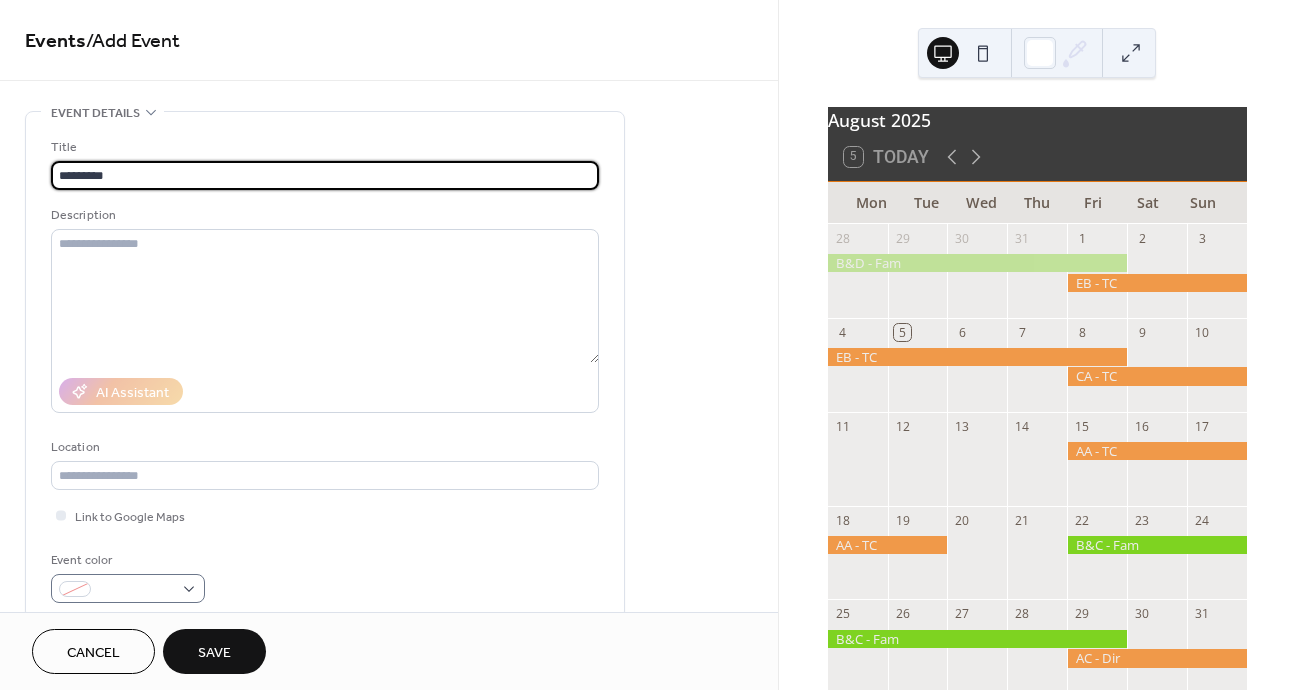 type on "*********" 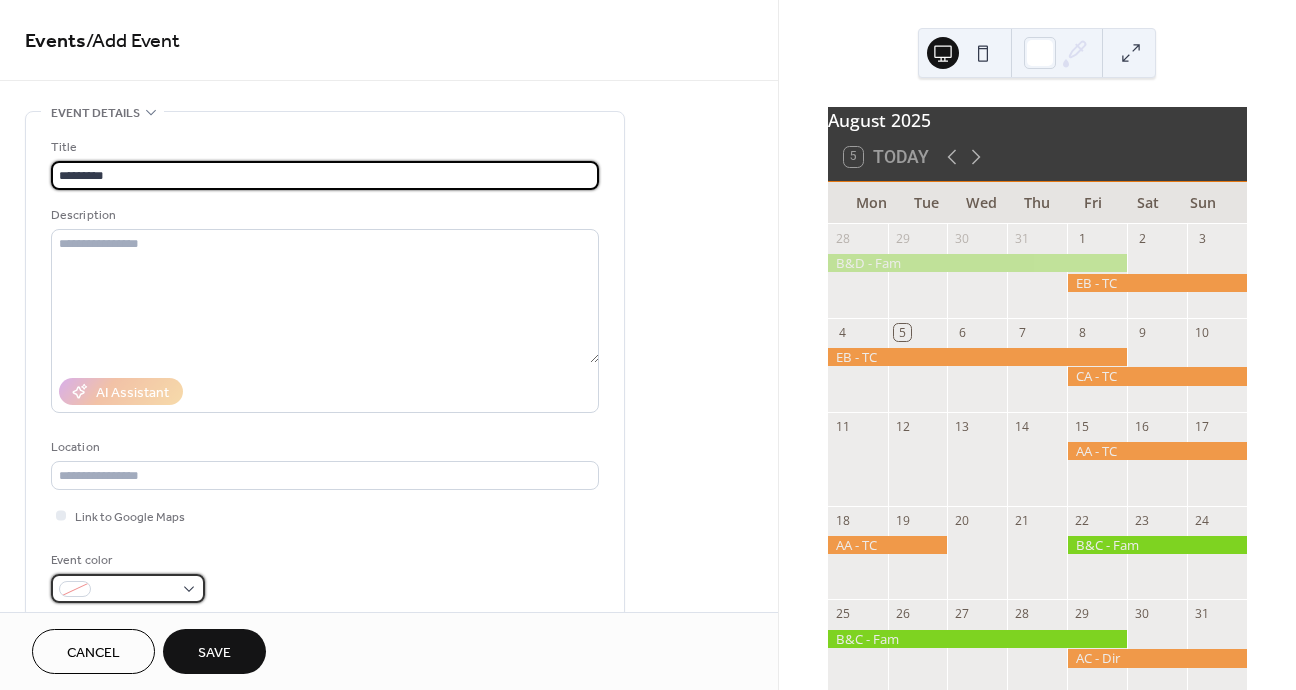 click at bounding box center (75, 589) 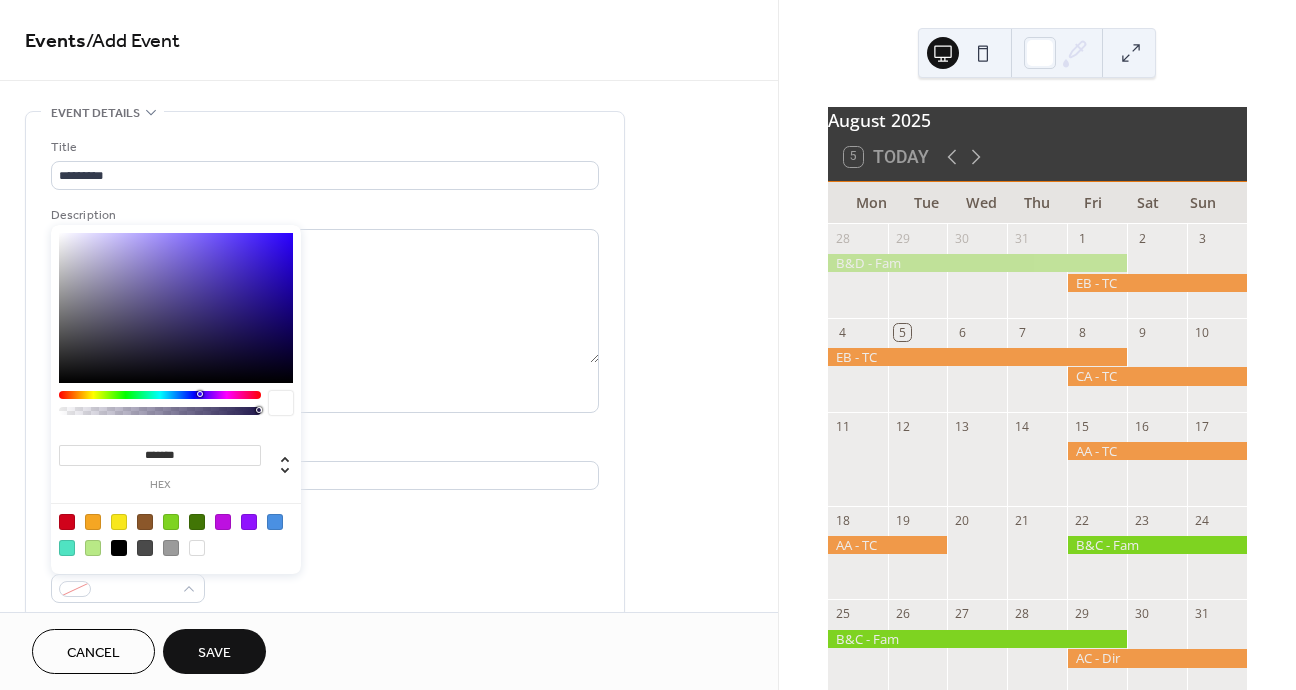 click at bounding box center [93, 548] 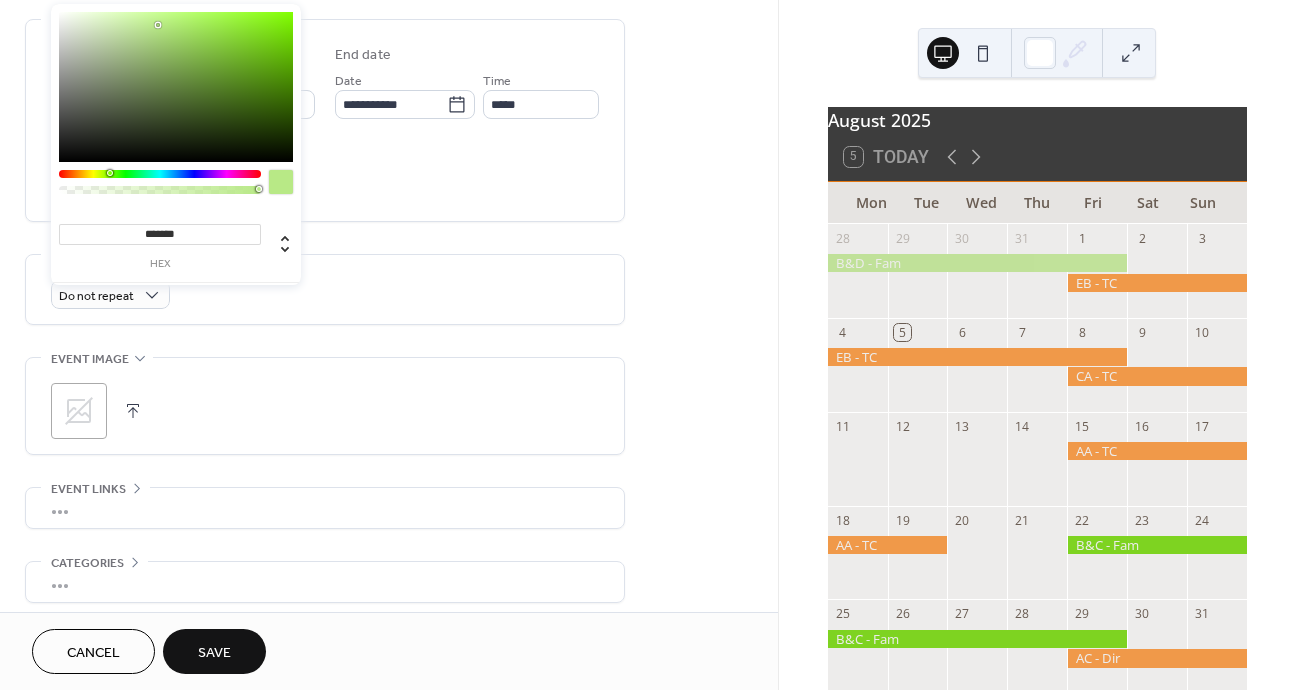 scroll, scrollTop: 626, scrollLeft: 0, axis: vertical 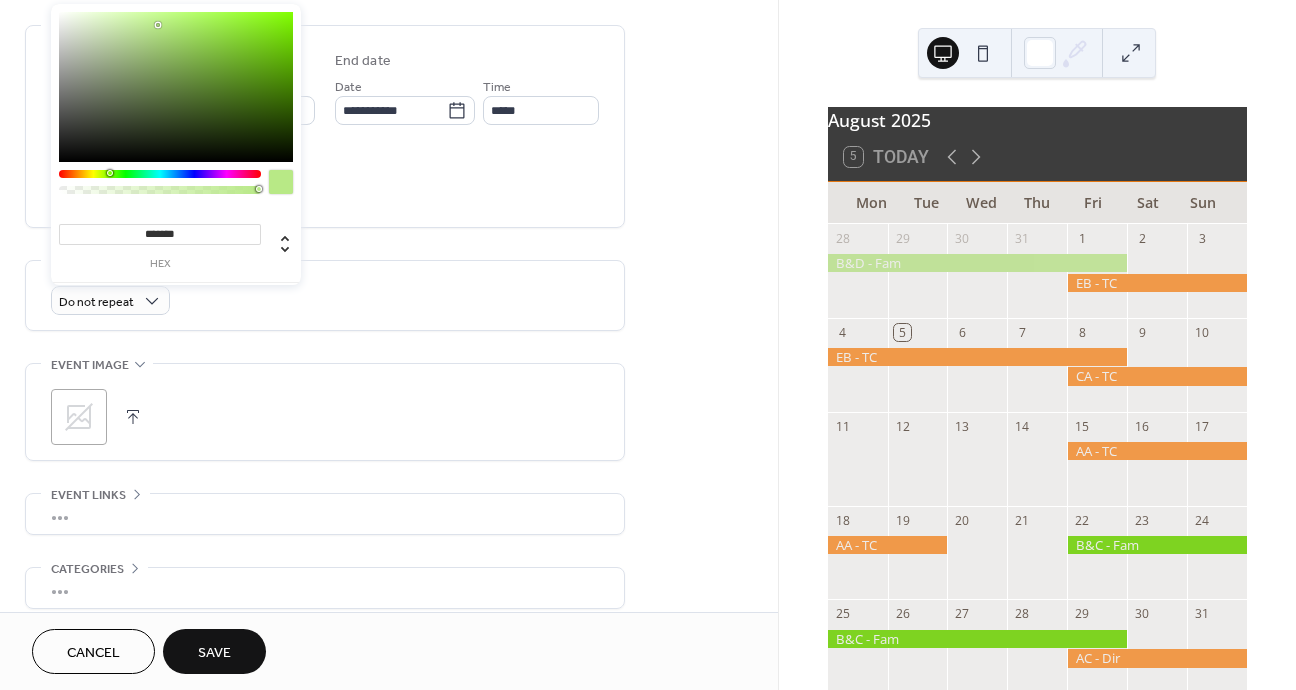 click on ";" at bounding box center [325, 417] 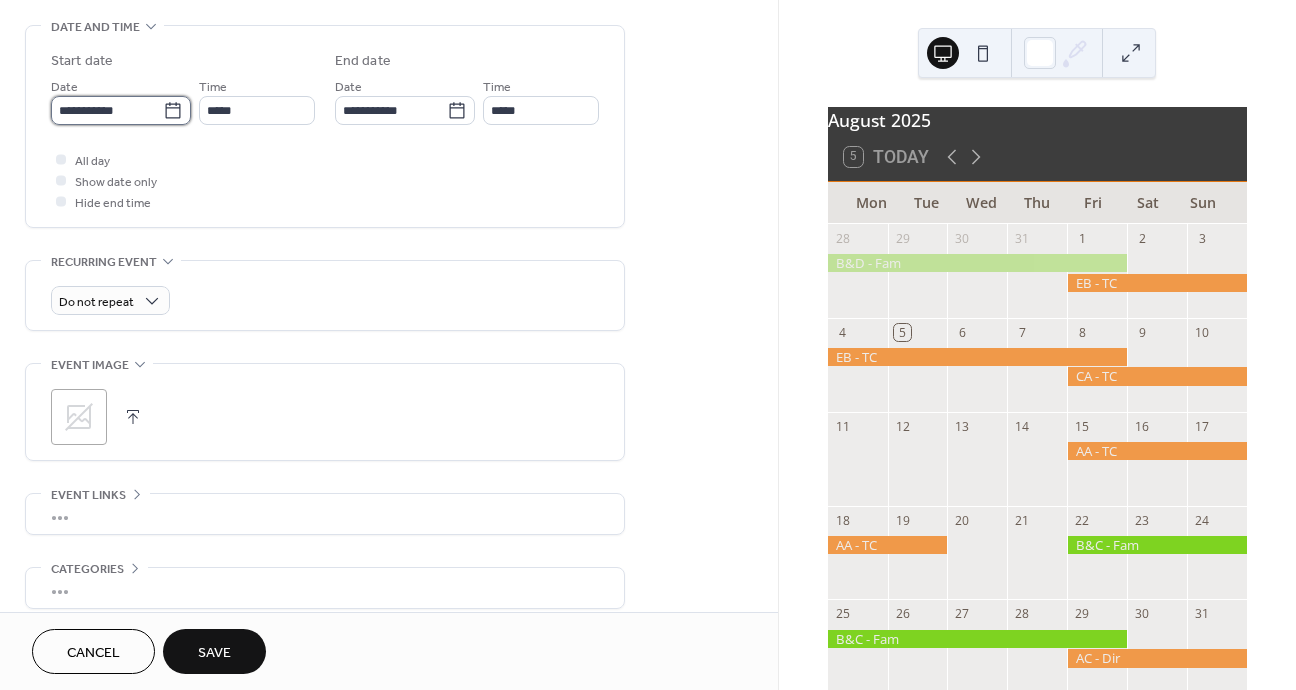 click on "**********" at bounding box center (107, 110) 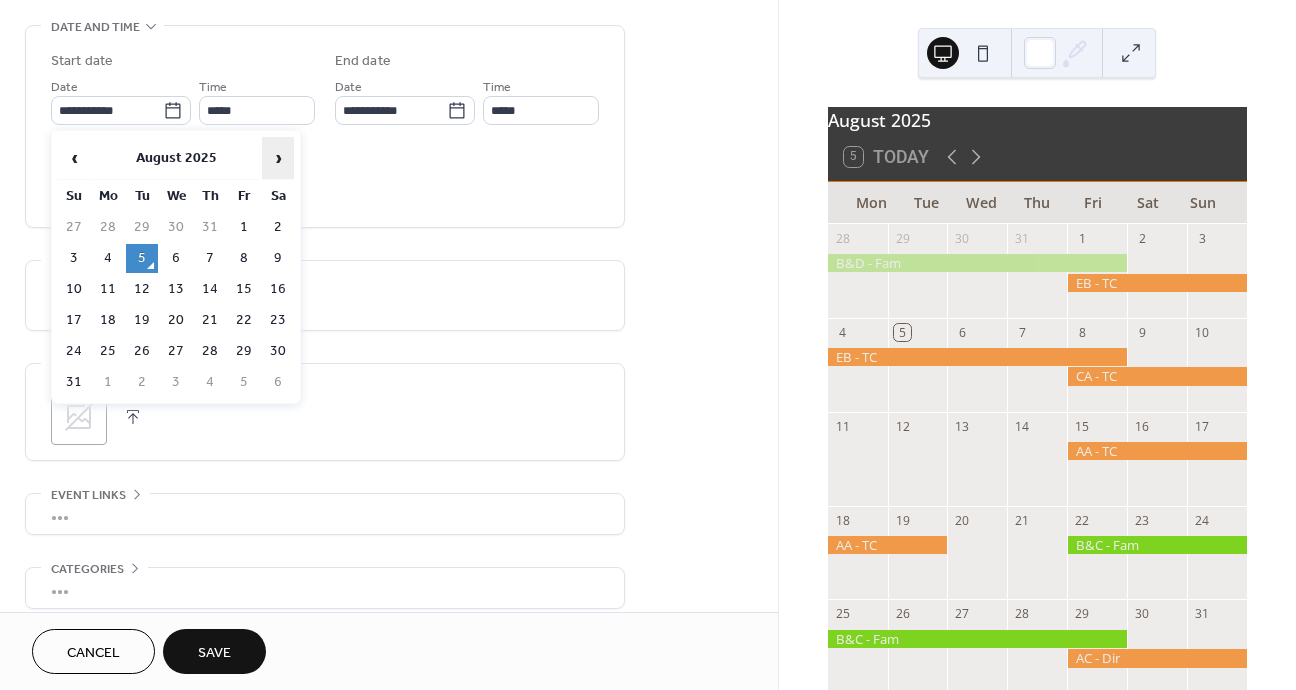 click on "›" at bounding box center [278, 158] 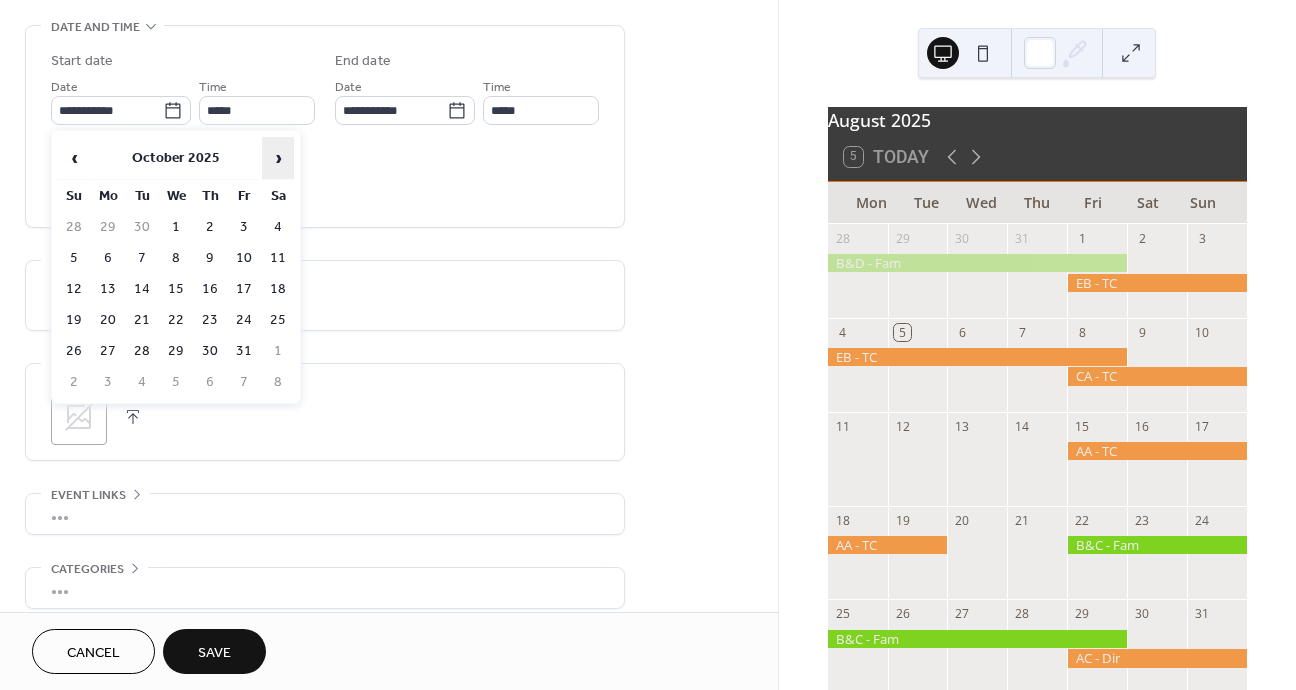 click on "›" at bounding box center (278, 158) 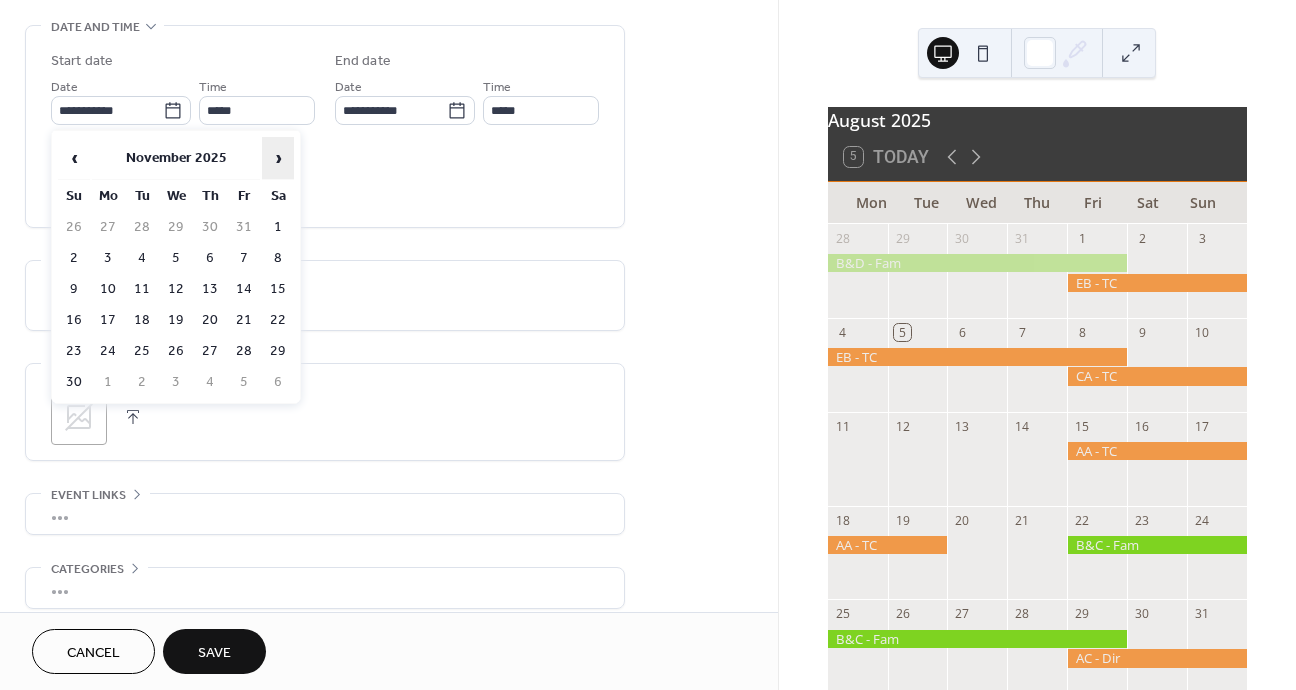 click on "›" at bounding box center (278, 158) 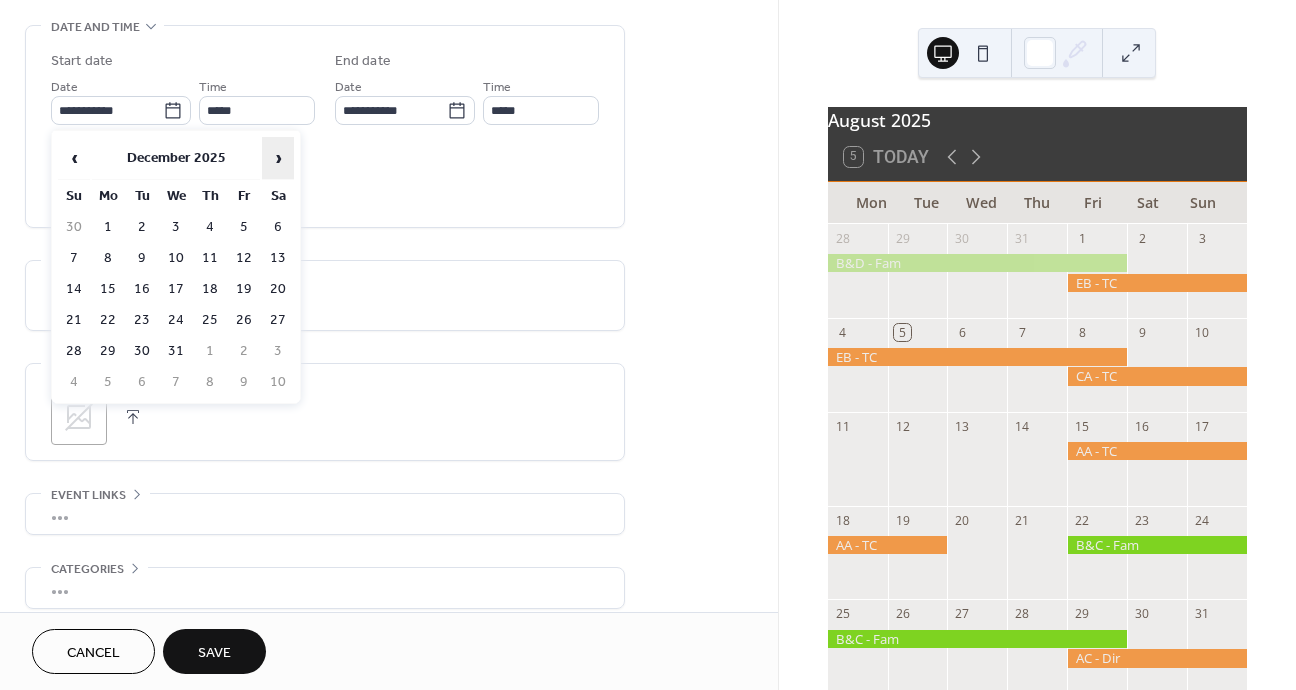 click on "›" at bounding box center [278, 158] 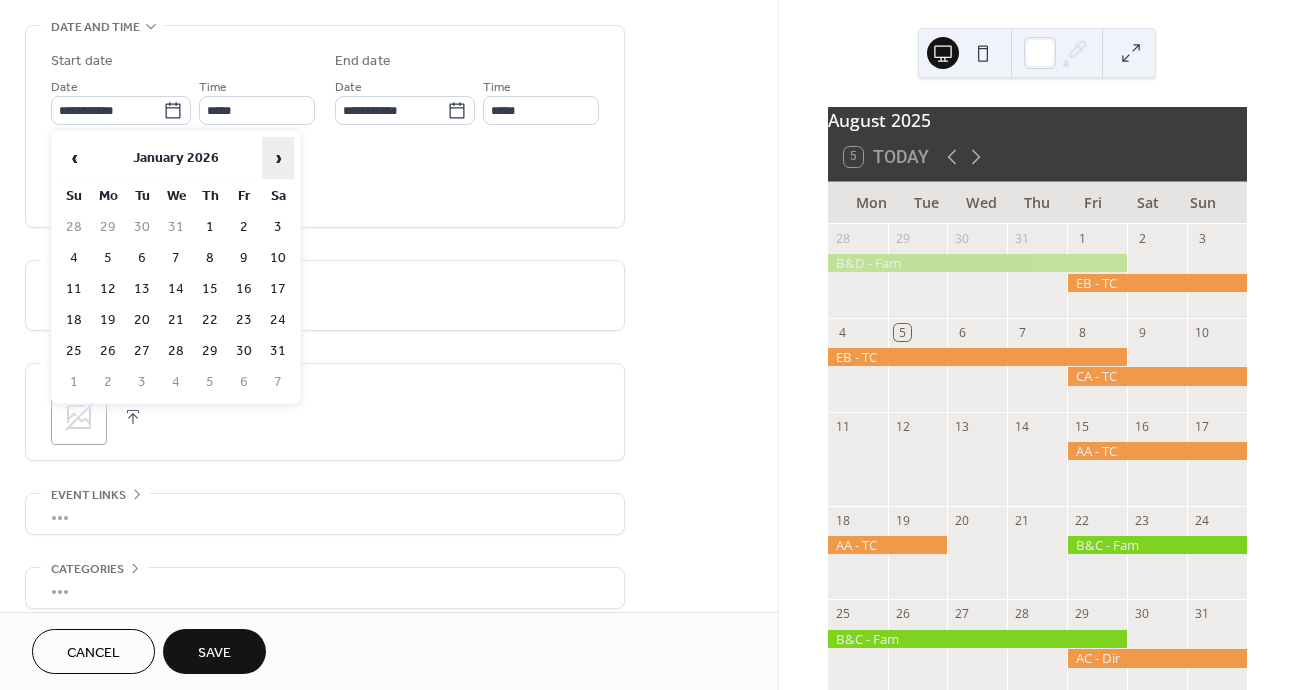 click on "›" at bounding box center (278, 158) 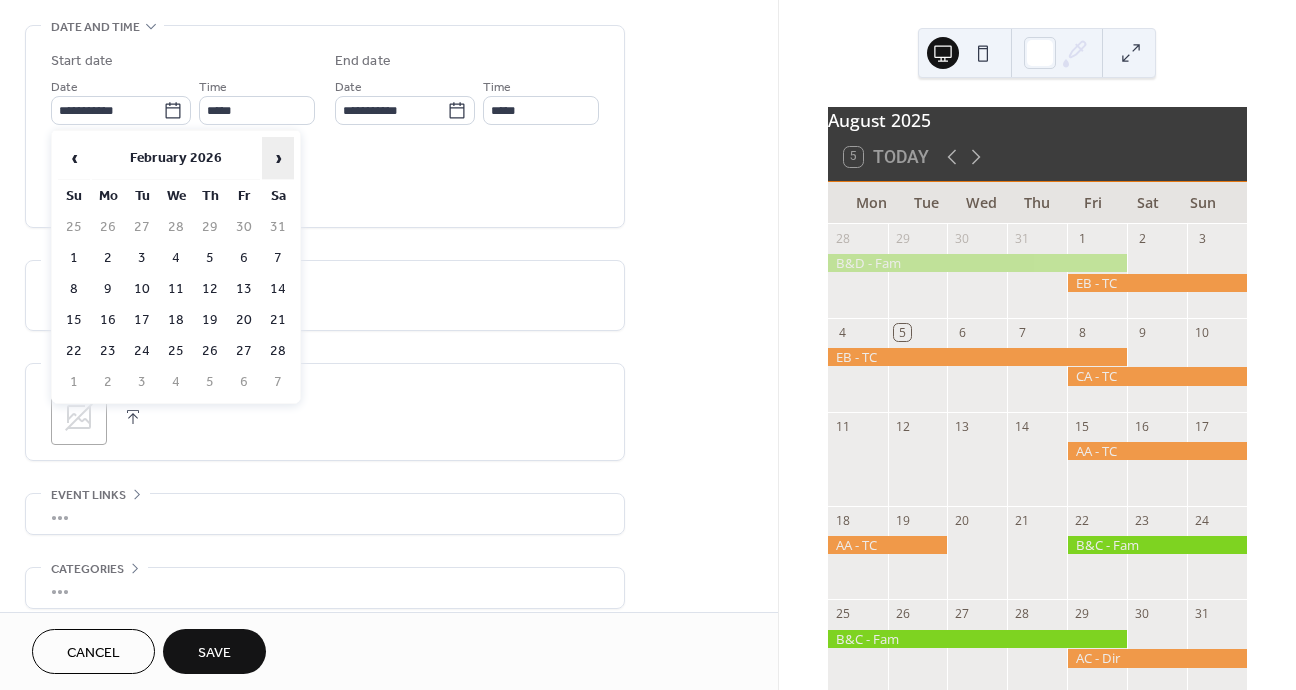 click on "›" at bounding box center (278, 158) 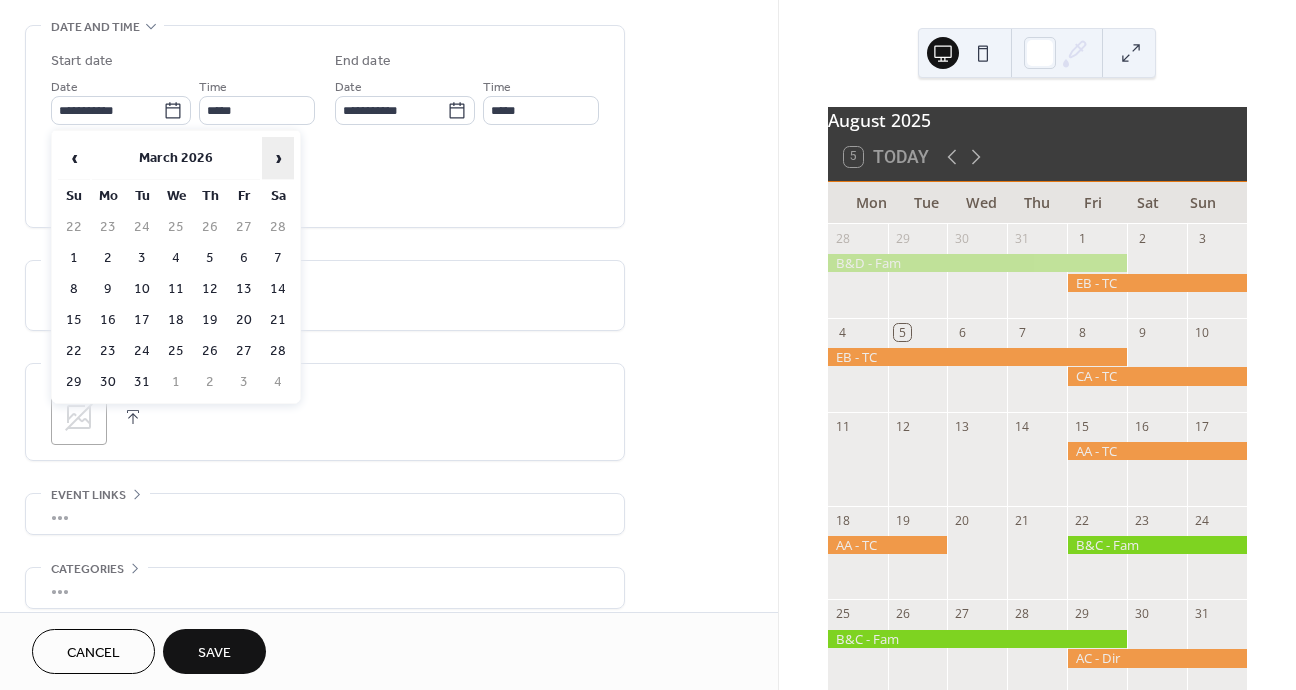 click on "›" at bounding box center (278, 158) 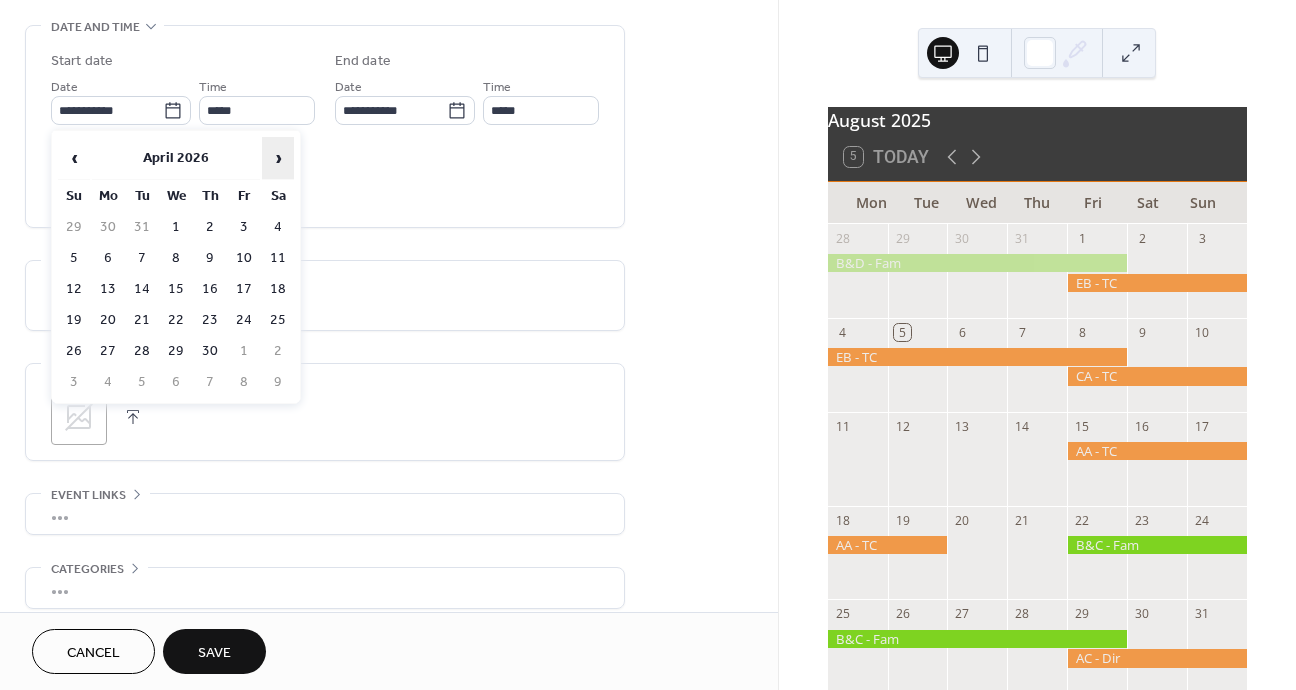 click on "›" at bounding box center (278, 158) 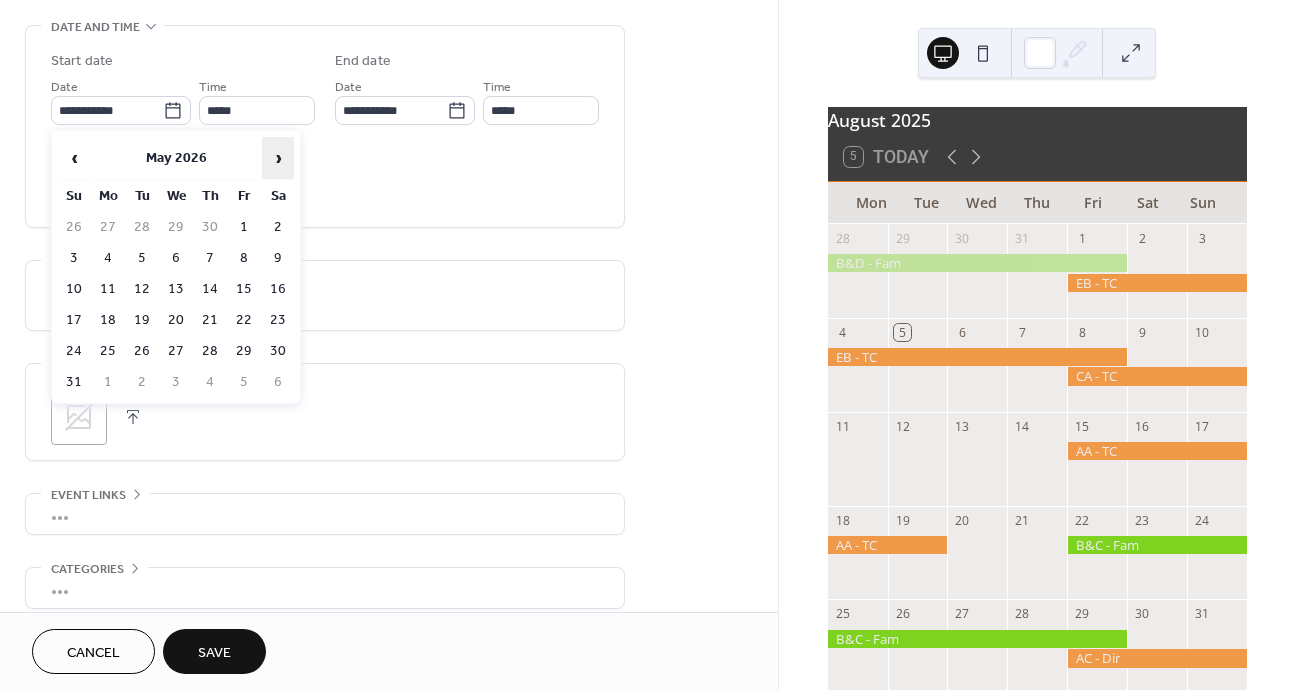 click on "›" at bounding box center [278, 158] 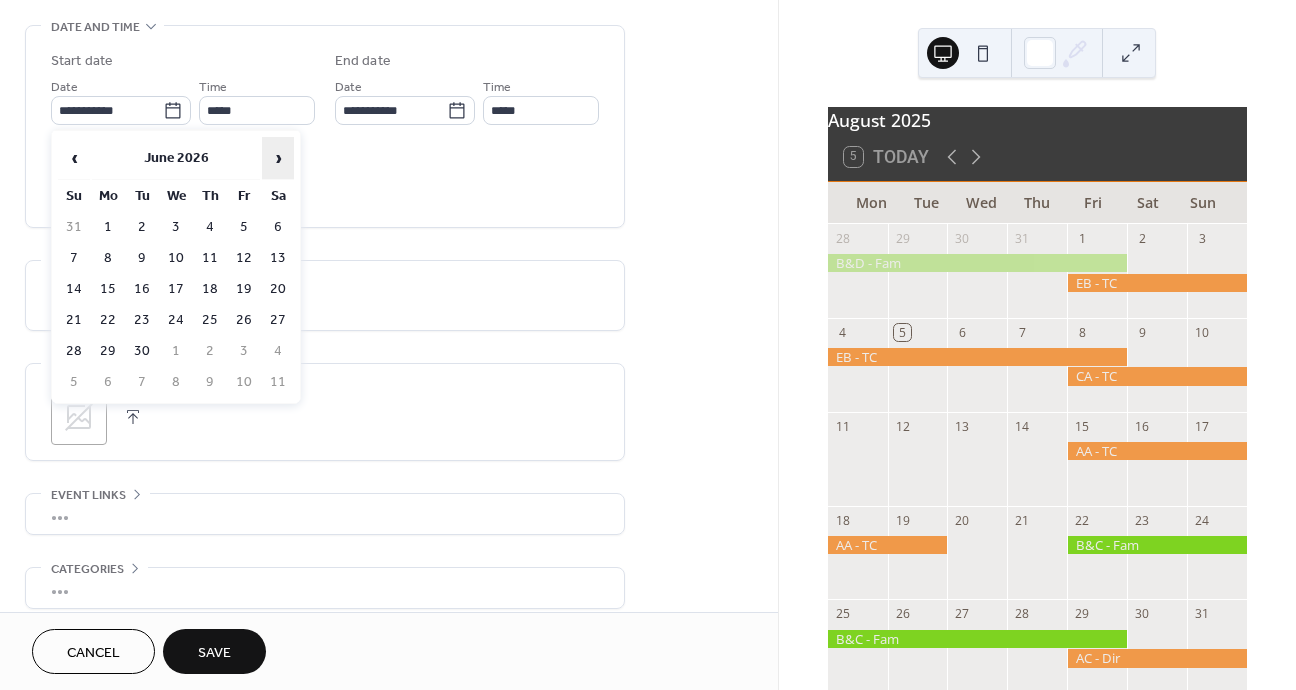 click on "›" at bounding box center [278, 158] 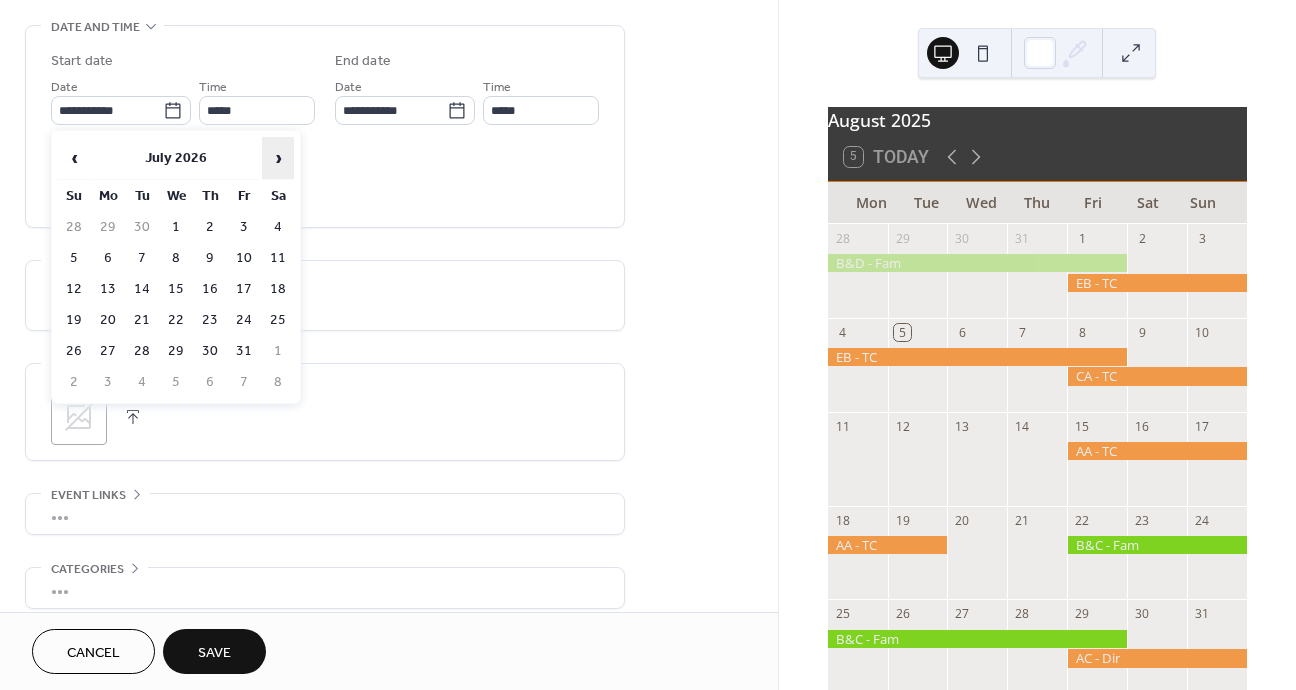 click on "›" at bounding box center (278, 158) 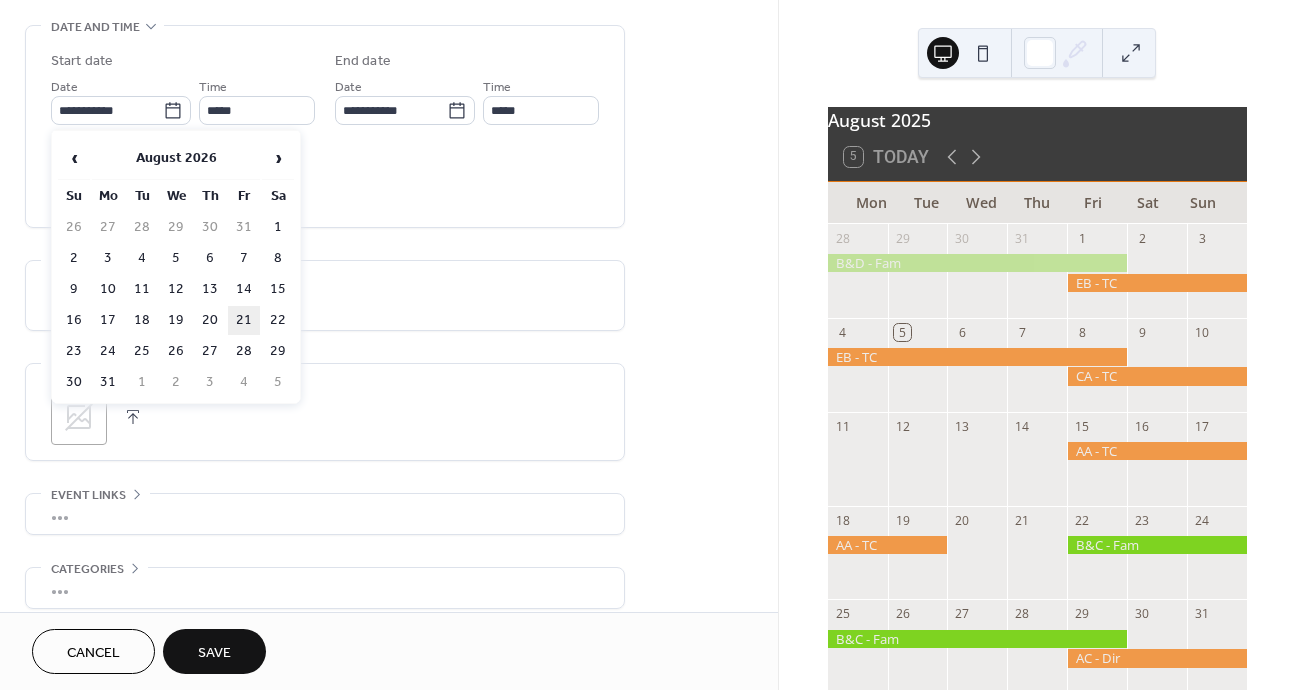 click on "21" at bounding box center [244, 320] 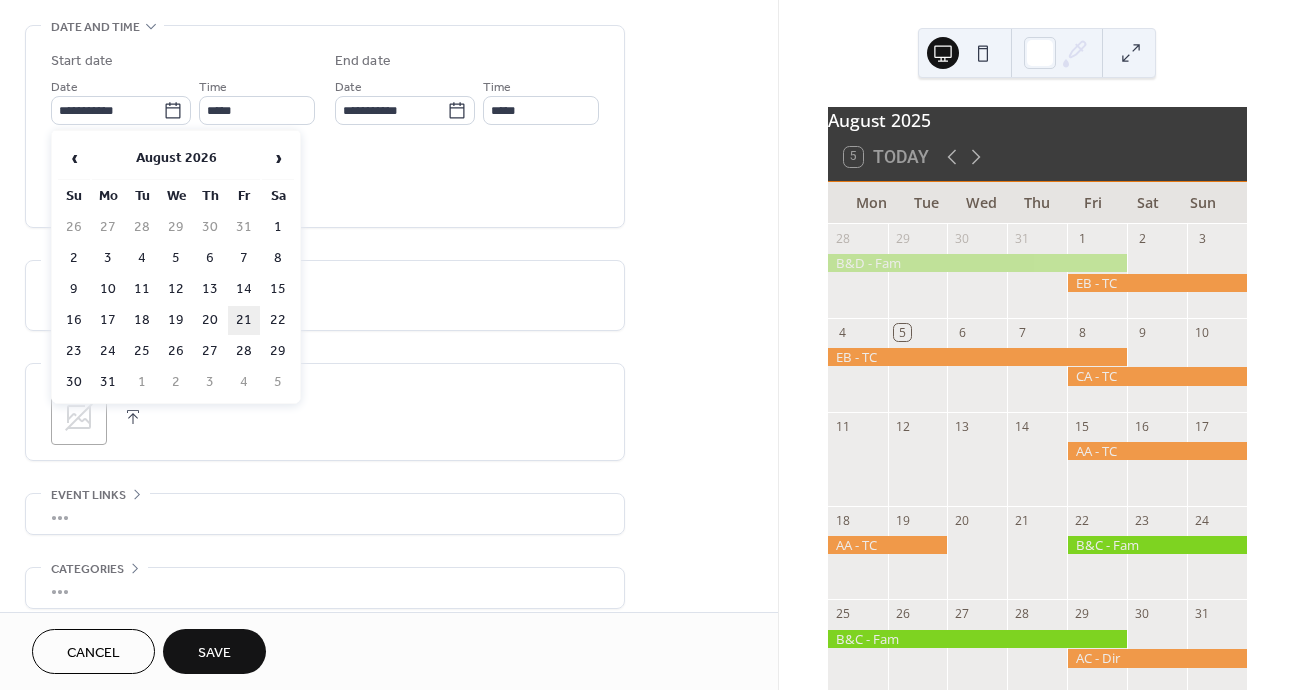 type on "**********" 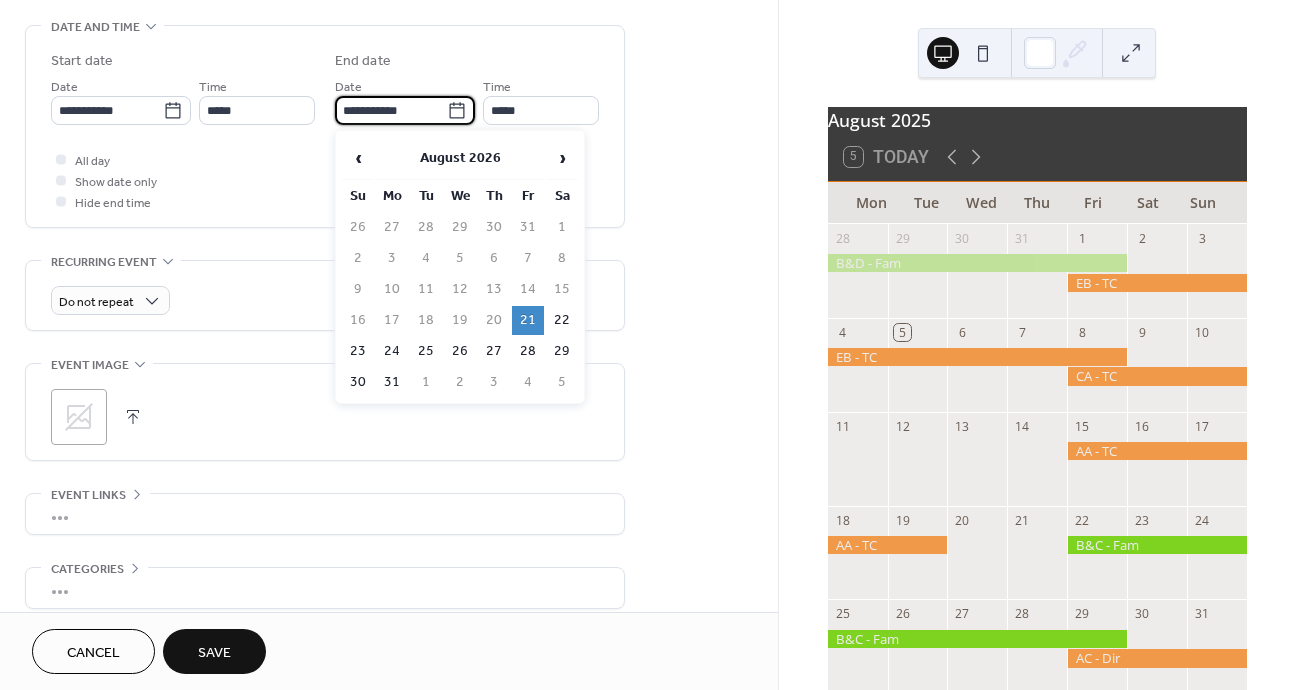 click on "**********" at bounding box center [391, 110] 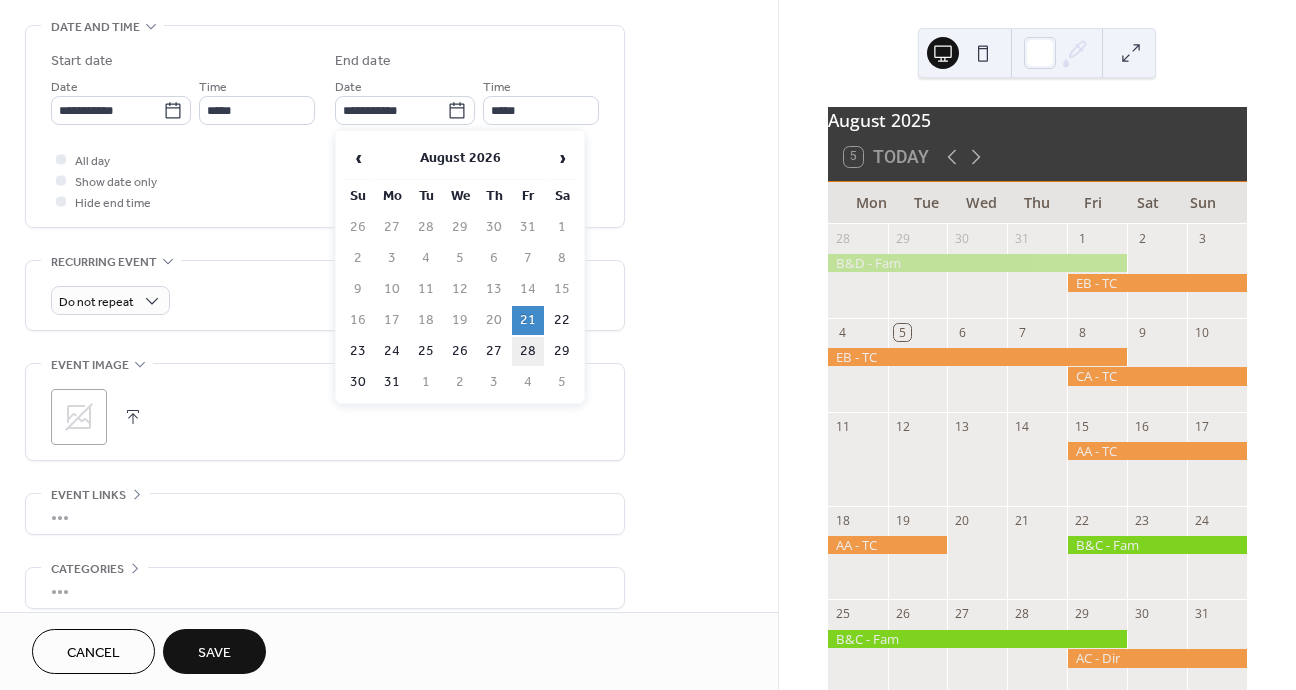 click on "28" at bounding box center [528, 351] 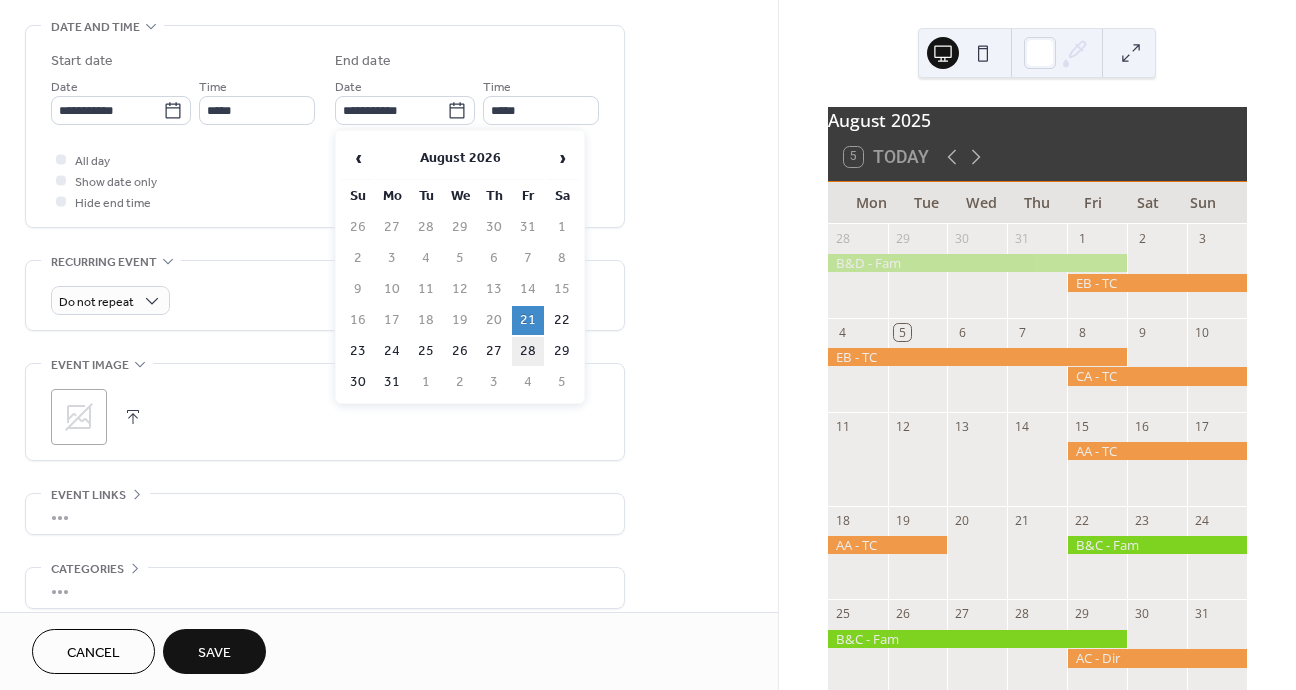 type on "**********" 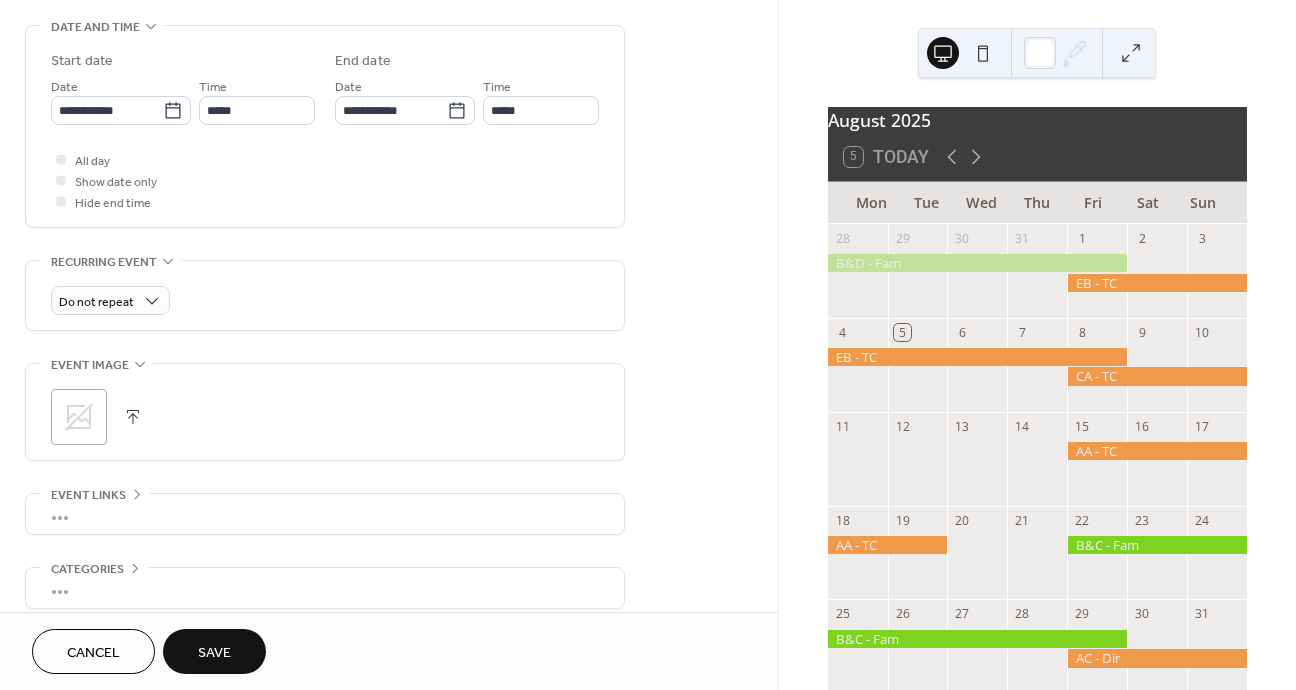 click on "Save" at bounding box center [214, 653] 